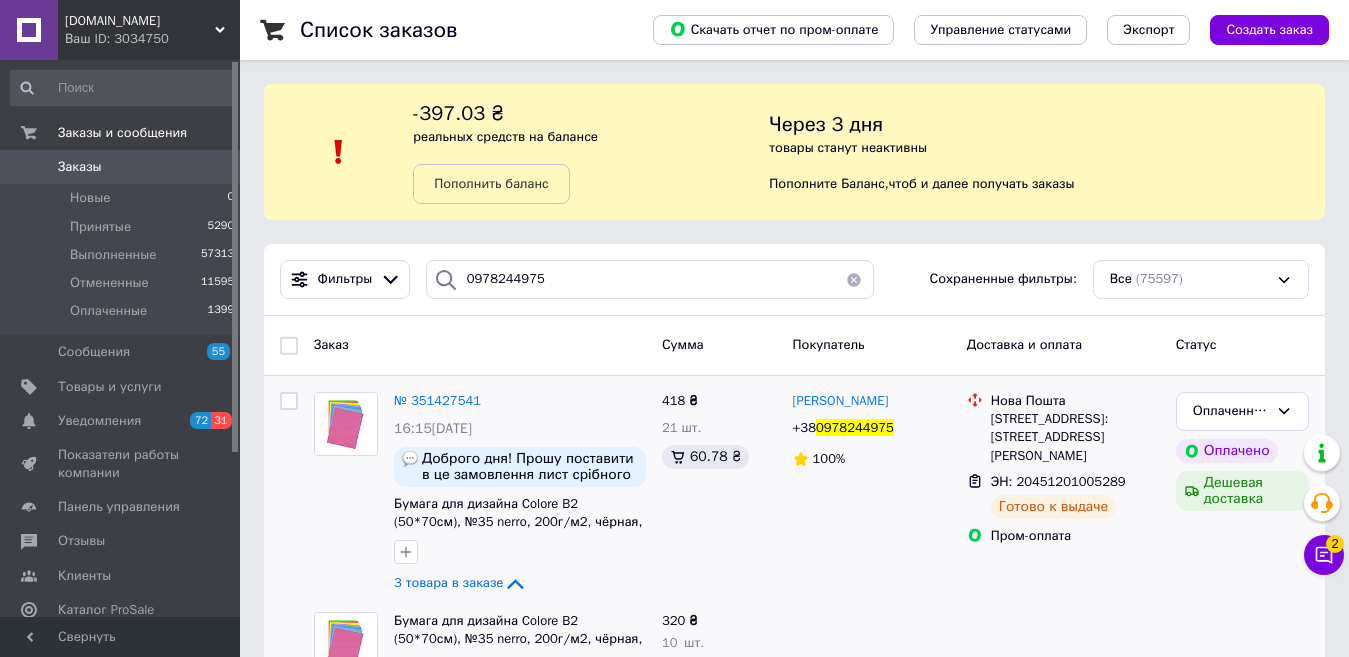 scroll, scrollTop: 300, scrollLeft: 0, axis: vertical 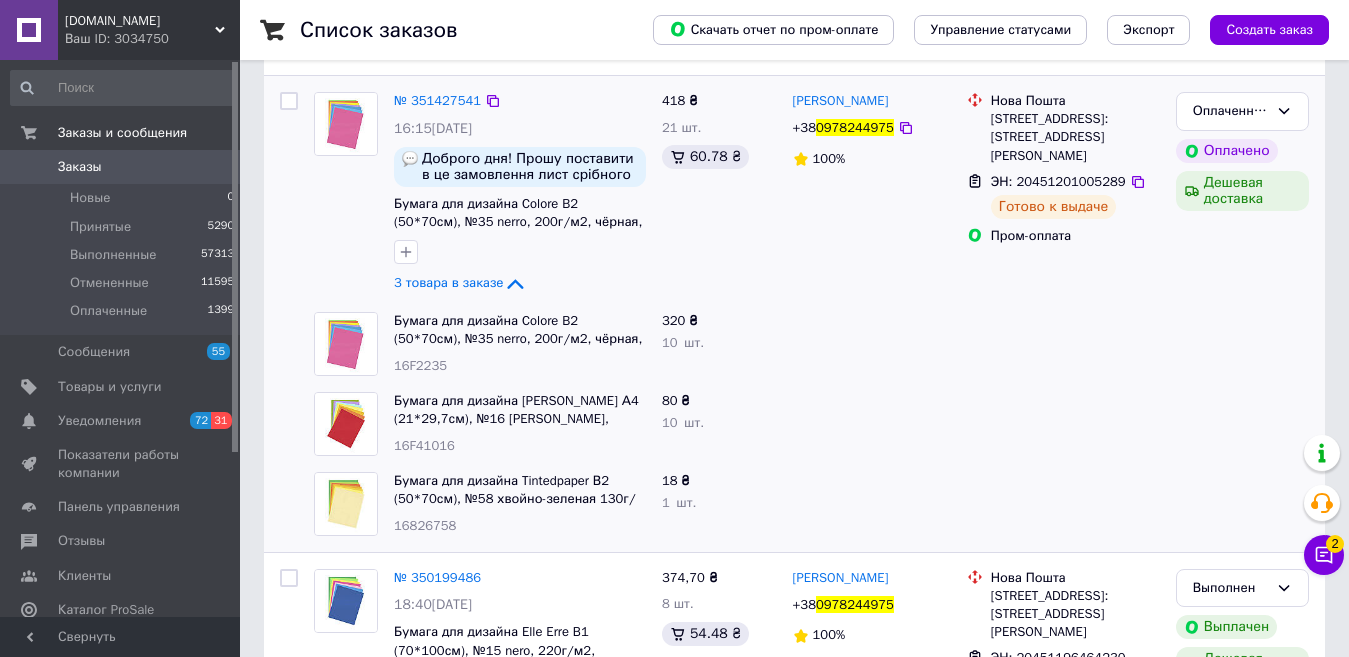 click on "418 ₴ 21 шт. 60.78 ₴" at bounding box center [719, 194] 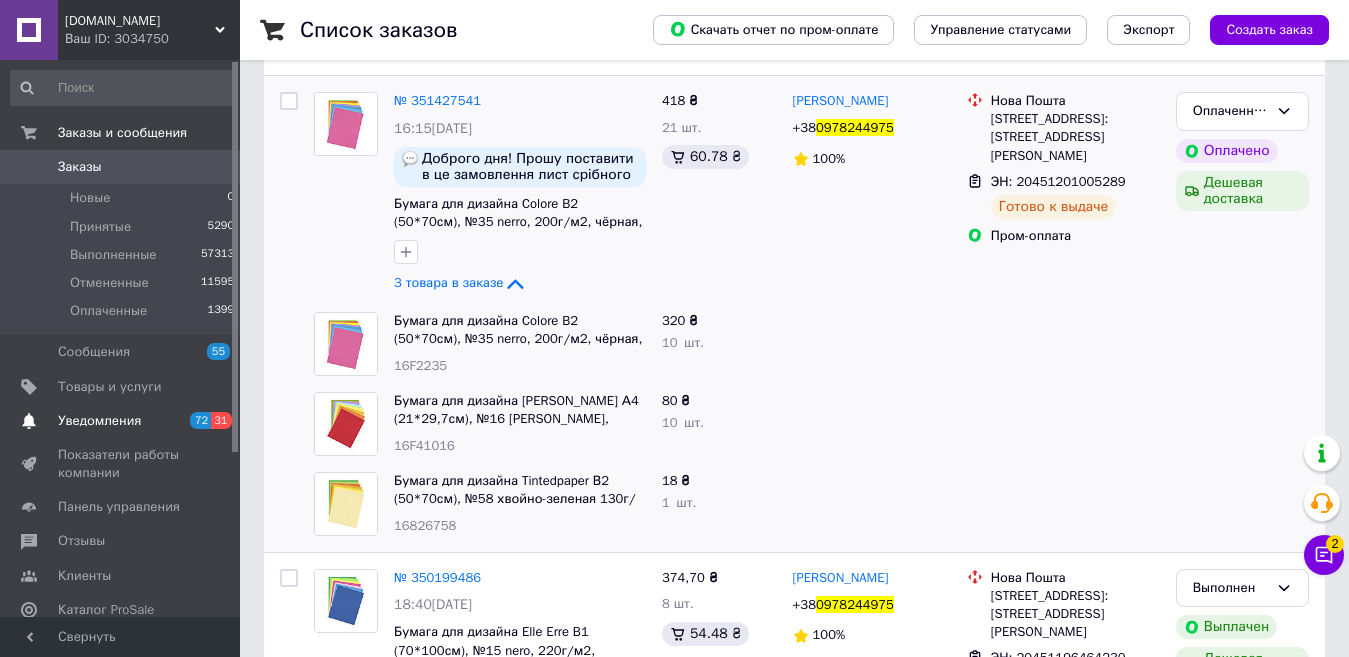 click on "Уведомления 72 31" at bounding box center (123, 421) 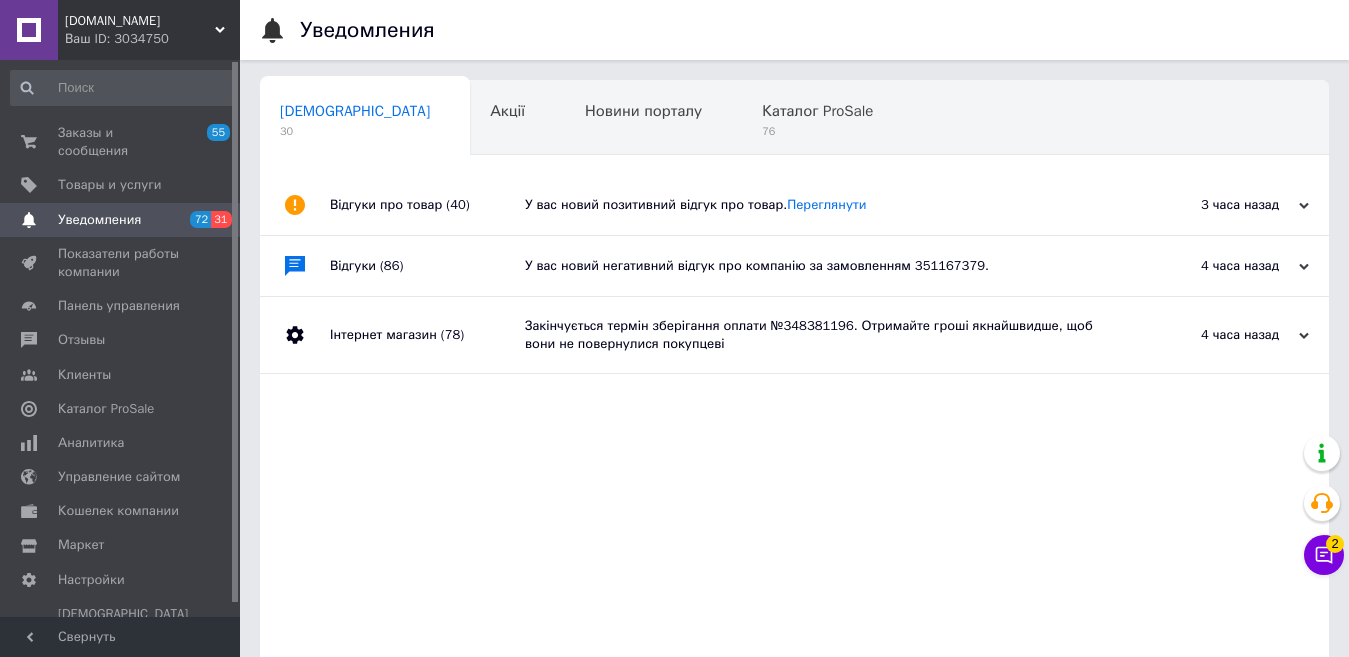 click on "Заказы и сообщения 55 0 Товары и услуги Уведомления 72 31 Показатели работы компании Панель управления Отзывы Клиенты Каталог ProSale Аналитика Управление сайтом Кошелек компании Маркет Настройки Тарифы и счета Prom топ" at bounding box center (123, 341) 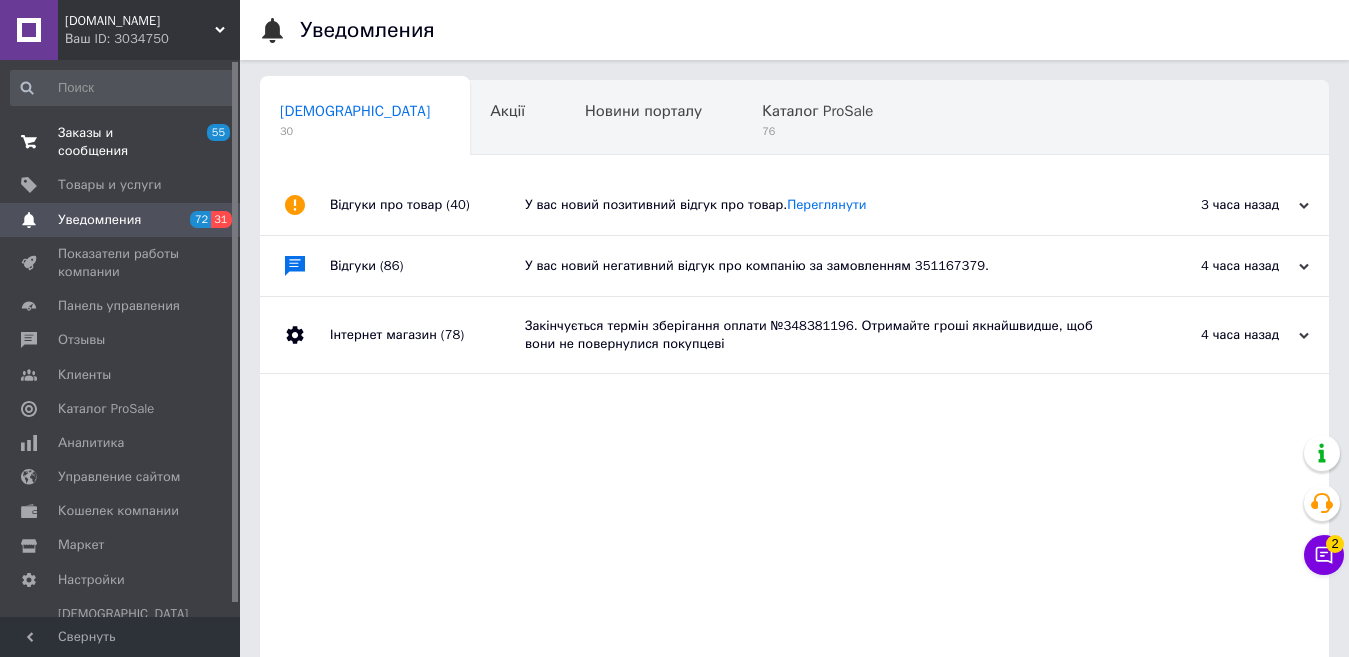 click on "55 0" at bounding box center [212, 142] 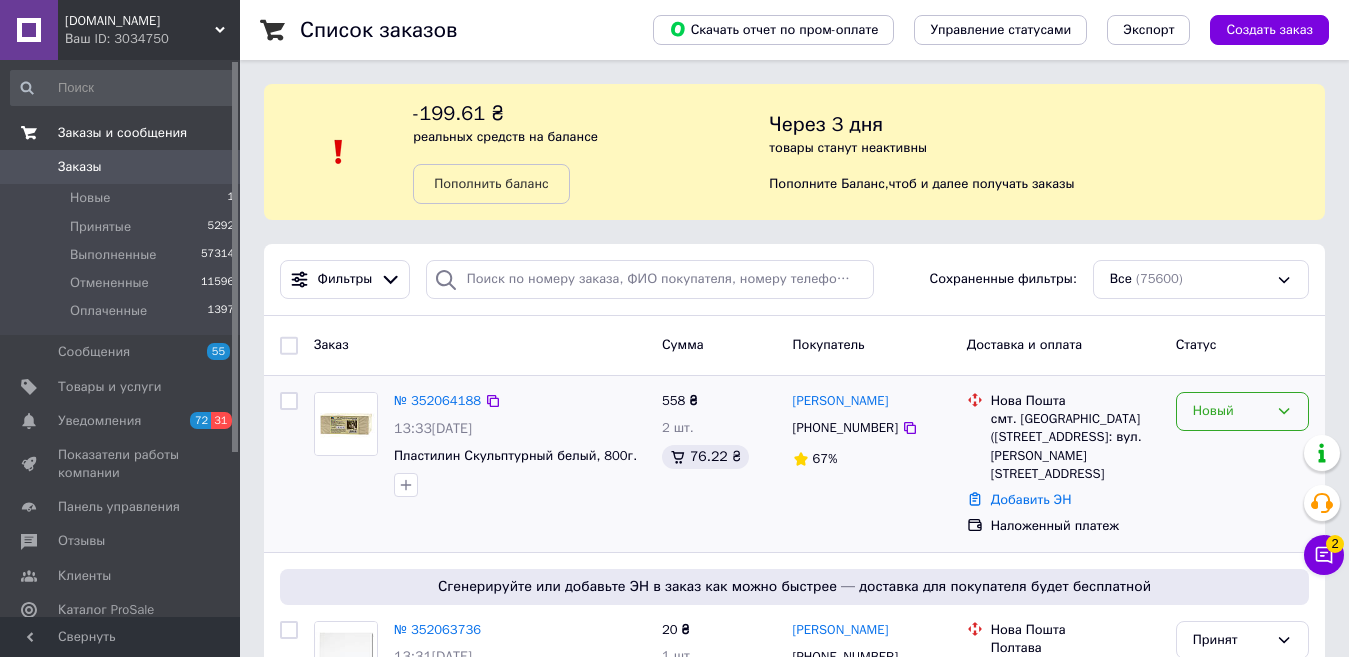 click on "Новый" at bounding box center [1230, 411] 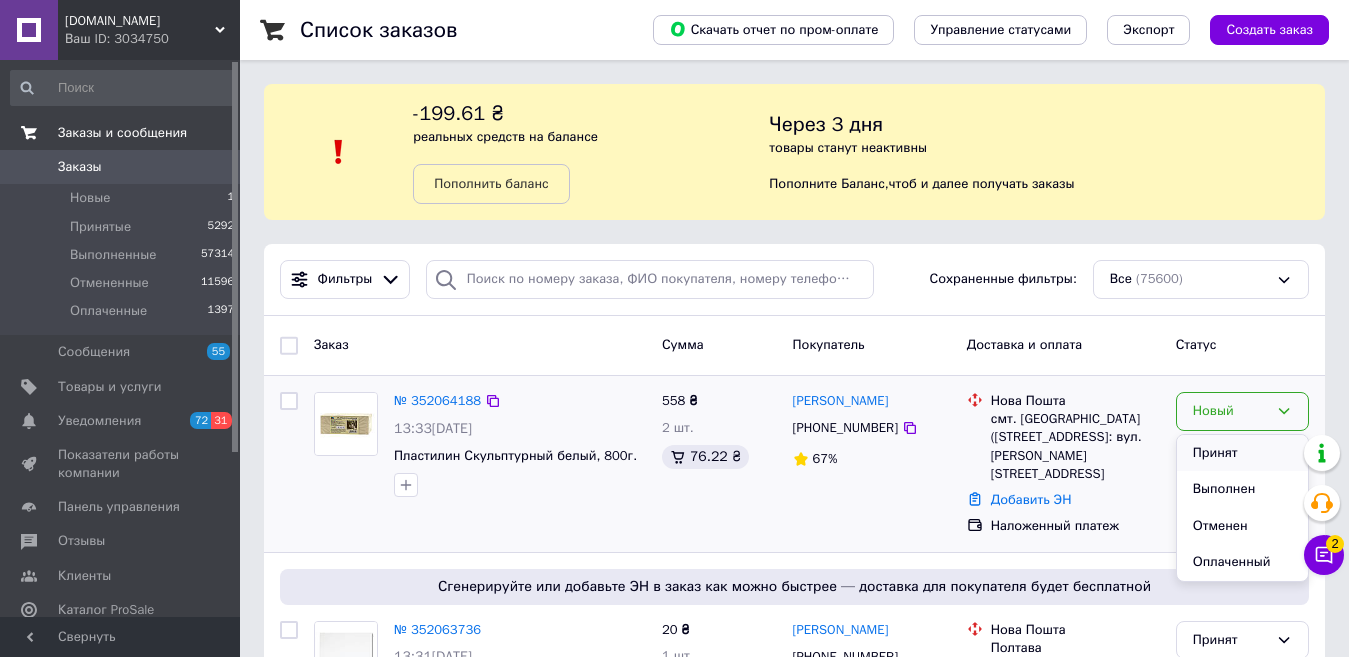 click on "Принят" at bounding box center [1242, 453] 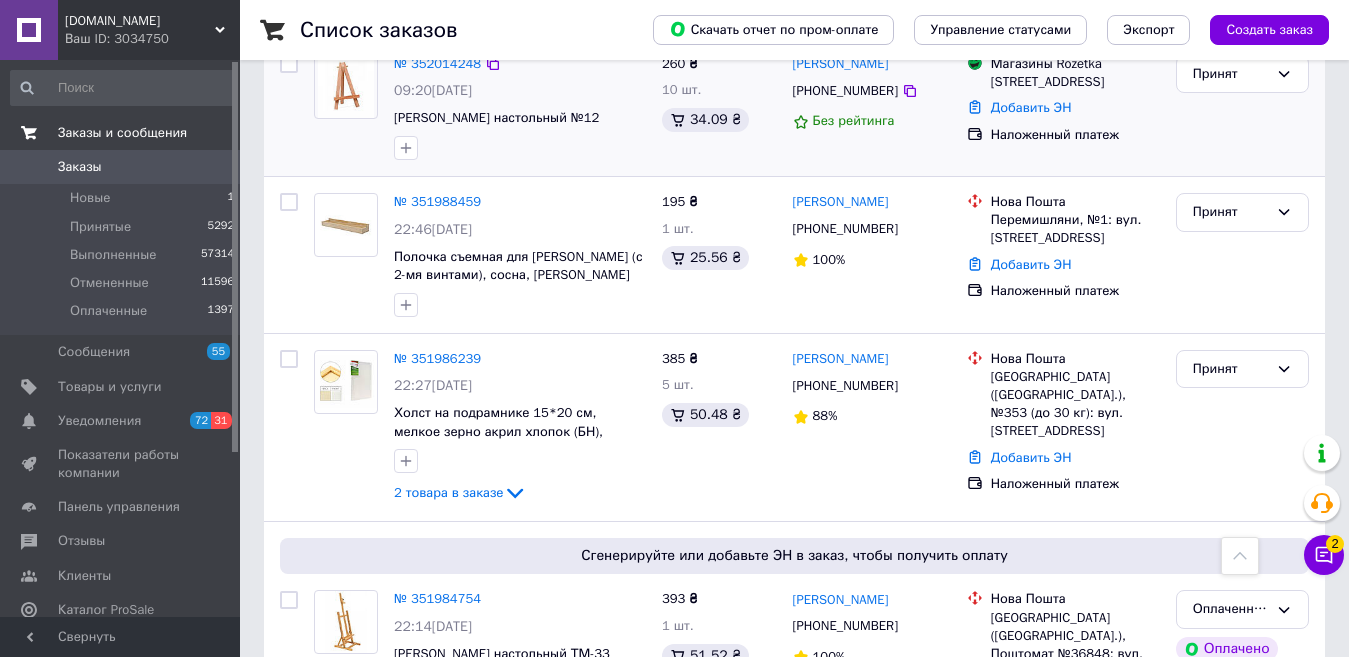 scroll, scrollTop: 2100, scrollLeft: 0, axis: vertical 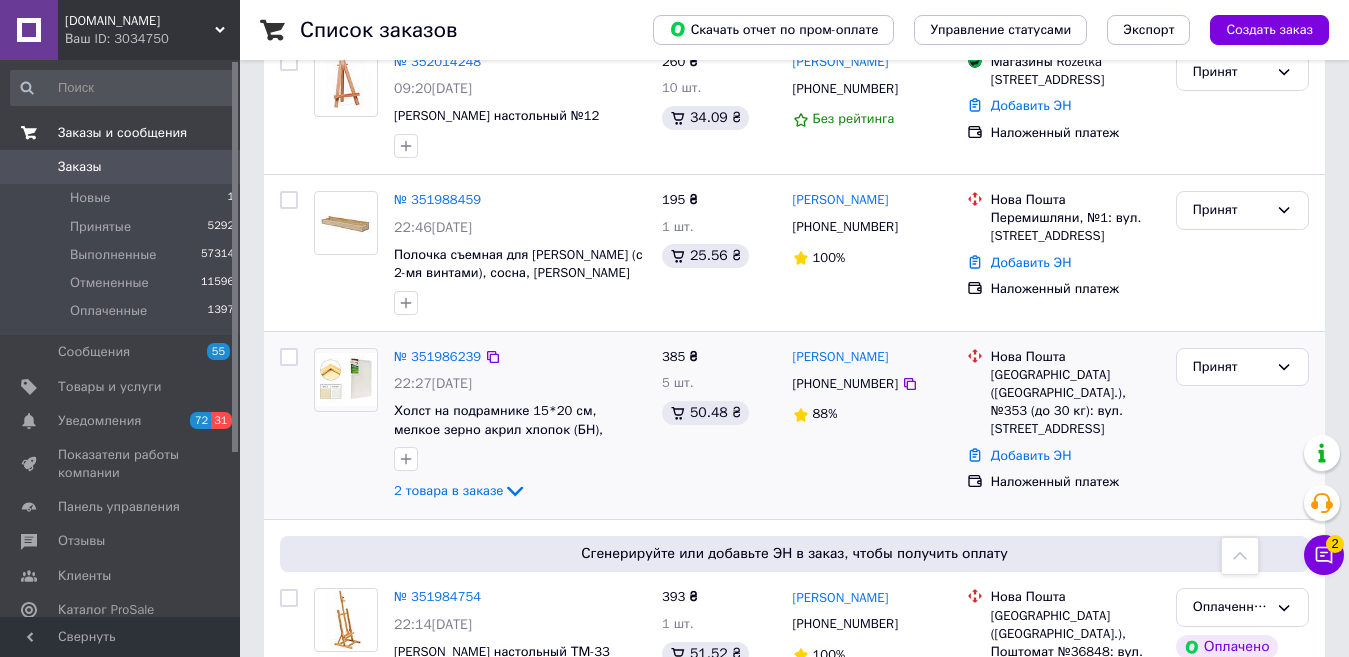 click on "№ 351986239 22:27[DATE] Холст на подрамнике 15*20 см, мелкое зерно акрил хлопок (БН), [PERSON_NAME] Studio 2 товара в заказе" at bounding box center (520, 426) 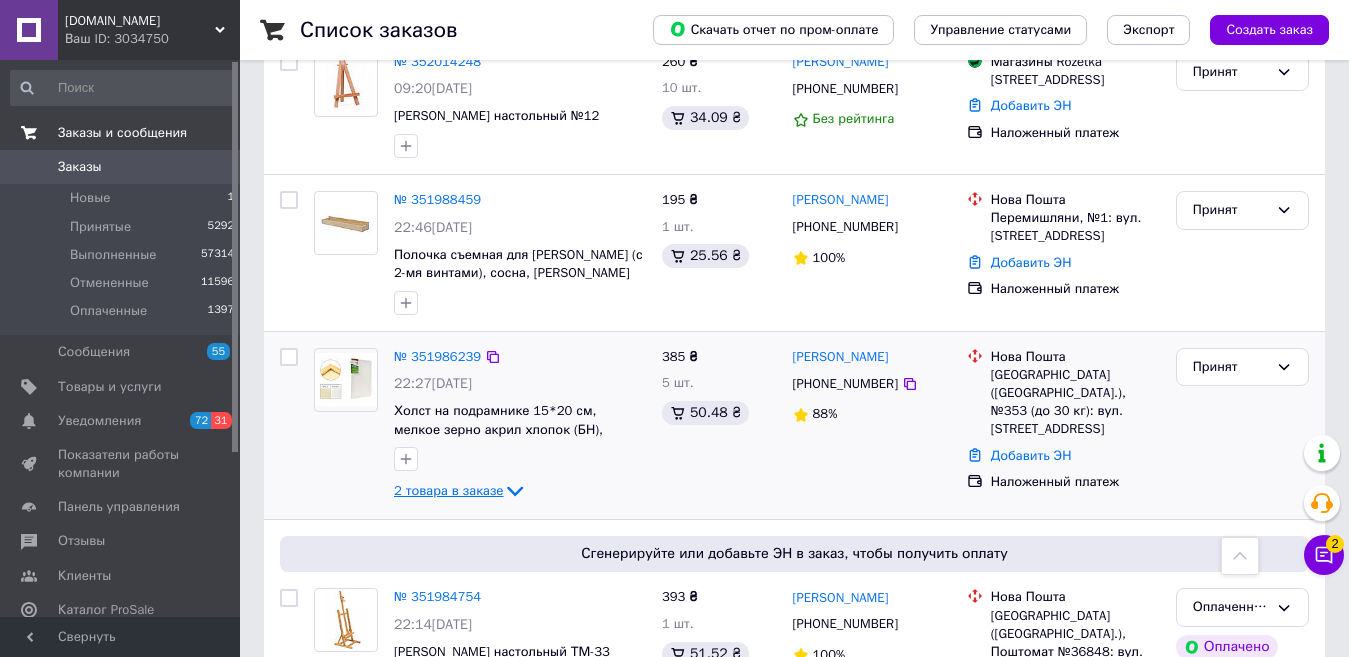 click on "2 товара в заказе" at bounding box center (448, 490) 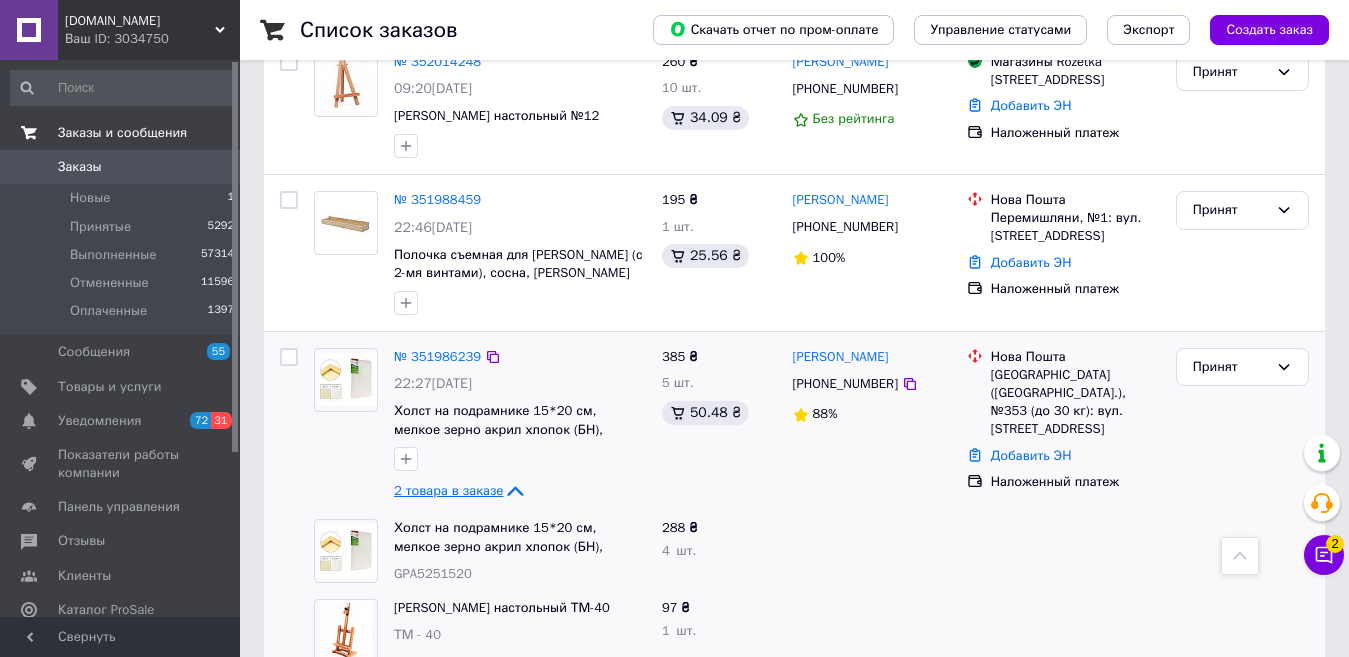 click on "2 товара в заказе" at bounding box center [448, 490] 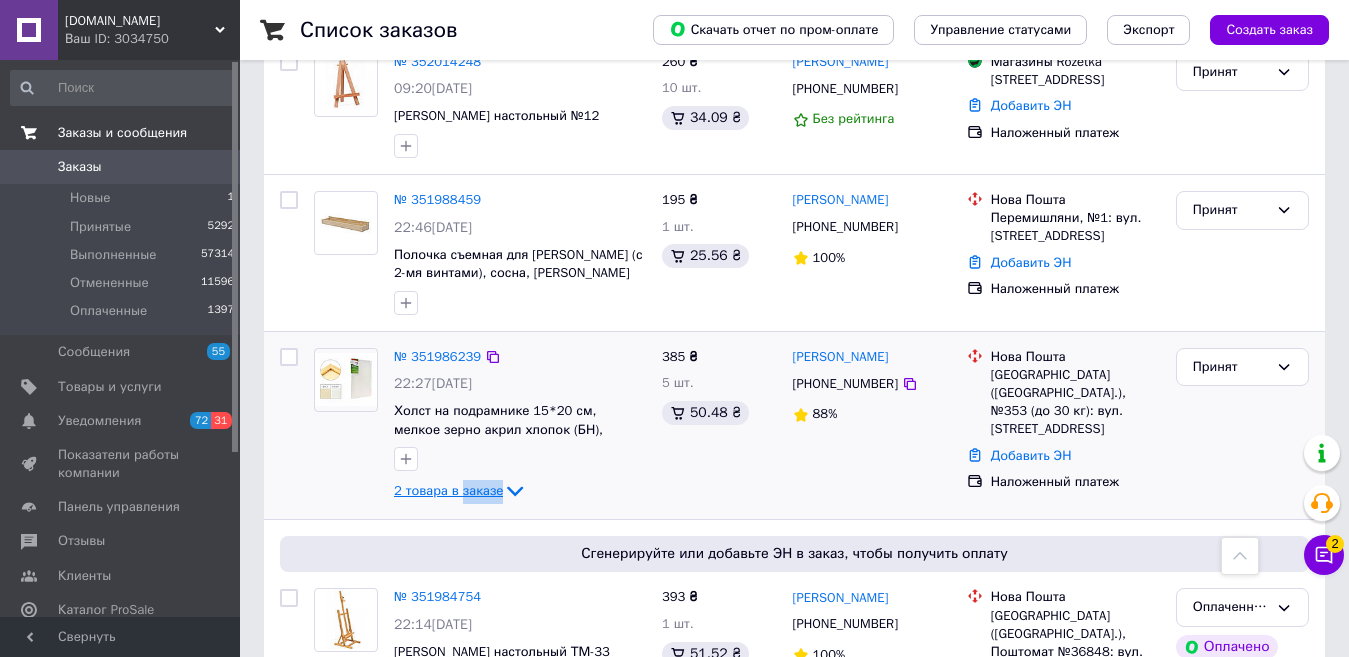 click on "2 товара в заказе" at bounding box center [448, 490] 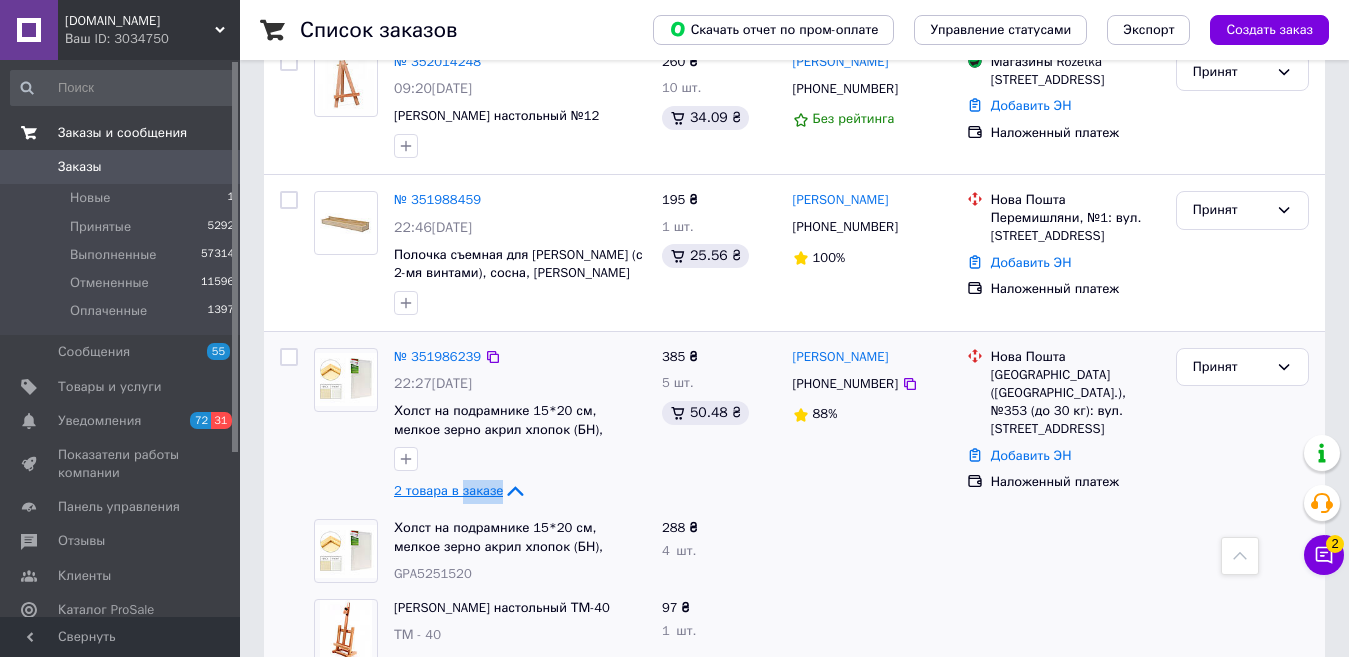 click on "2 товара в заказе" at bounding box center (448, 490) 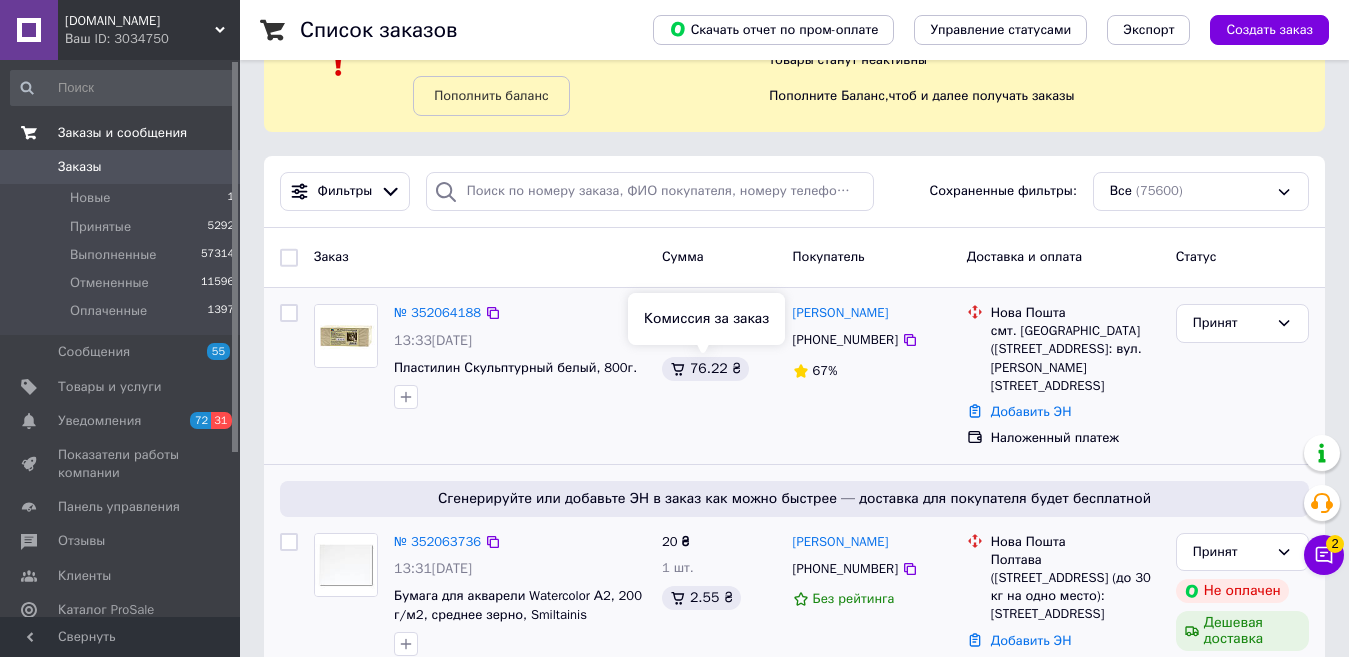 scroll, scrollTop: 200, scrollLeft: 0, axis: vertical 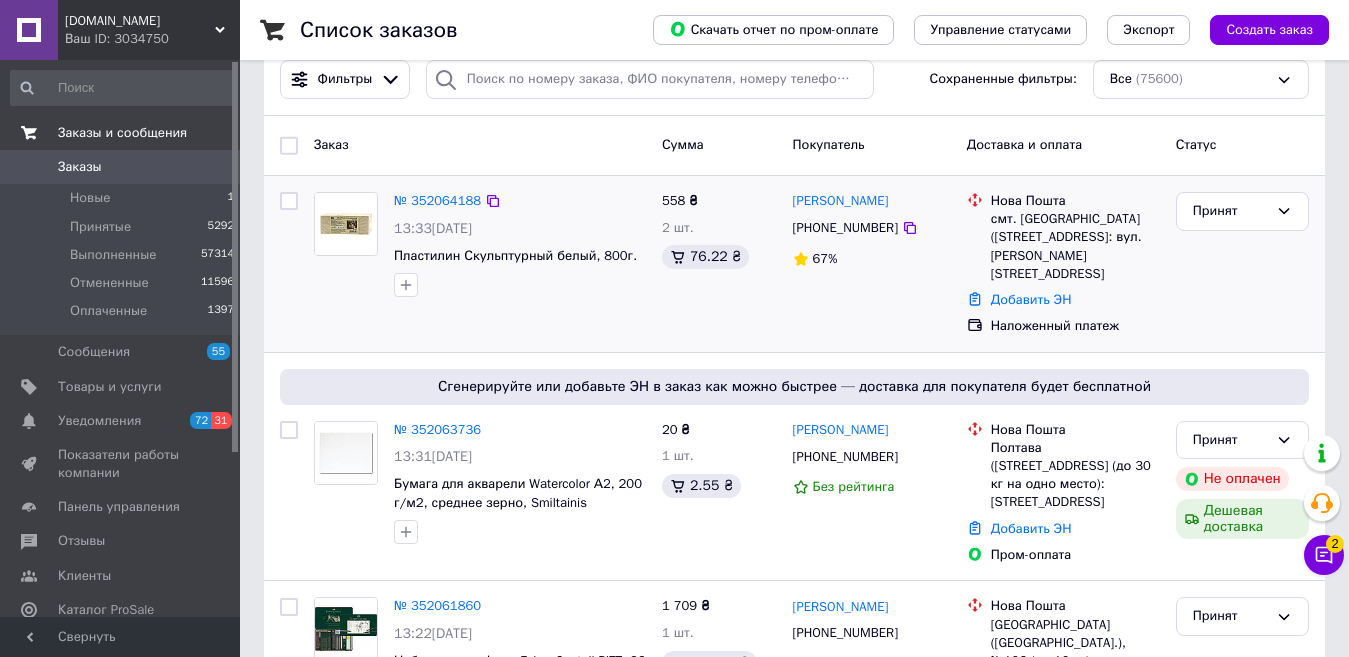click on "№ 352064188 13:33[DATE] Пластилин Скульптурный белый, 800г." at bounding box center [520, 244] 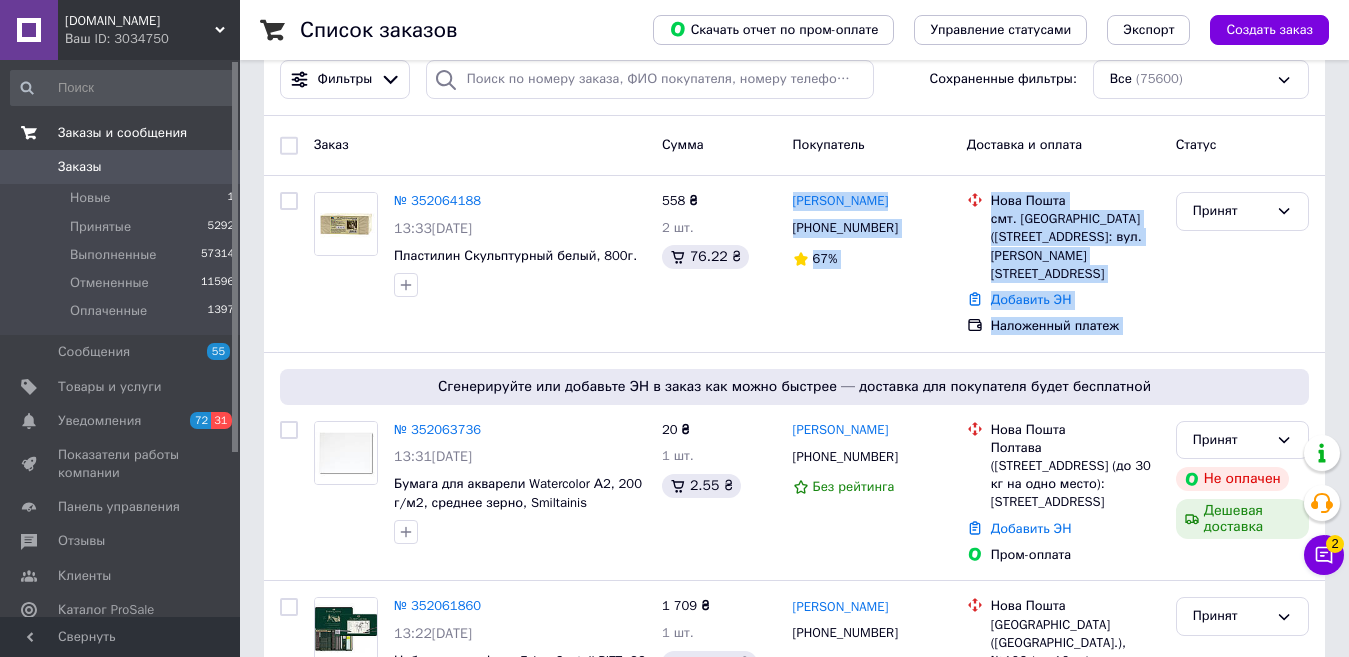 drag, startPoint x: 1190, startPoint y: 311, endPoint x: 650, endPoint y: 299, distance: 540.1333 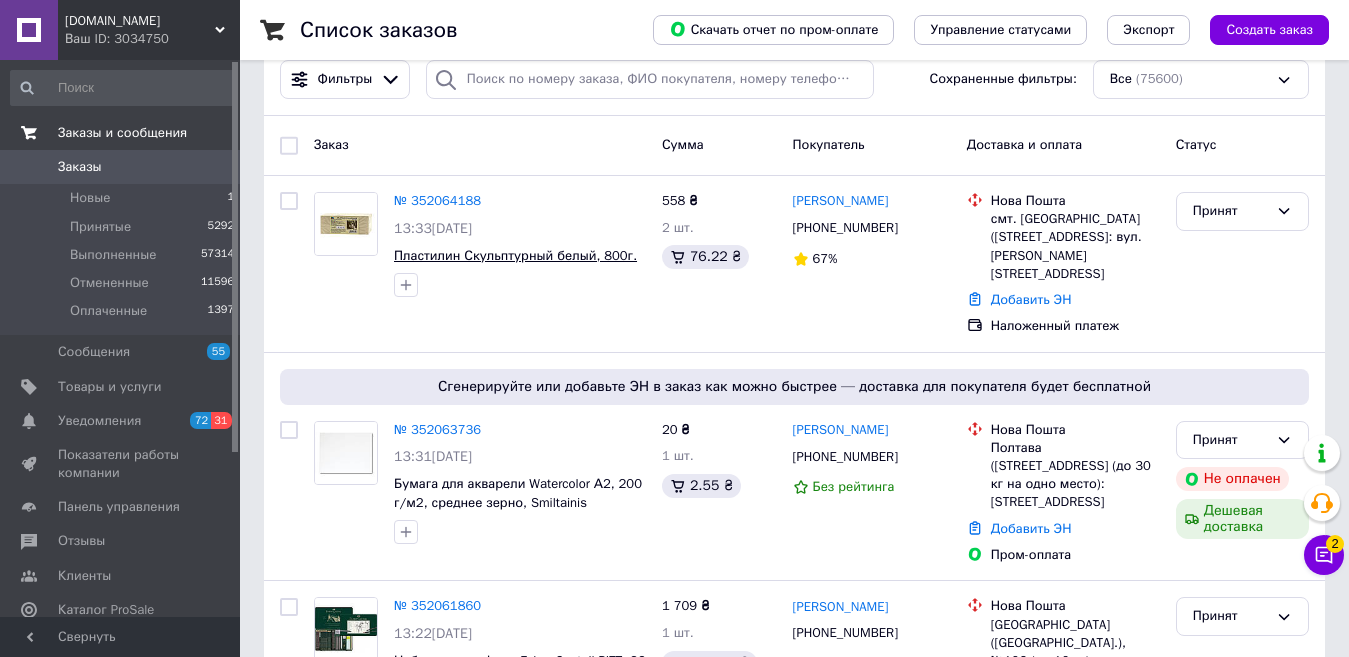 drag, startPoint x: 631, startPoint y: 303, endPoint x: 599, endPoint y: 249, distance: 62.76942 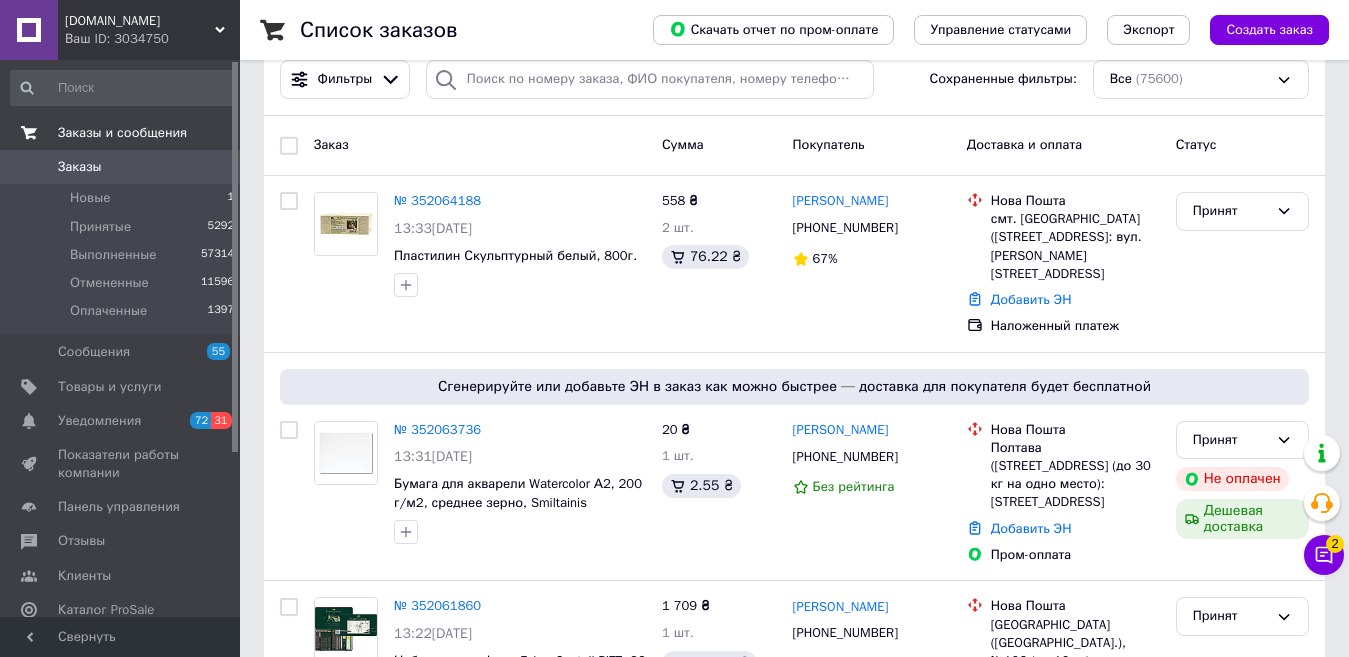 click on "№ 352064188 13:33[DATE] Пластилин Скульптурный белый, 800г." at bounding box center [520, 244] 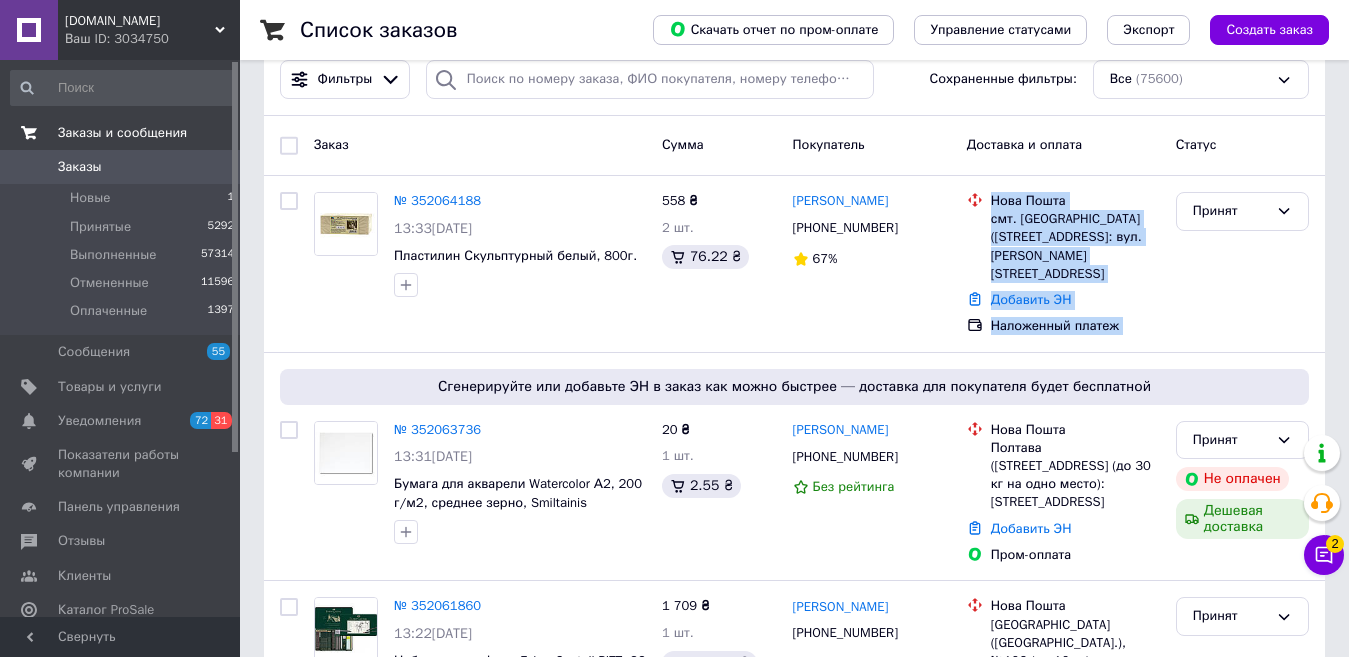 drag, startPoint x: 1227, startPoint y: 305, endPoint x: 798, endPoint y: 308, distance: 429.0105 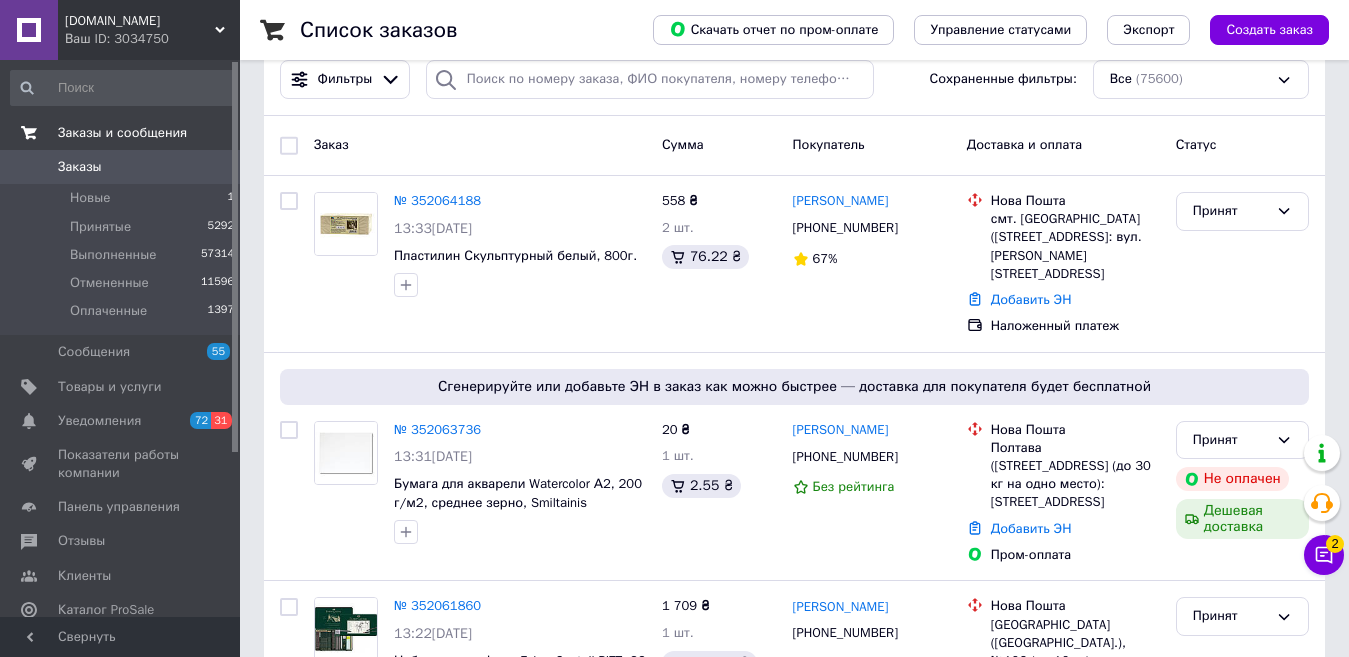 click on "558 ₴ 2 шт. 76.22 ₴" at bounding box center [719, 264] 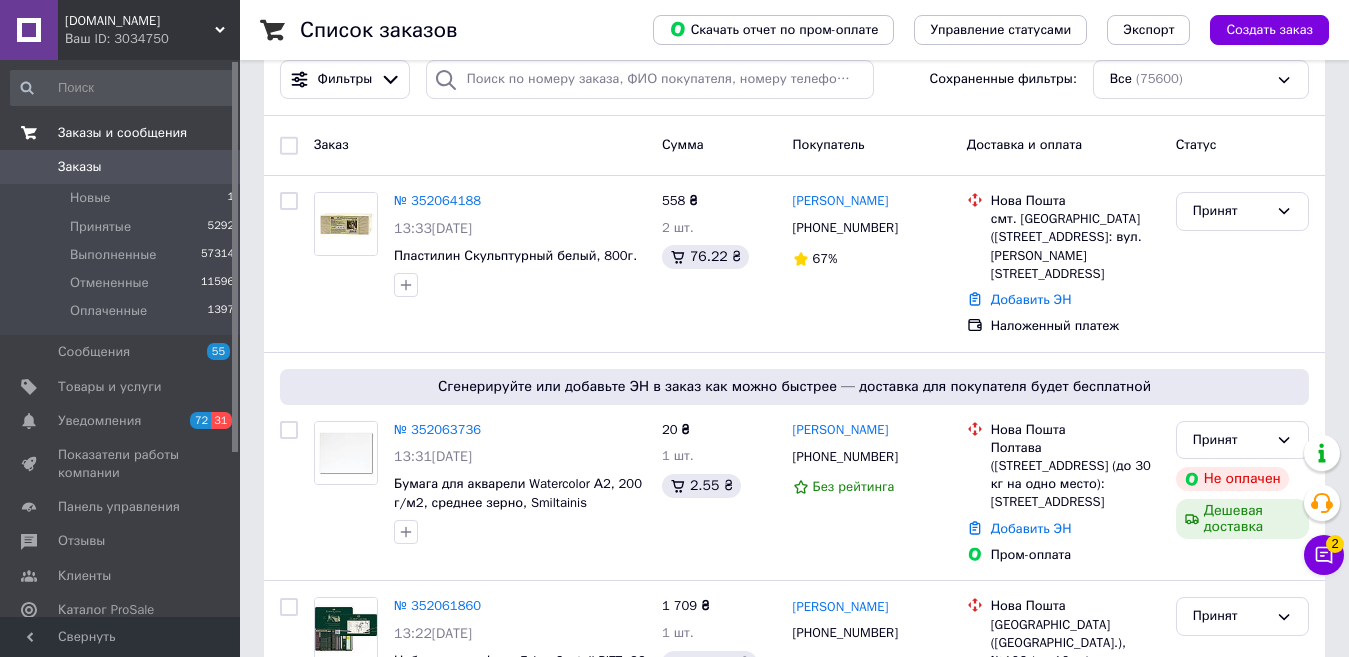 click on "13:33[DATE]" at bounding box center [520, 229] 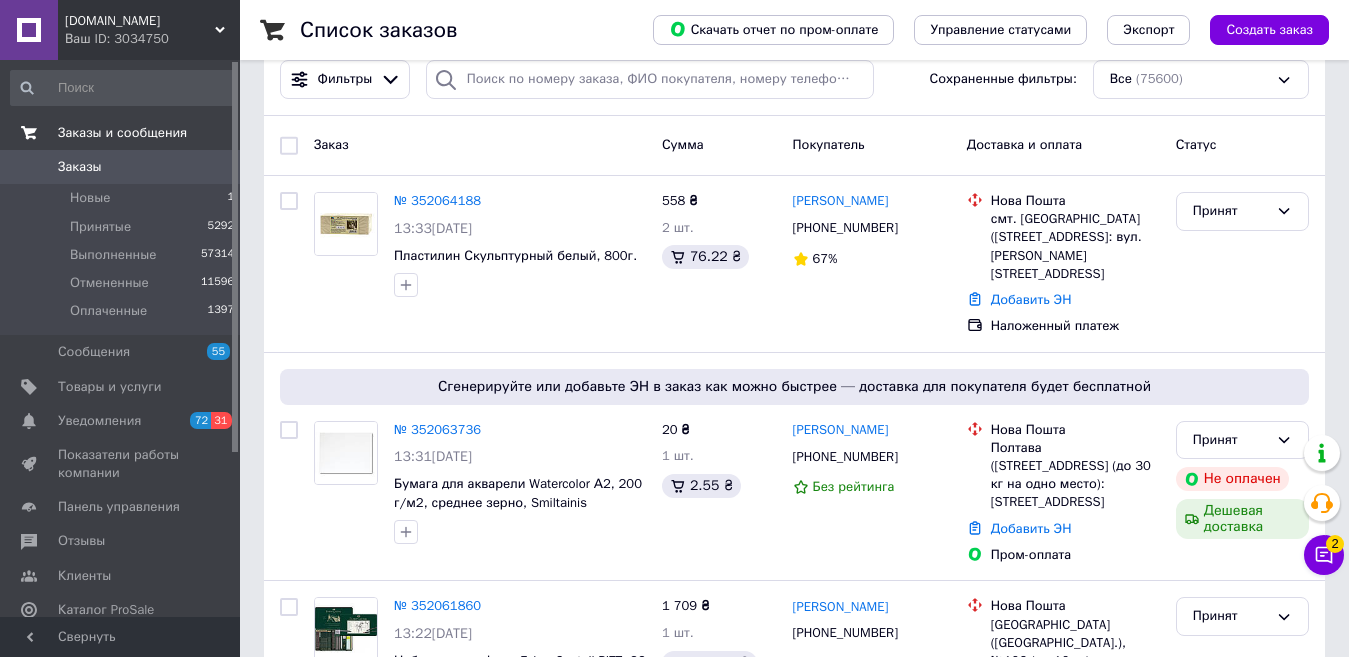 click on "13:33[DATE]" at bounding box center (520, 229) 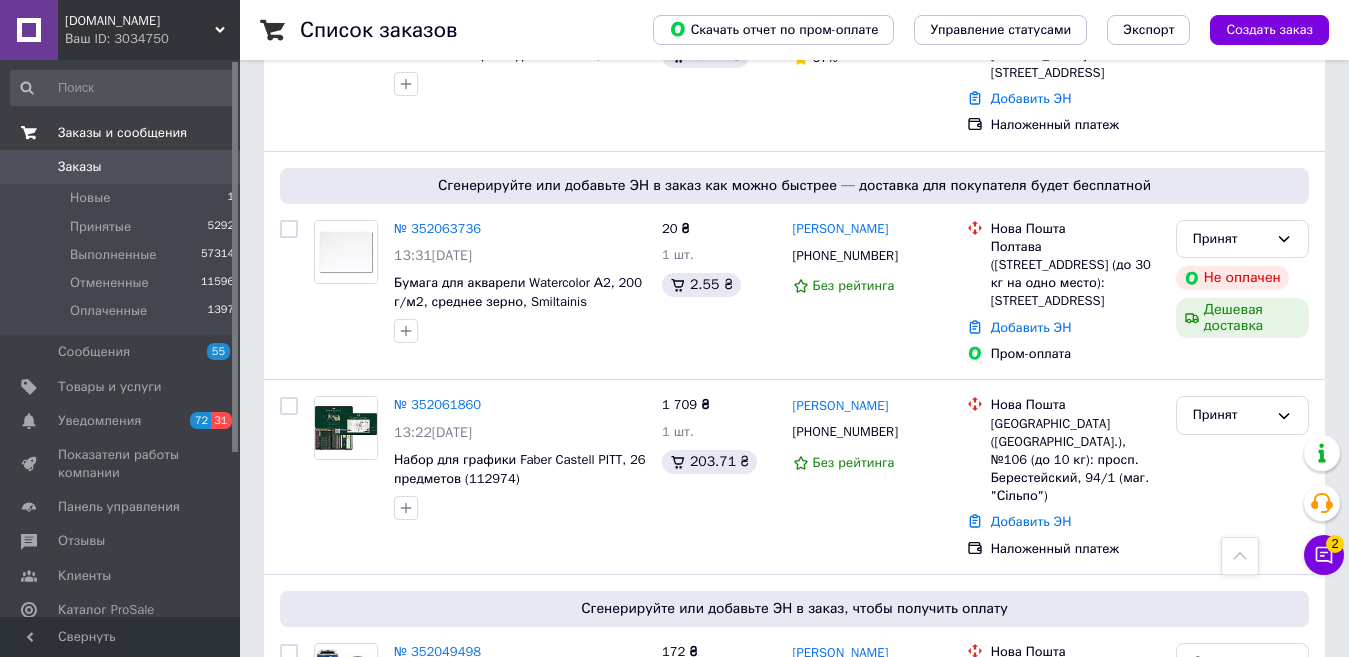 scroll, scrollTop: 200, scrollLeft: 0, axis: vertical 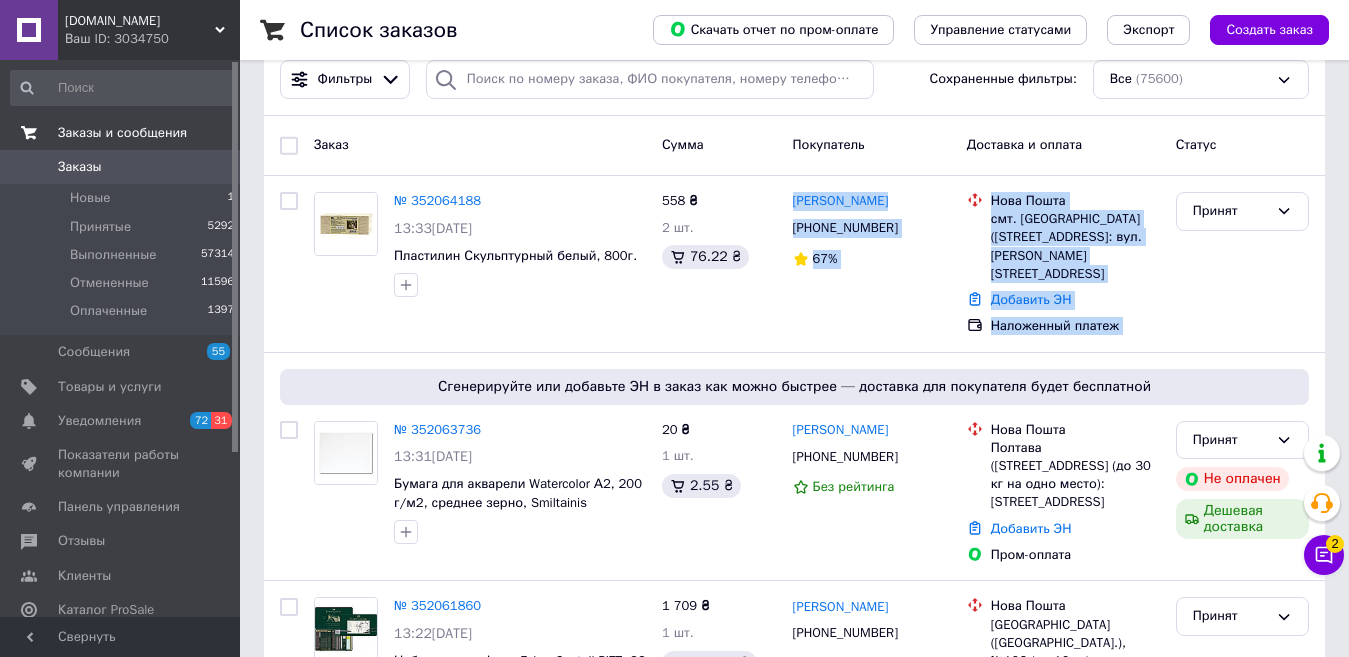 drag, startPoint x: 1178, startPoint y: 323, endPoint x: 748, endPoint y: 326, distance: 430.01047 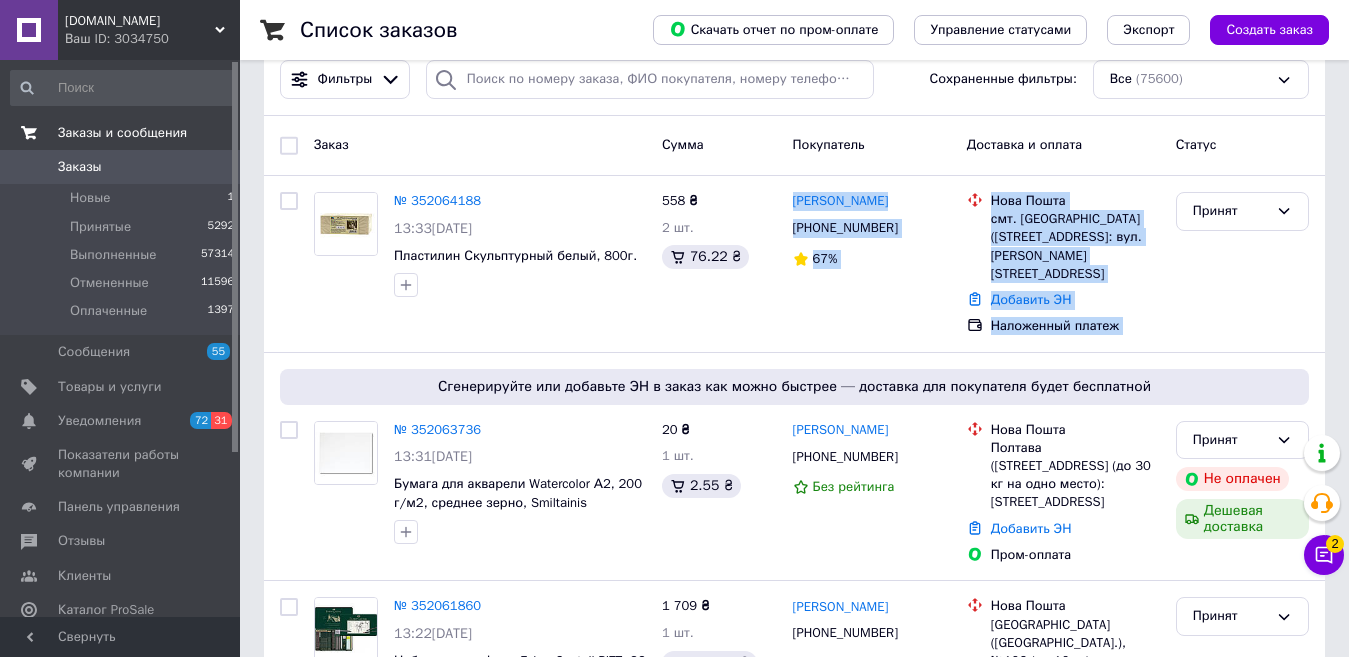 click on "№ 352064188 13:33[DATE] Пластилин Скульптурный белый, 800г. 558 ₴ 2 шт. 76.22 ₴ [PERSON_NAME] [PHONE_NUMBER] 67% [GEOGRAPHIC_DATA]. [GEOGRAPHIC_DATA] ([STREET_ADDRESS]: вул. [PERSON_NAME][STREET_ADDRESS] Добавить ЭН Наложенный платеж Принят" at bounding box center [794, 264] 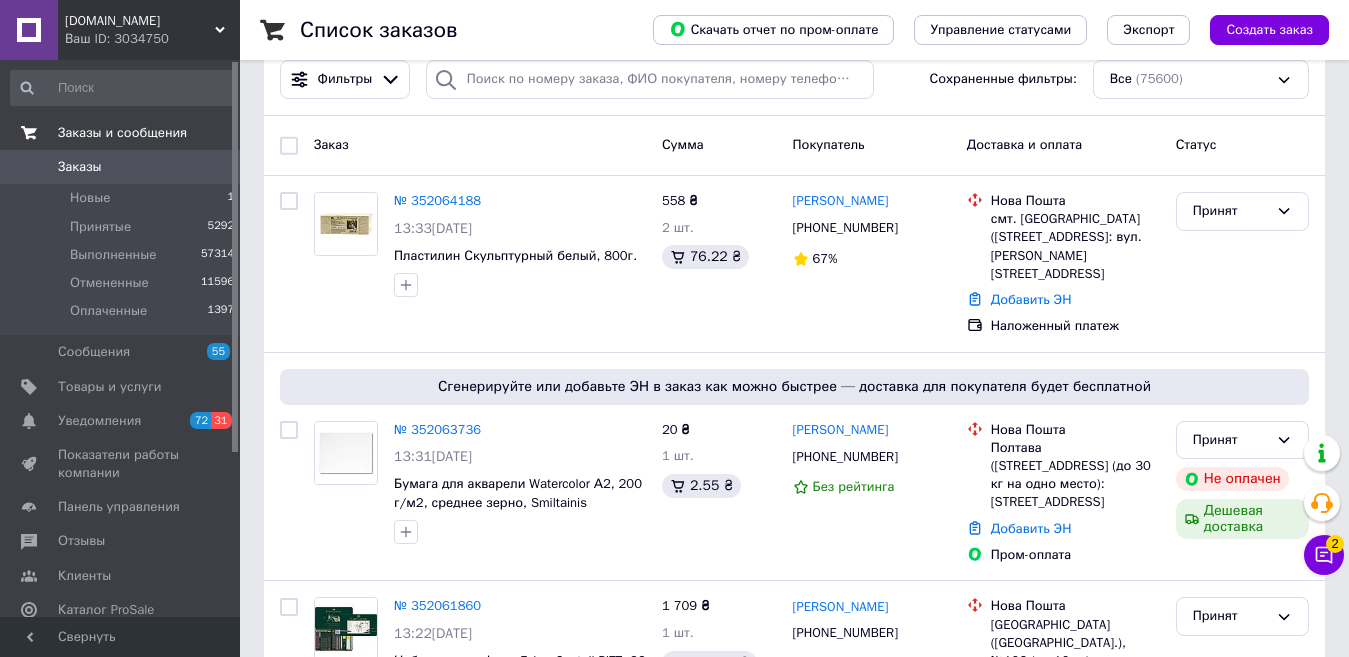 click on "№ 352064188" at bounding box center [520, 201] 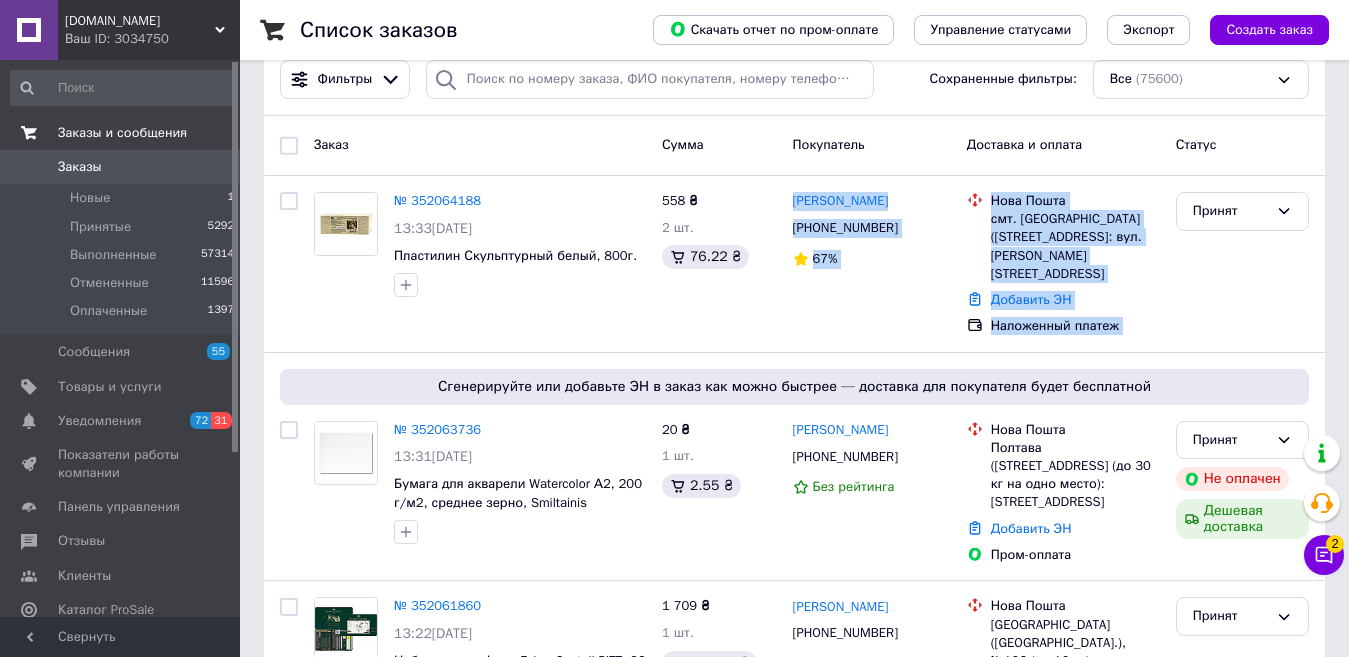 drag, startPoint x: 1151, startPoint y: 328, endPoint x: 722, endPoint y: 304, distance: 429.6708 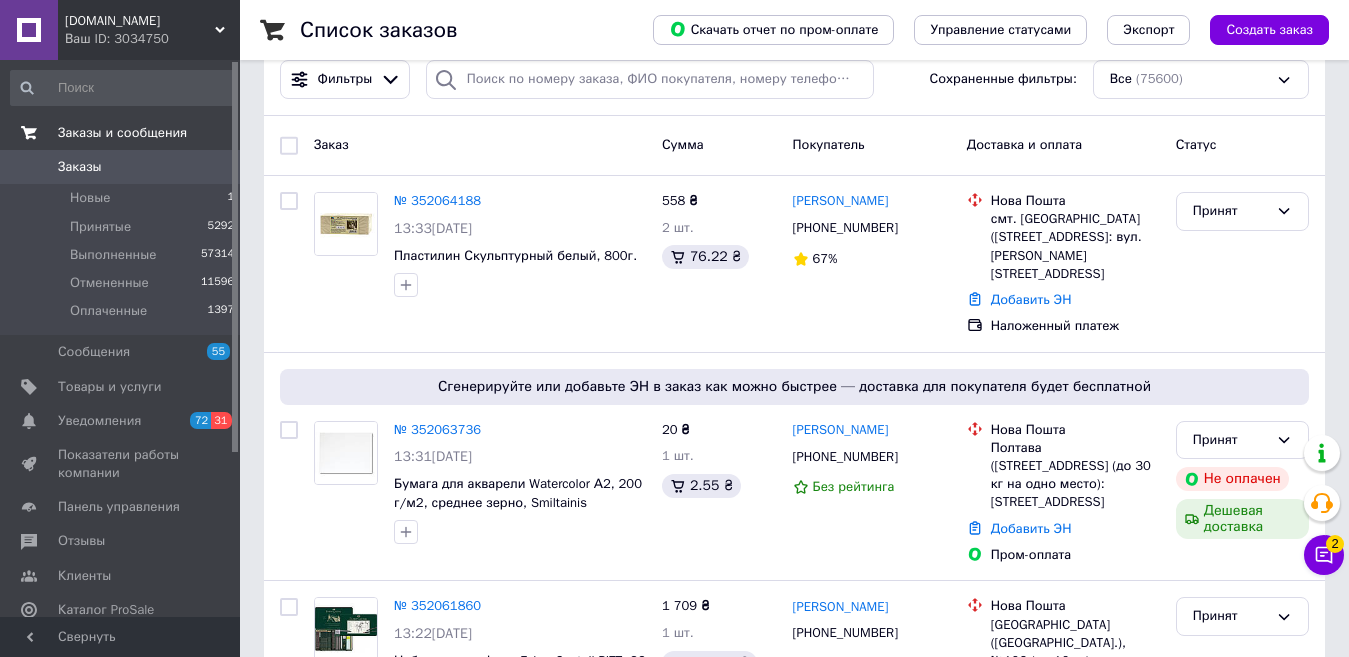click on "№ 352064188 13:33[DATE] Пластилин Скульптурный белый, 800г." at bounding box center [520, 244] 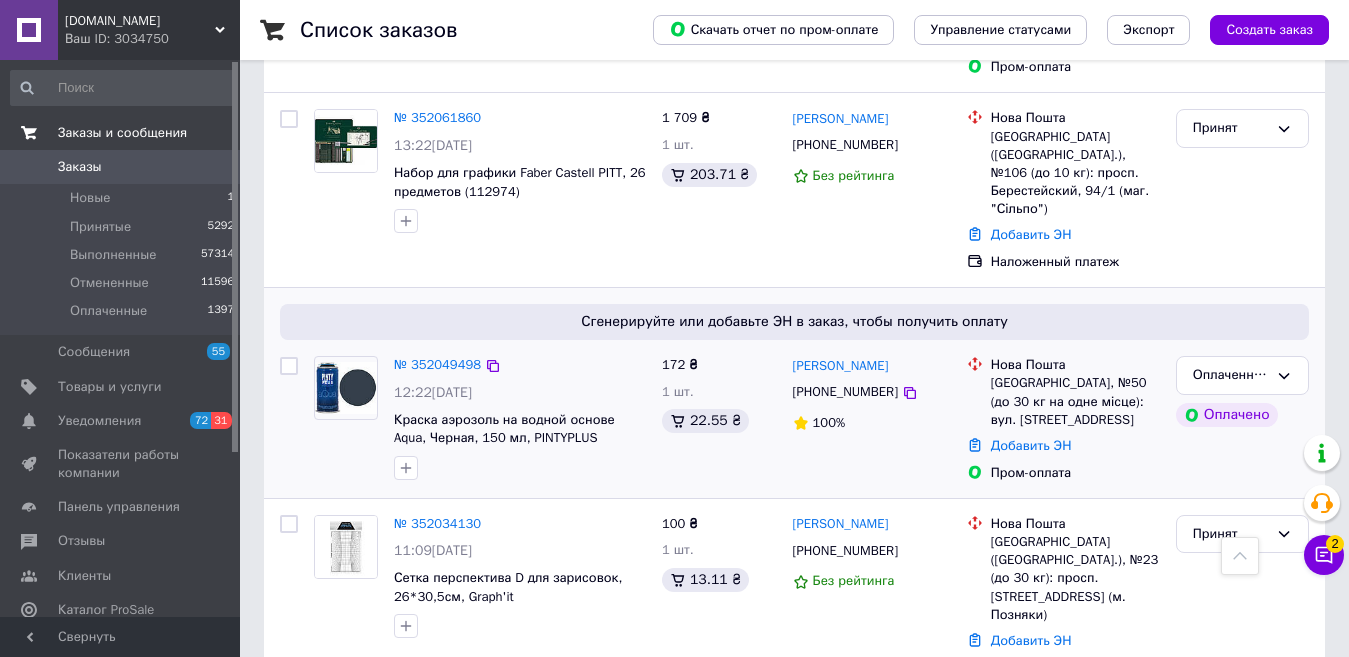 scroll, scrollTop: 700, scrollLeft: 0, axis: vertical 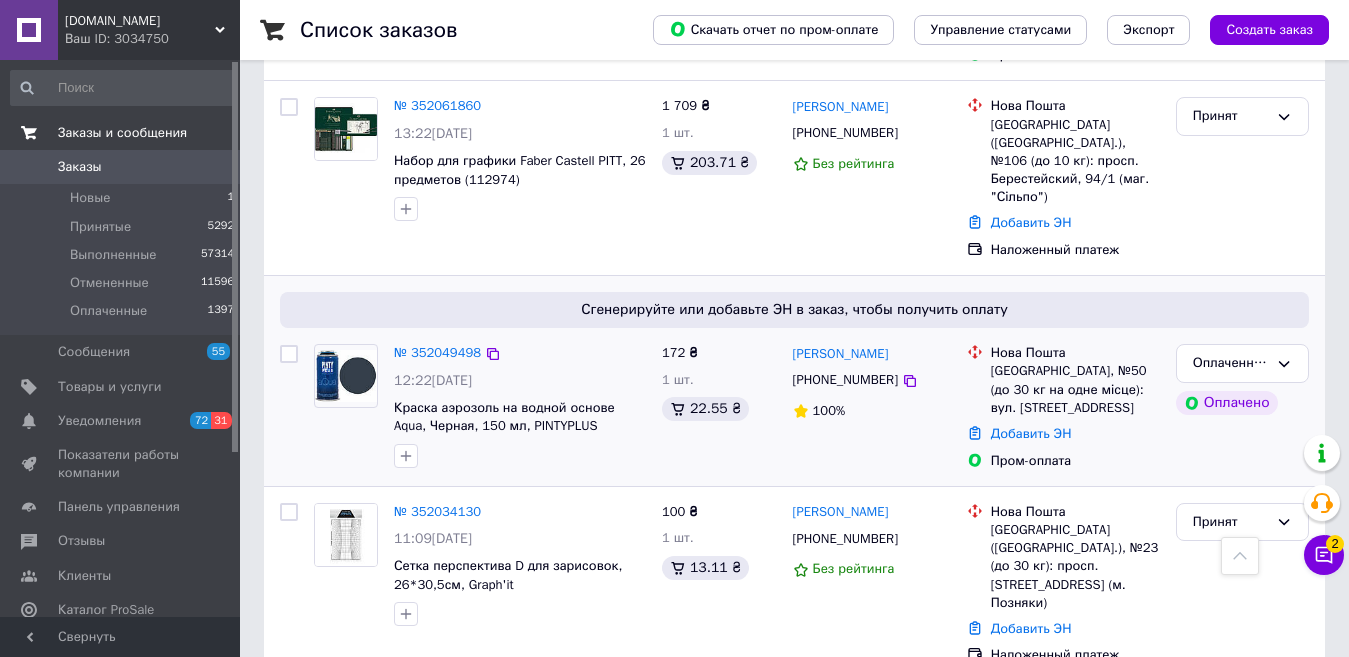 click at bounding box center (520, 456) 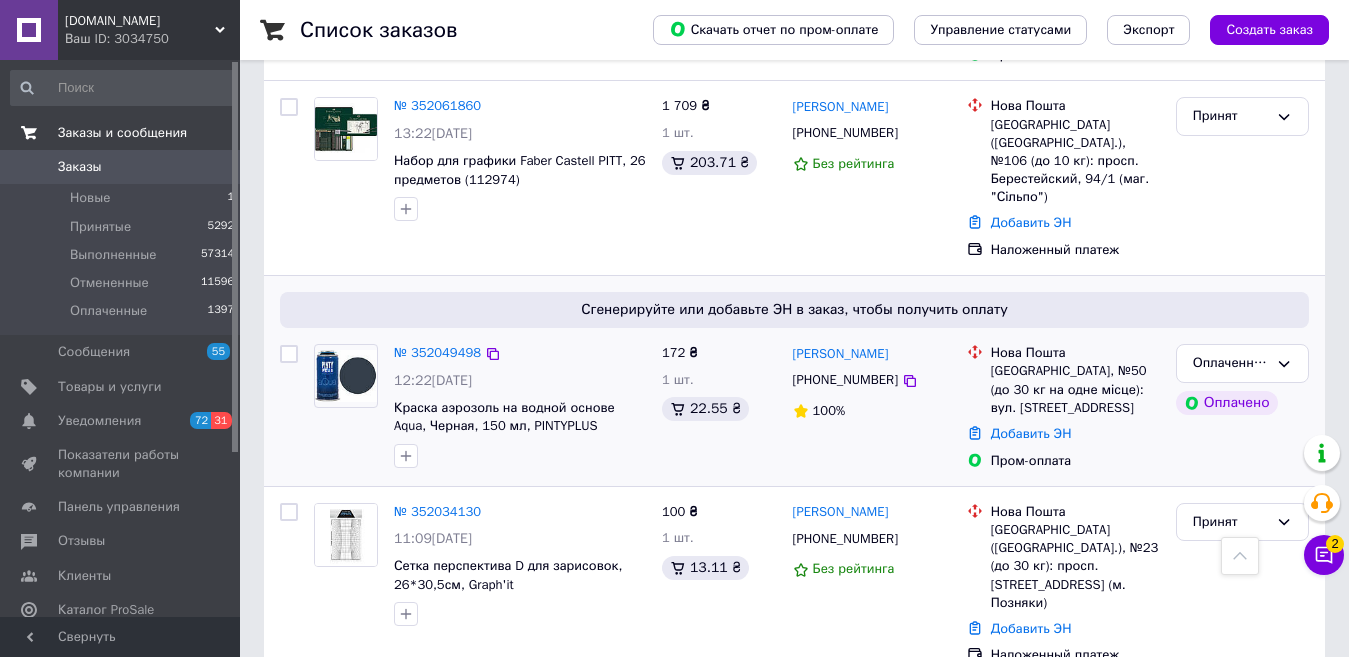 click on "№ 352049498" at bounding box center (520, 353) 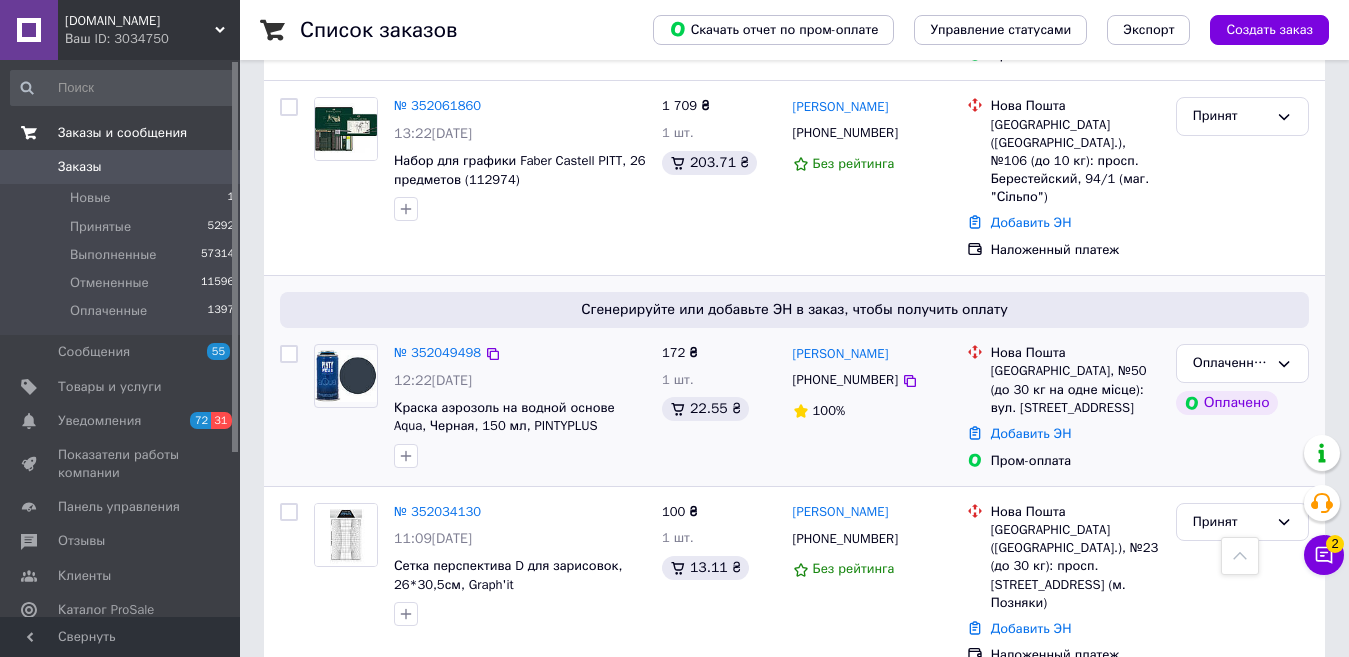 click on "№ 352049498" at bounding box center [520, 353] 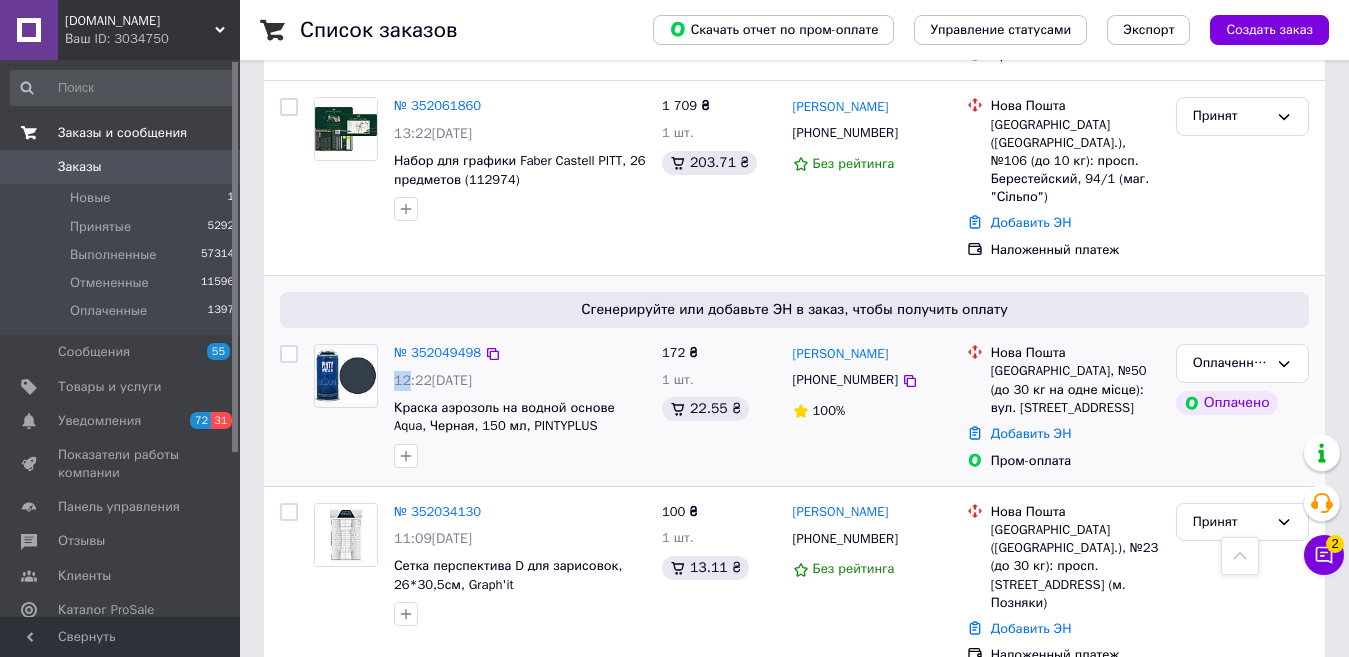 click on "№ 352049498" at bounding box center (520, 353) 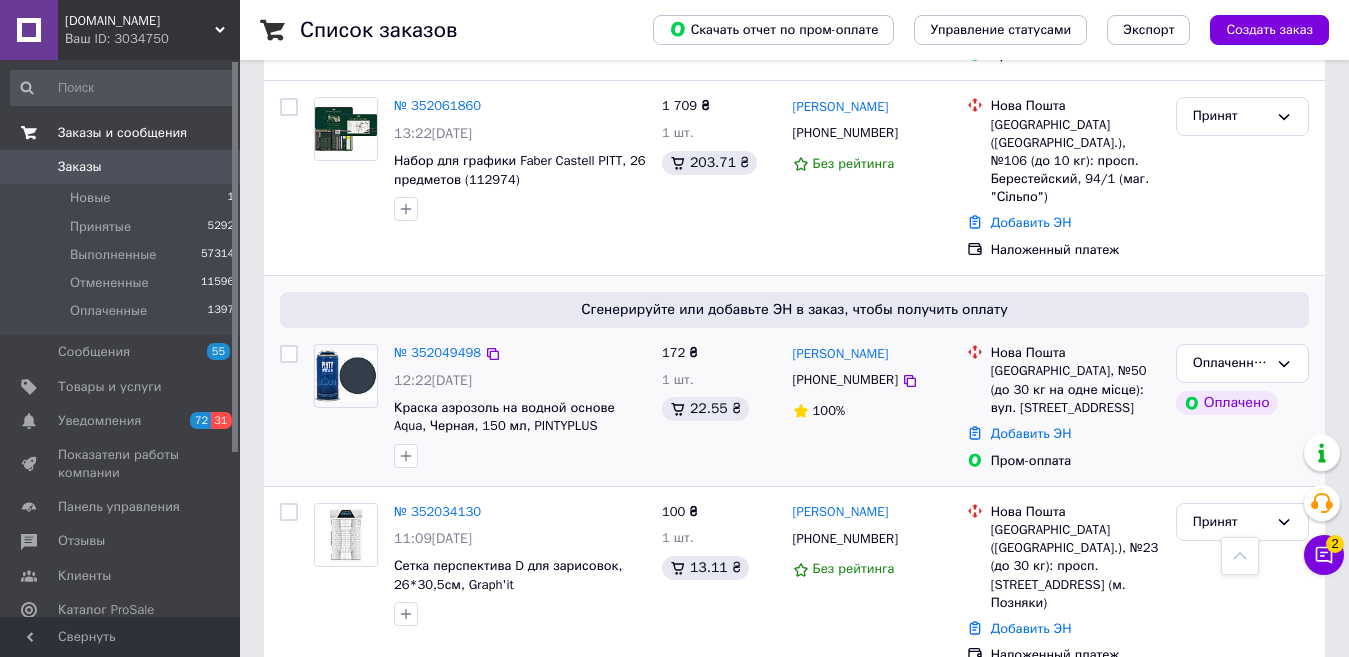 click on "№ 352049498" at bounding box center (520, 353) 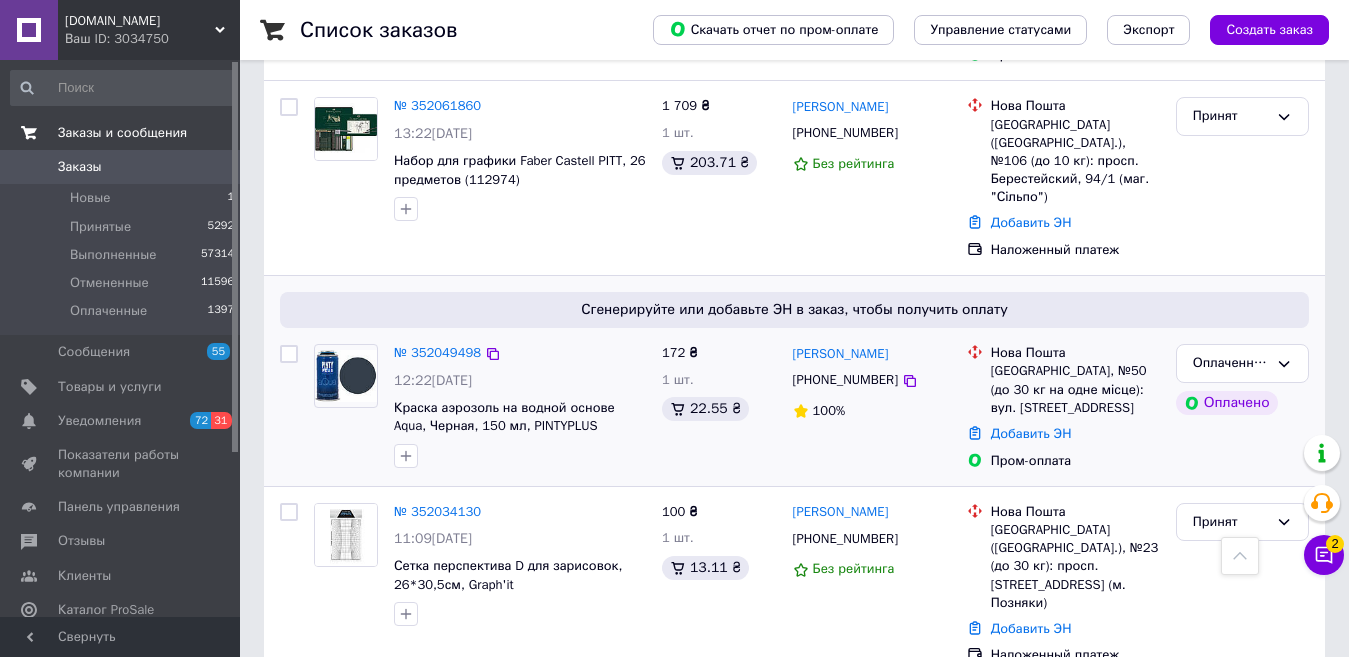 click on "12:22[DATE]" at bounding box center [520, 381] 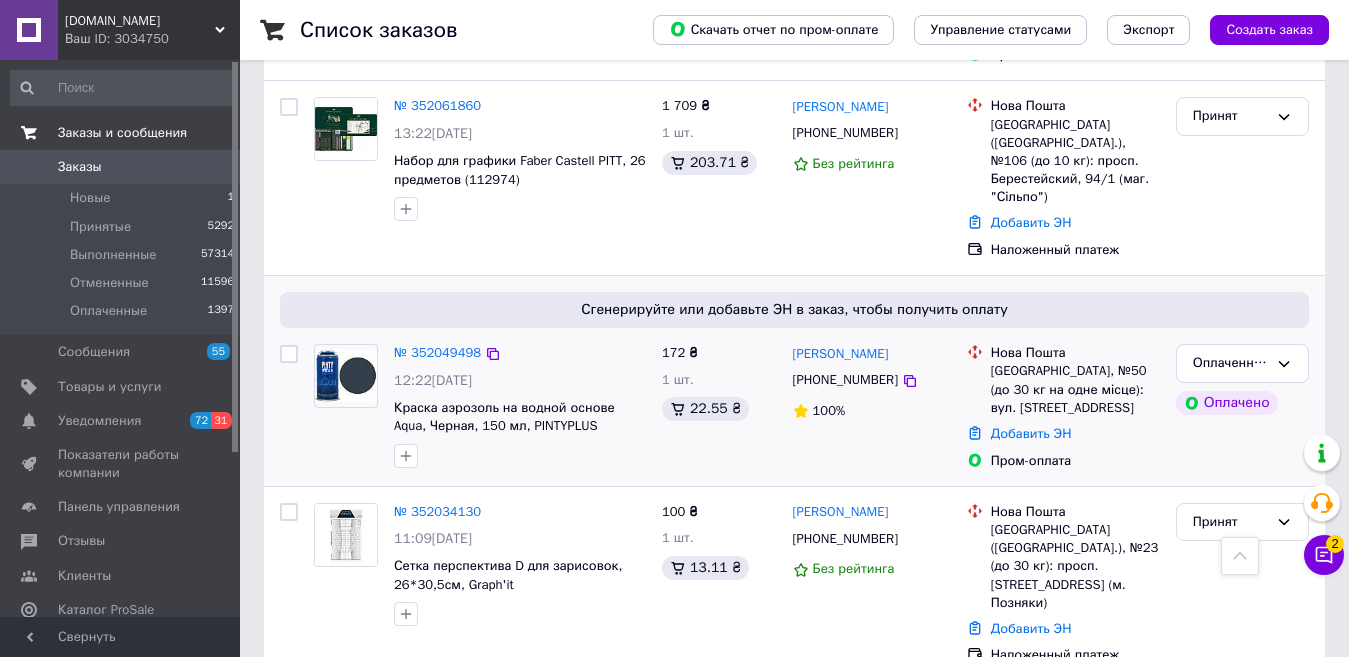 click on "12:22[DATE]" at bounding box center [520, 381] 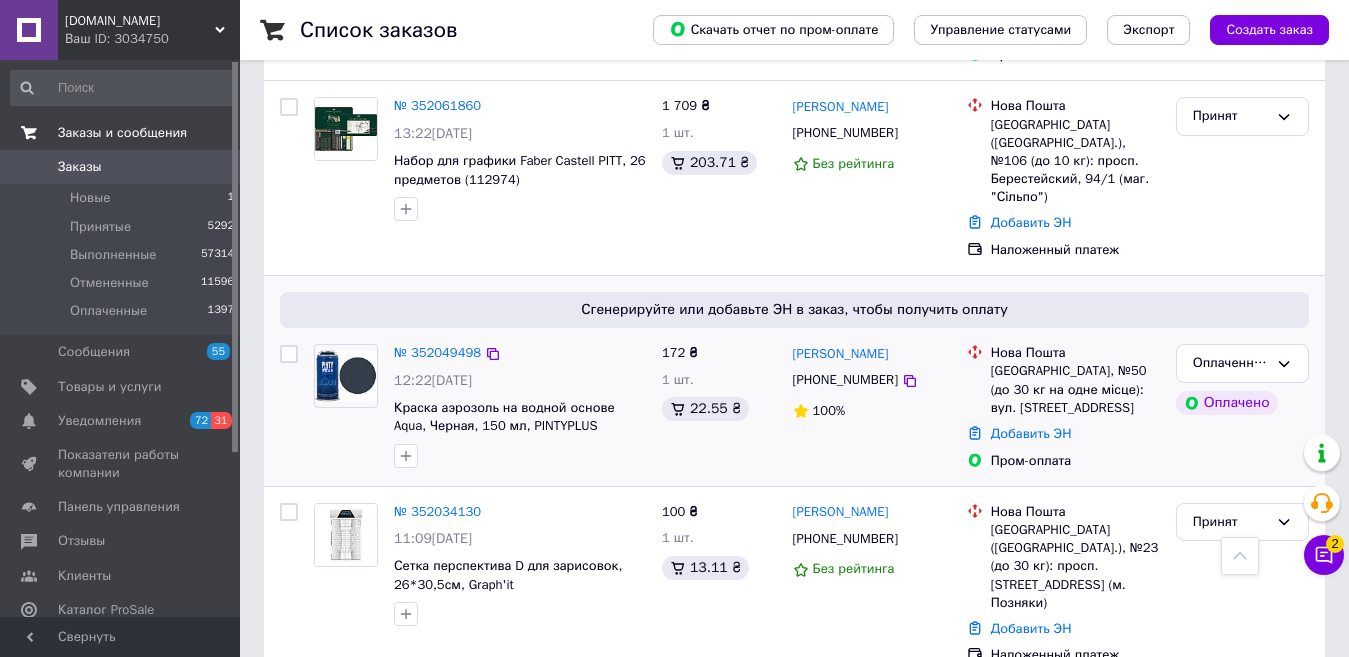 click on "№ 352049498" at bounding box center (520, 353) 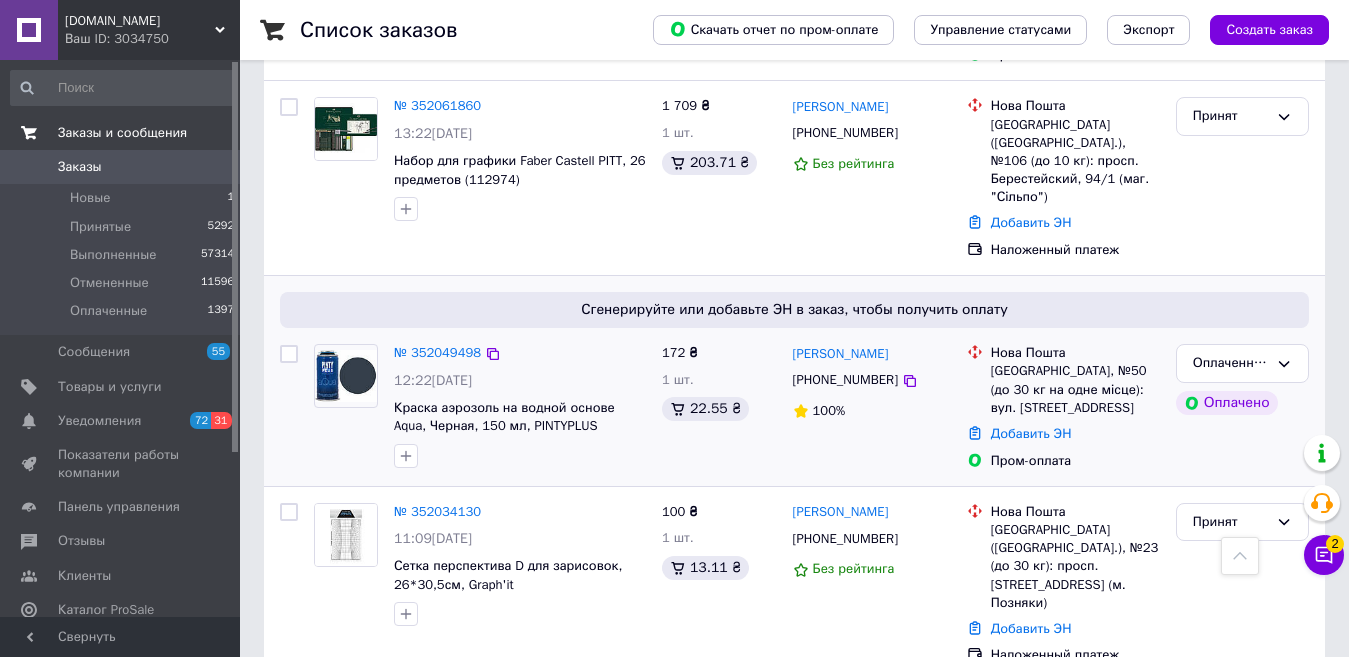 click on "№ 352049498" at bounding box center [520, 353] 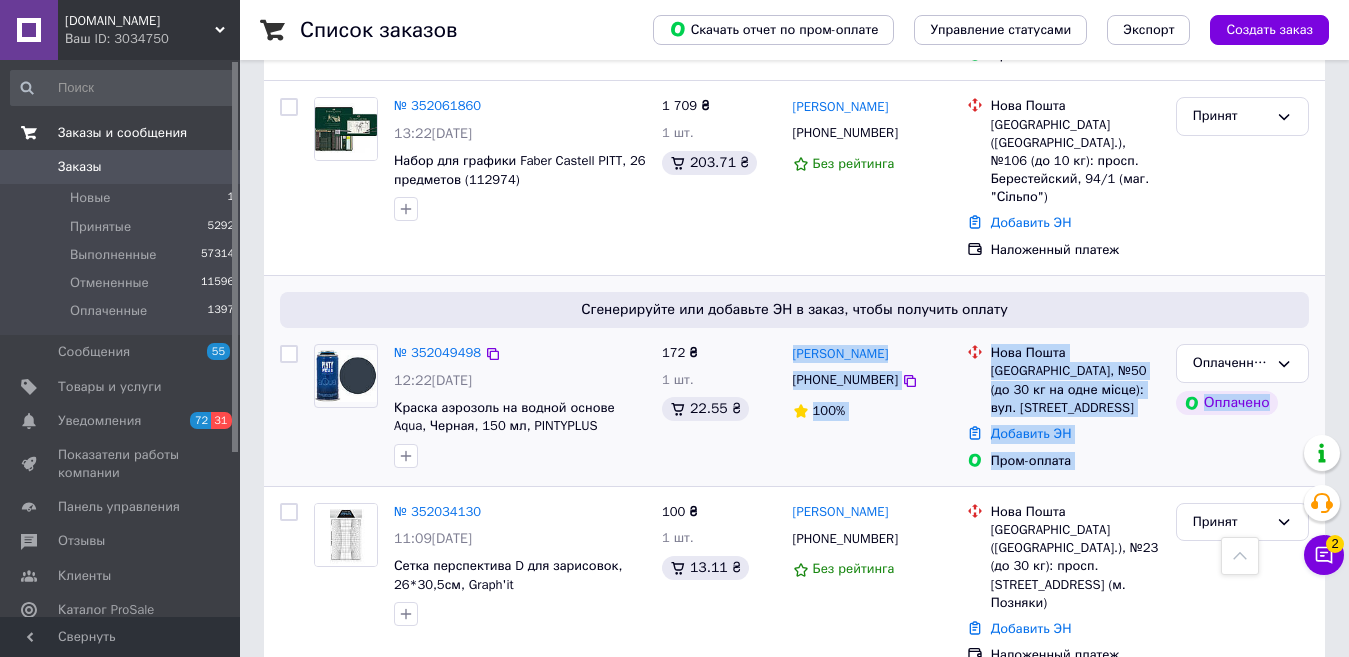 drag, startPoint x: 1194, startPoint y: 414, endPoint x: 704, endPoint y: 388, distance: 490.6893 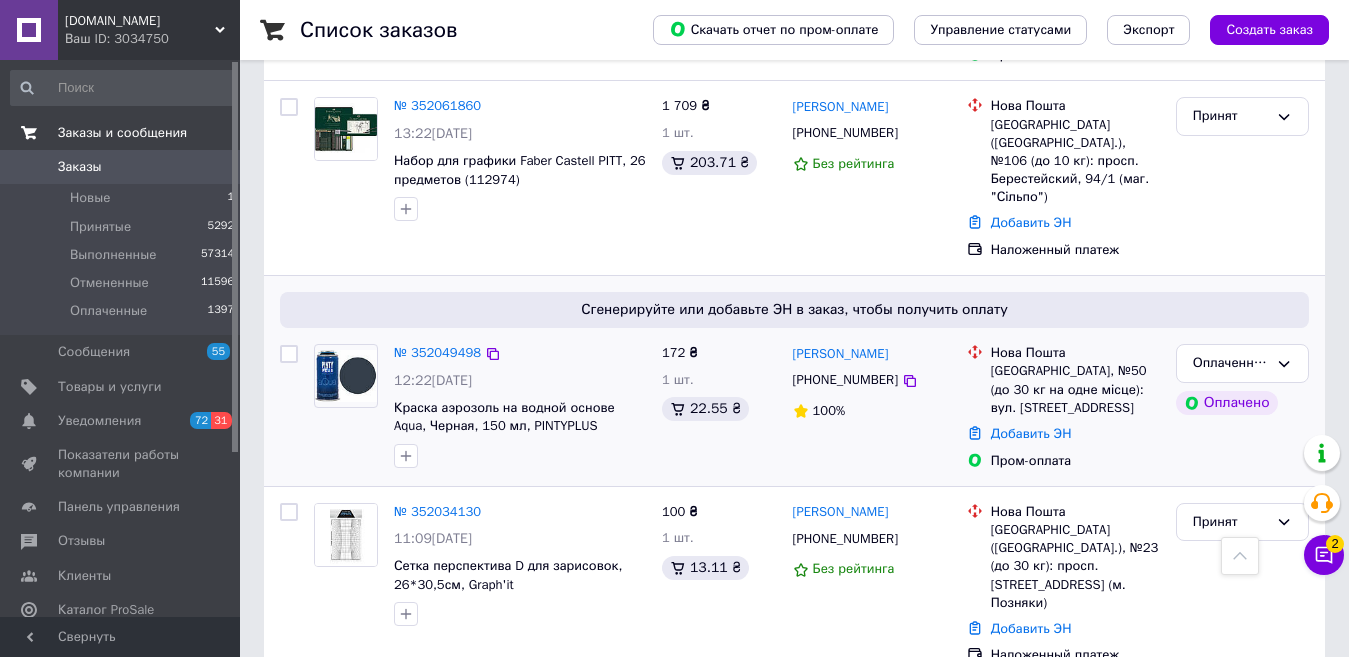 click on "№ 352049498" at bounding box center [520, 353] 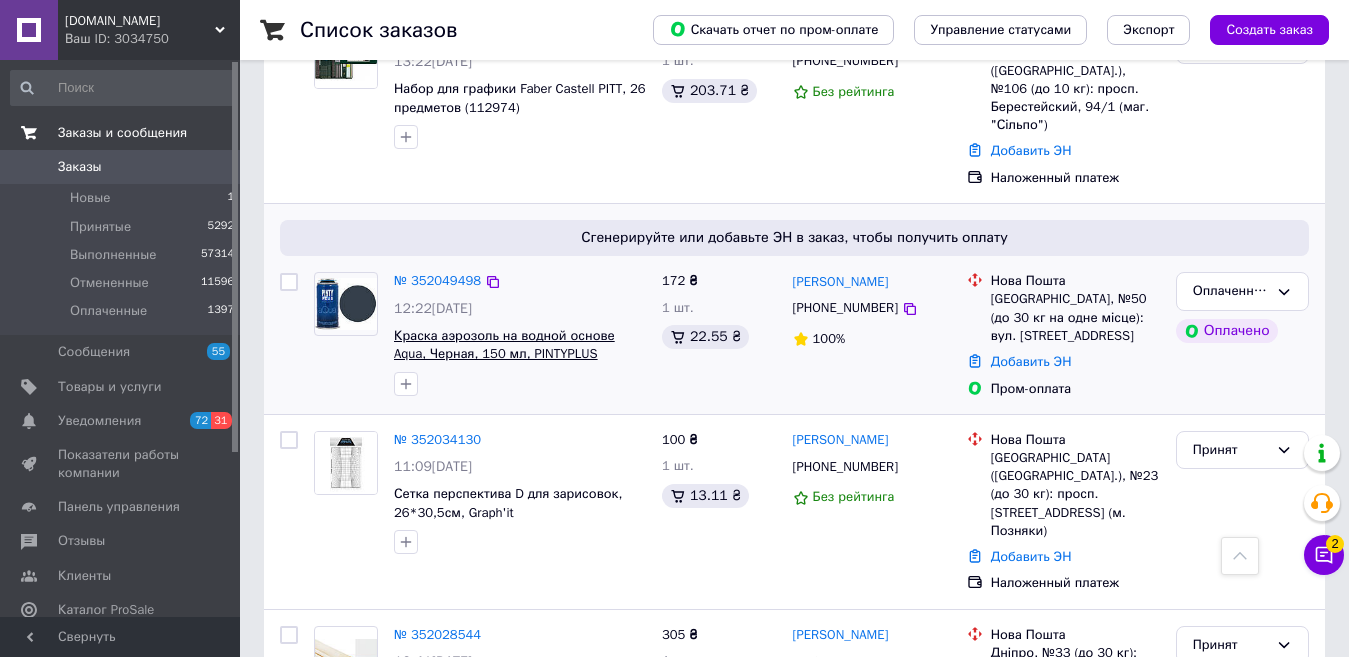 scroll, scrollTop: 900, scrollLeft: 0, axis: vertical 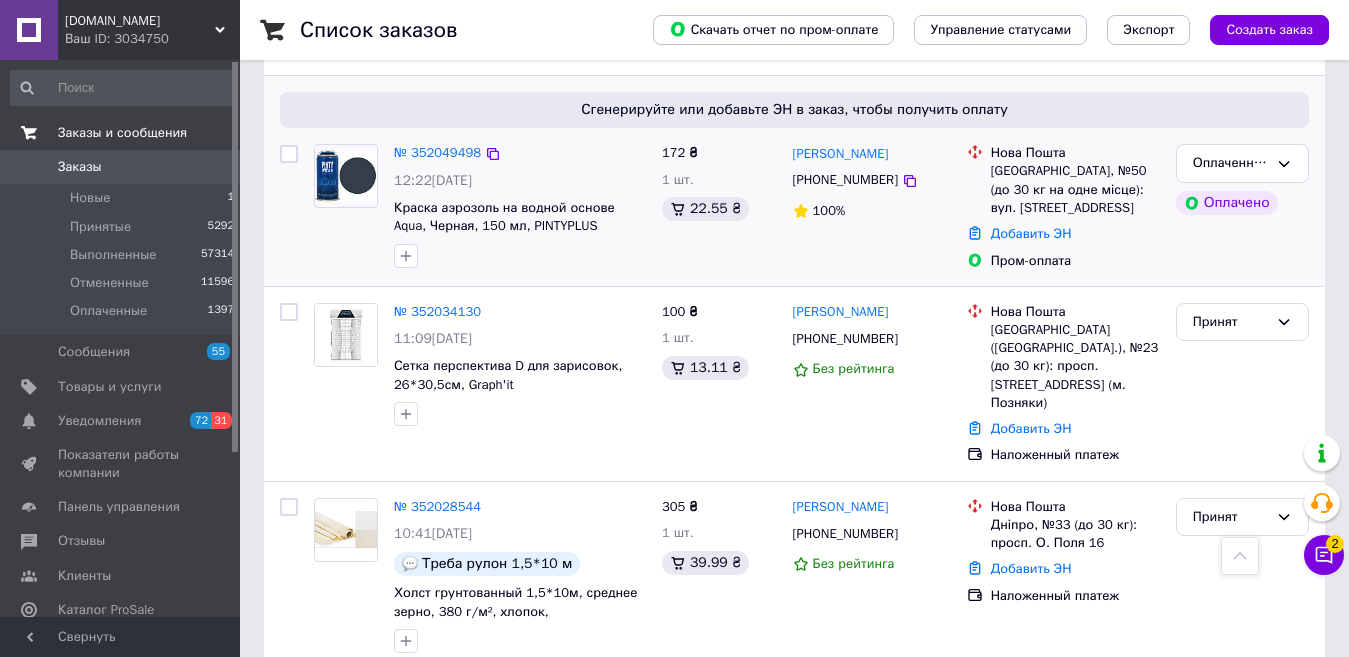 click on "№ 352049498 12:22[DATE] Краска аэрозоль на водной основе Aqua, Черная, 150 мл, PINTYPLUS" at bounding box center [480, 207] 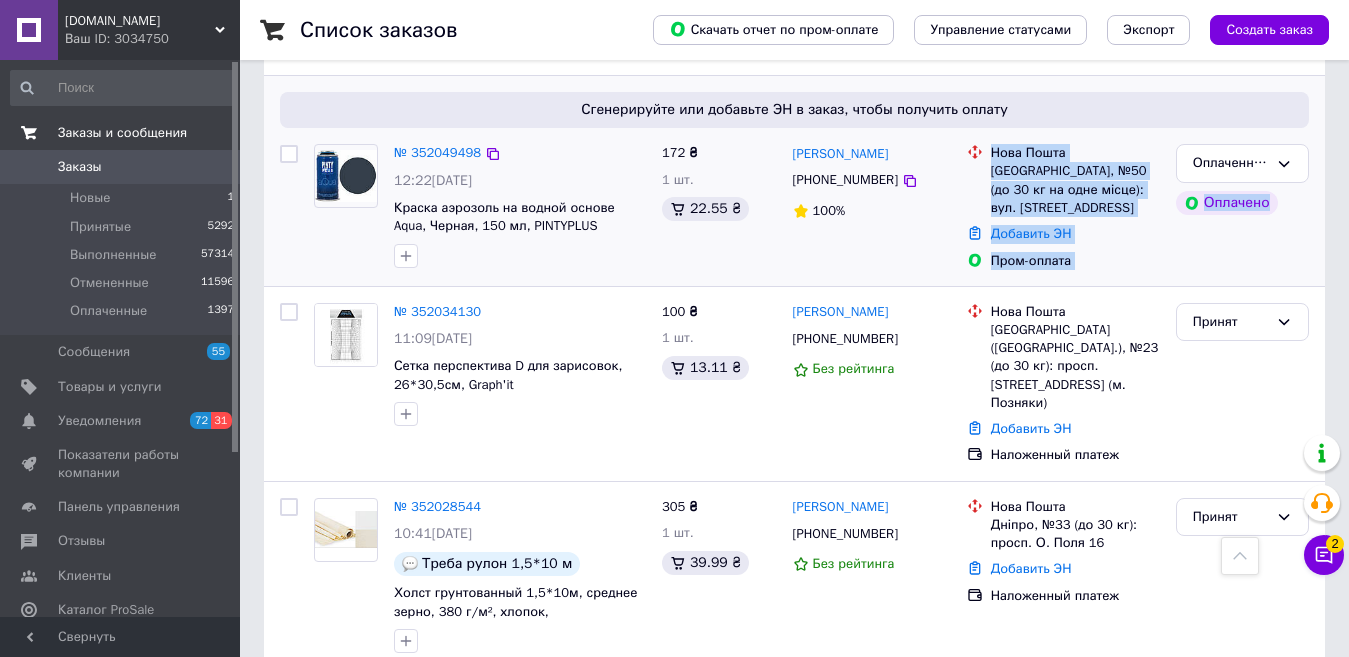 drag, startPoint x: 1185, startPoint y: 215, endPoint x: 744, endPoint y: 210, distance: 441.02835 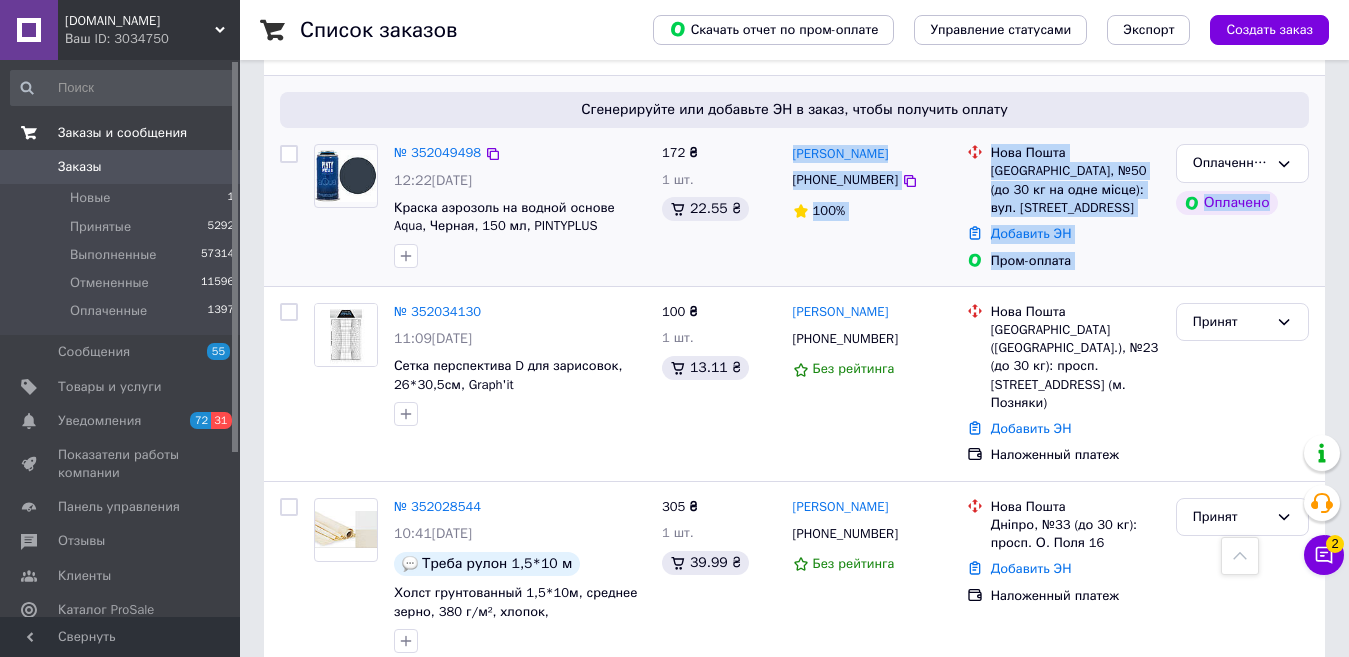 click on "172 ₴ 1 шт. 22.55 ₴" at bounding box center (719, 207) 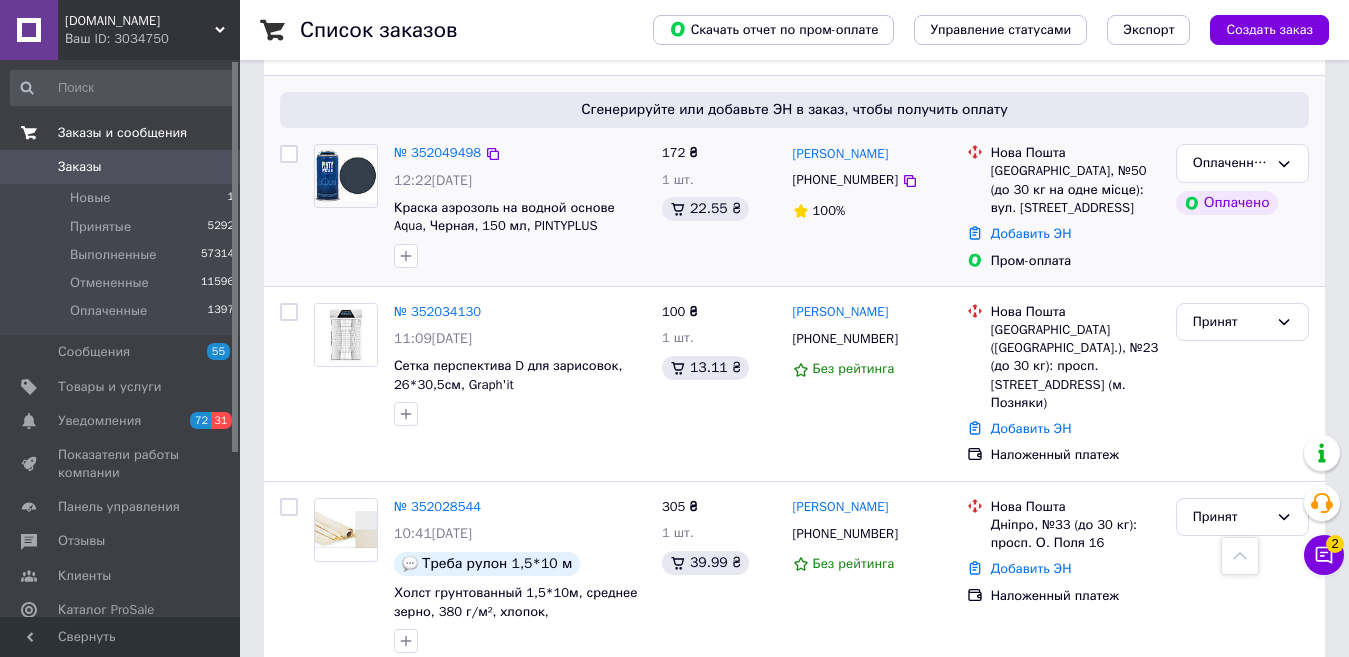 click on "№ 352049498" at bounding box center (520, 153) 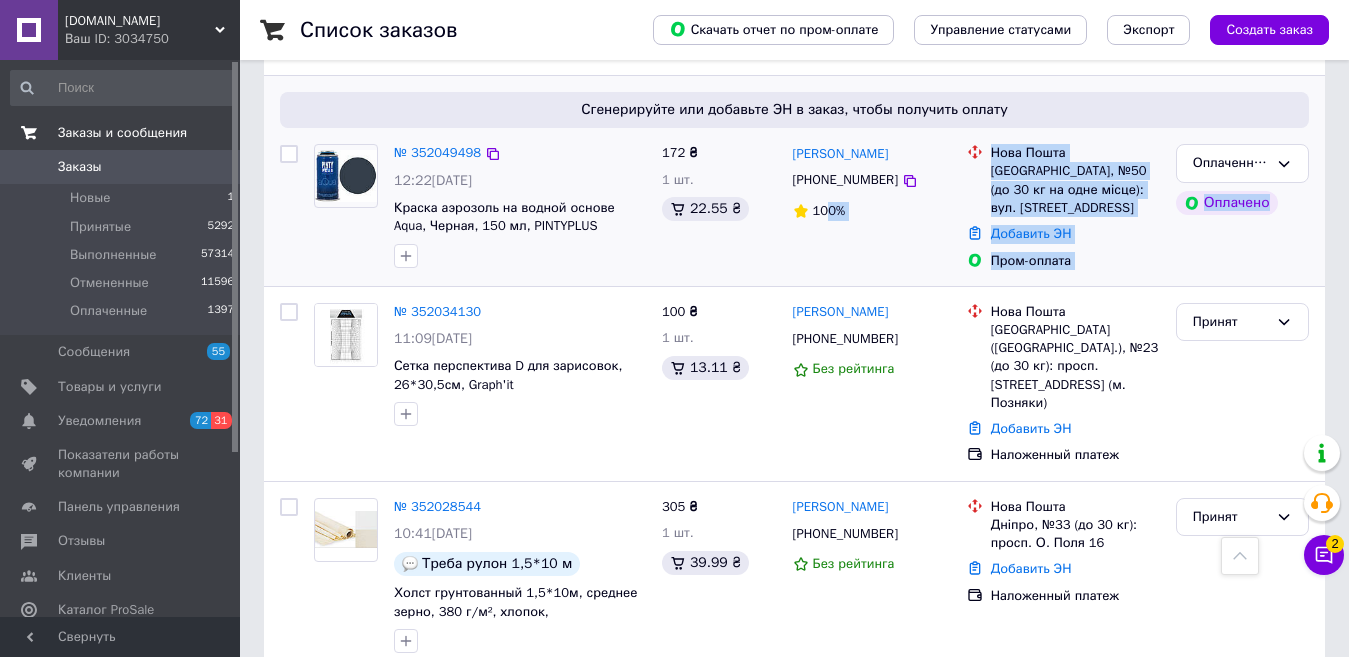 drag, startPoint x: 1192, startPoint y: 209, endPoint x: 756, endPoint y: 199, distance: 436.11465 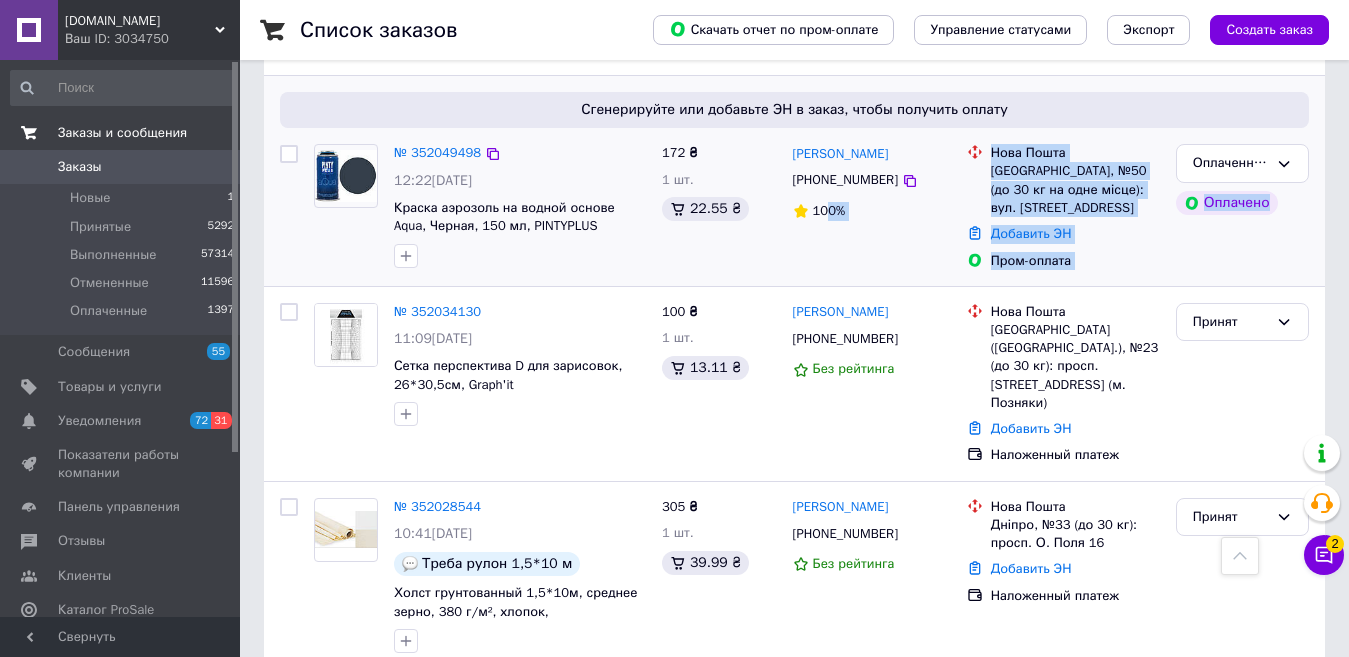 click on "№ 352049498 12:22[DATE] Краска аэрозоль на водной основе Aqua, Черная, 150 мл, PINTYPLUS 172 ₴ 1 шт. 22.55 ₴ [PERSON_NAME] [PHONE_NUMBER] 100% [GEOGRAPHIC_DATA], №50 (до 30 кг на одне місце): вул. [STREET_ADDRESS] Добавить ЭН Пром-оплата Оплаченный Оплачено" at bounding box center (794, 207) 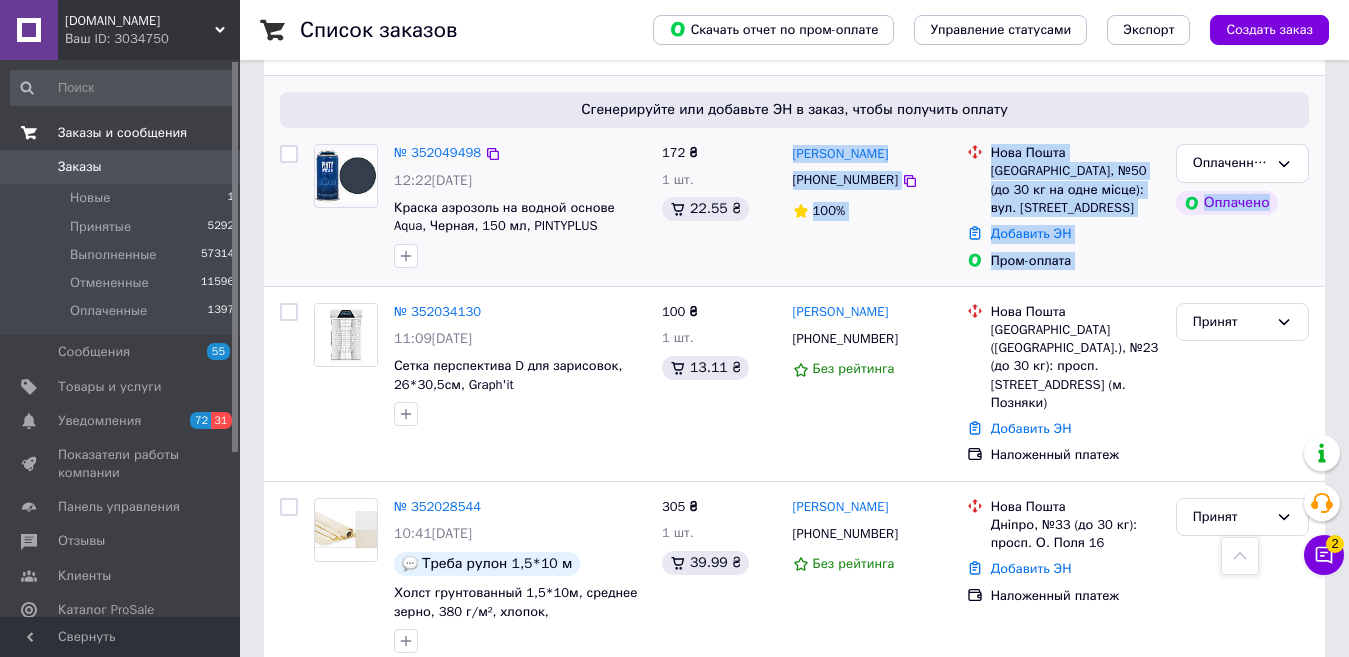 click on "172 ₴ 1 шт. 22.55 ₴" at bounding box center (719, 207) 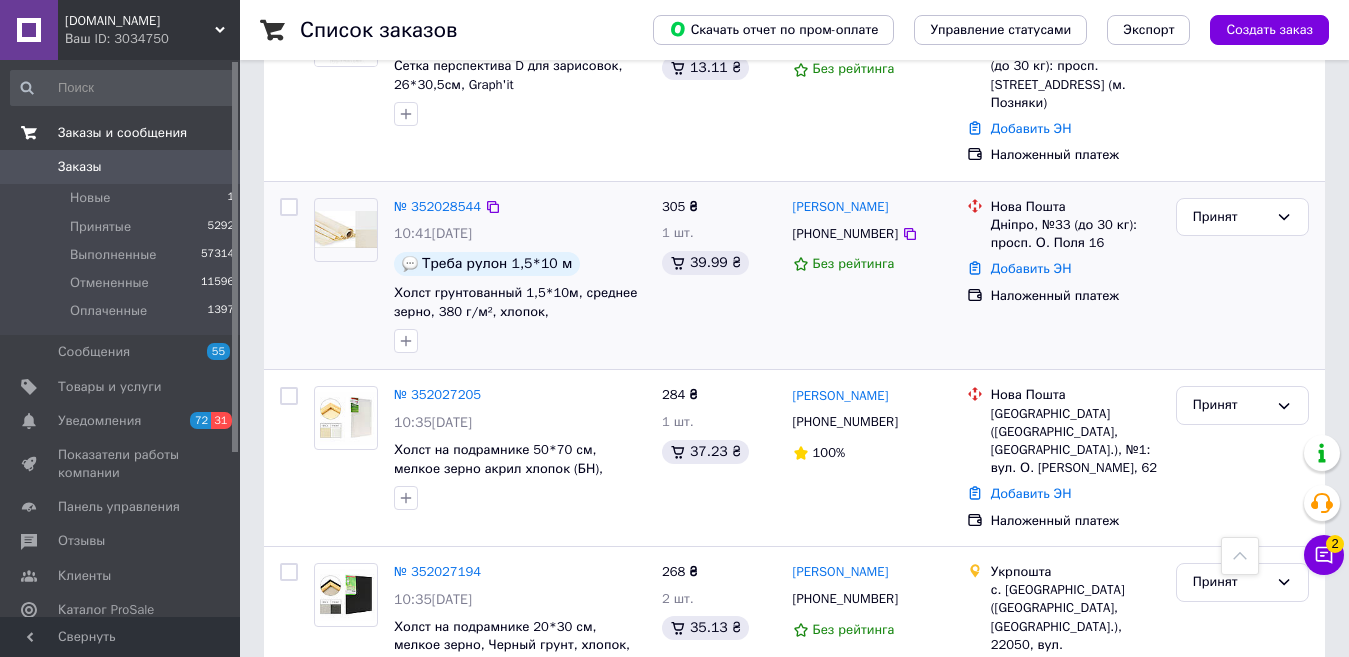 click at bounding box center (520, 341) 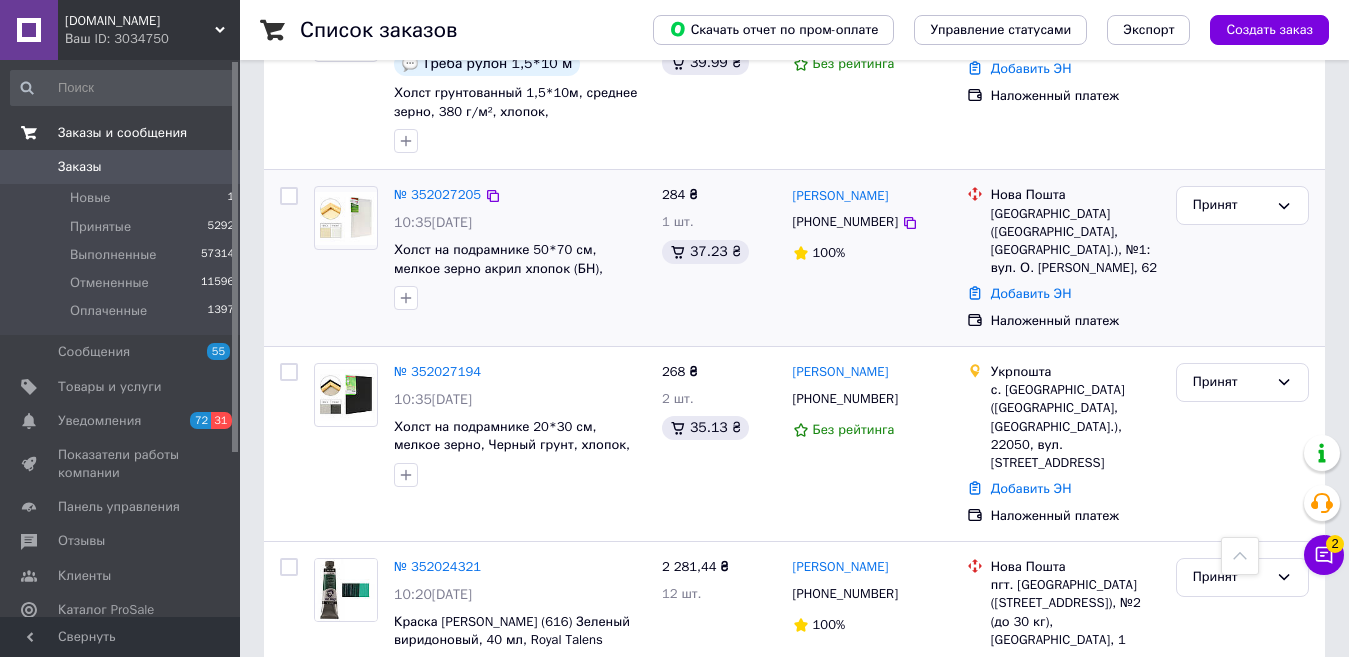 click at bounding box center [520, 298] 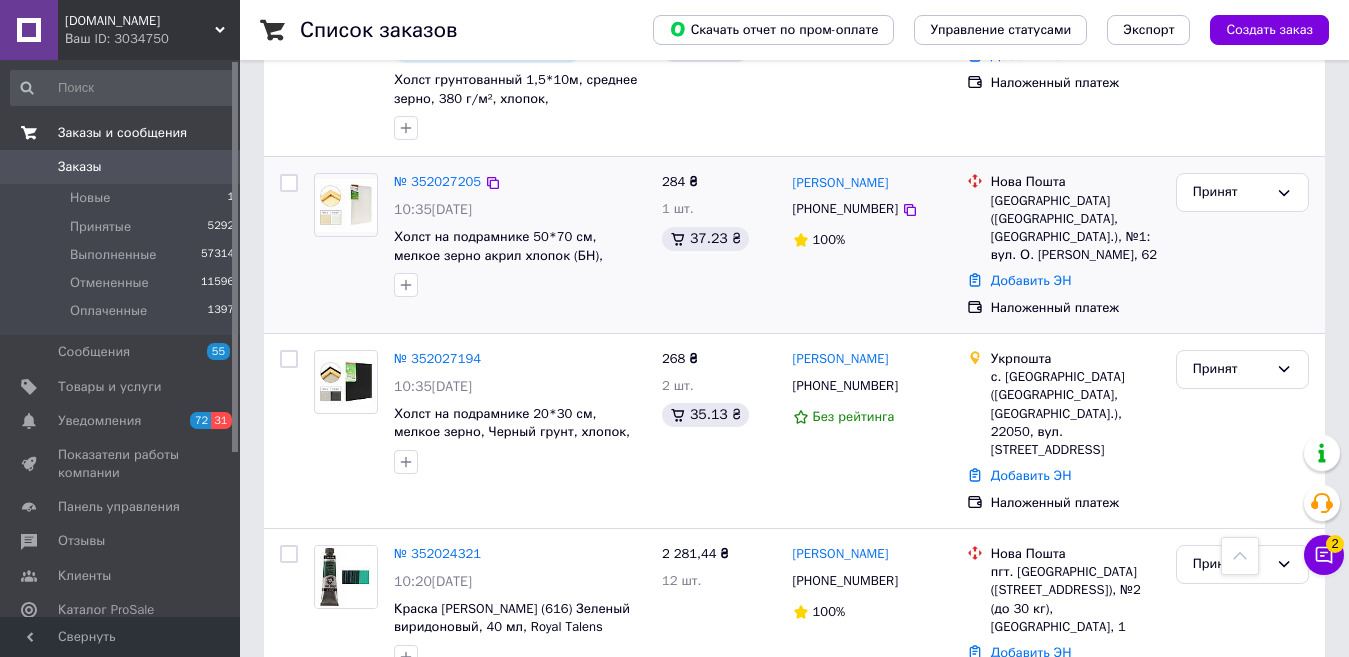 scroll, scrollTop: 1600, scrollLeft: 0, axis: vertical 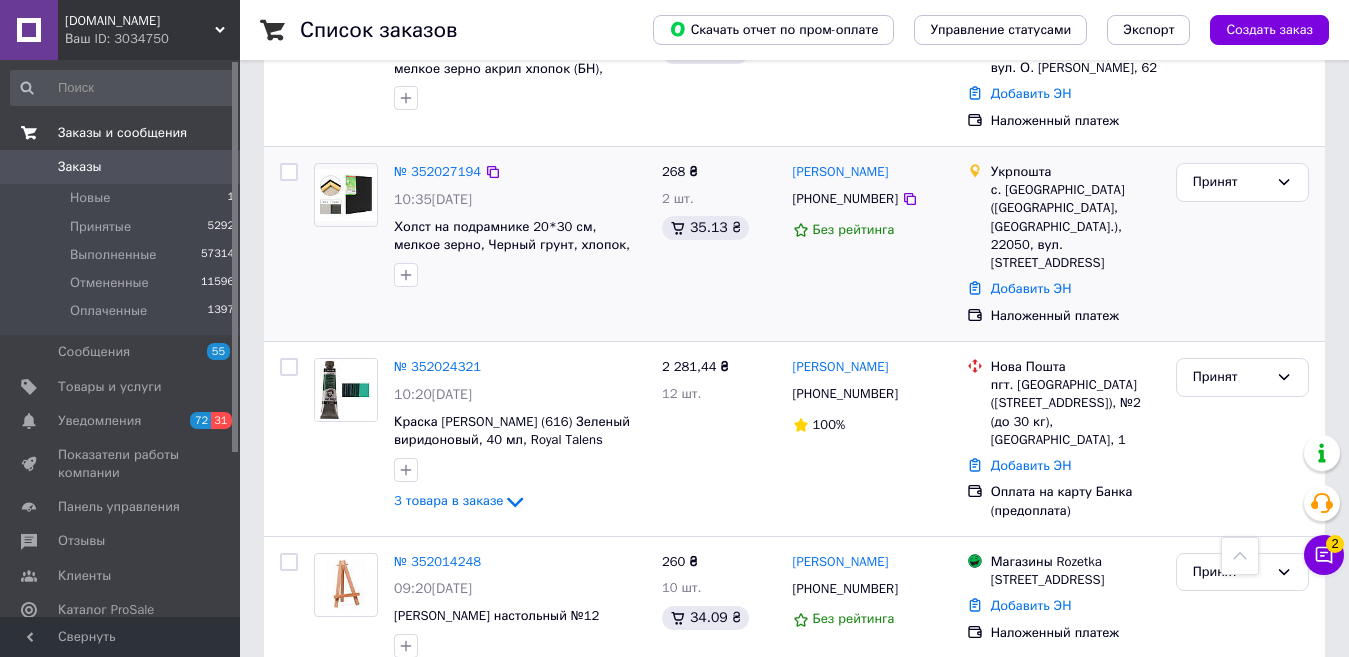 click at bounding box center (520, 275) 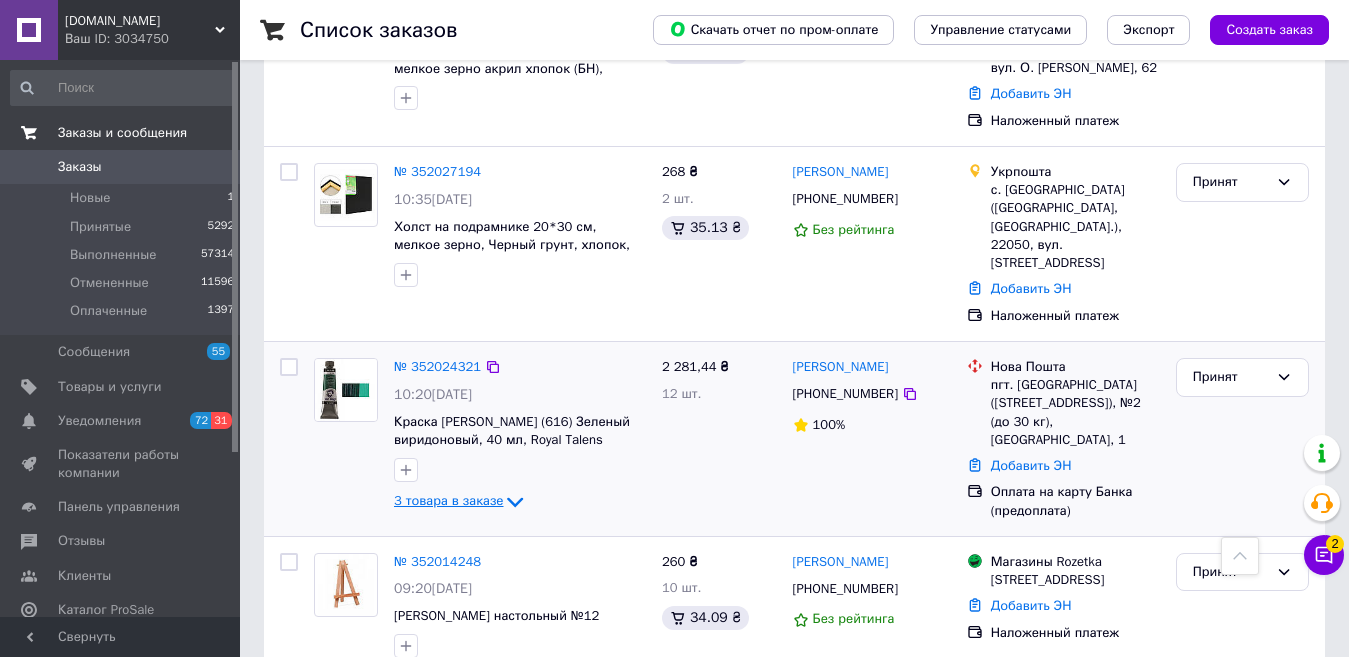 click on "3 товара в заказе" at bounding box center [460, 500] 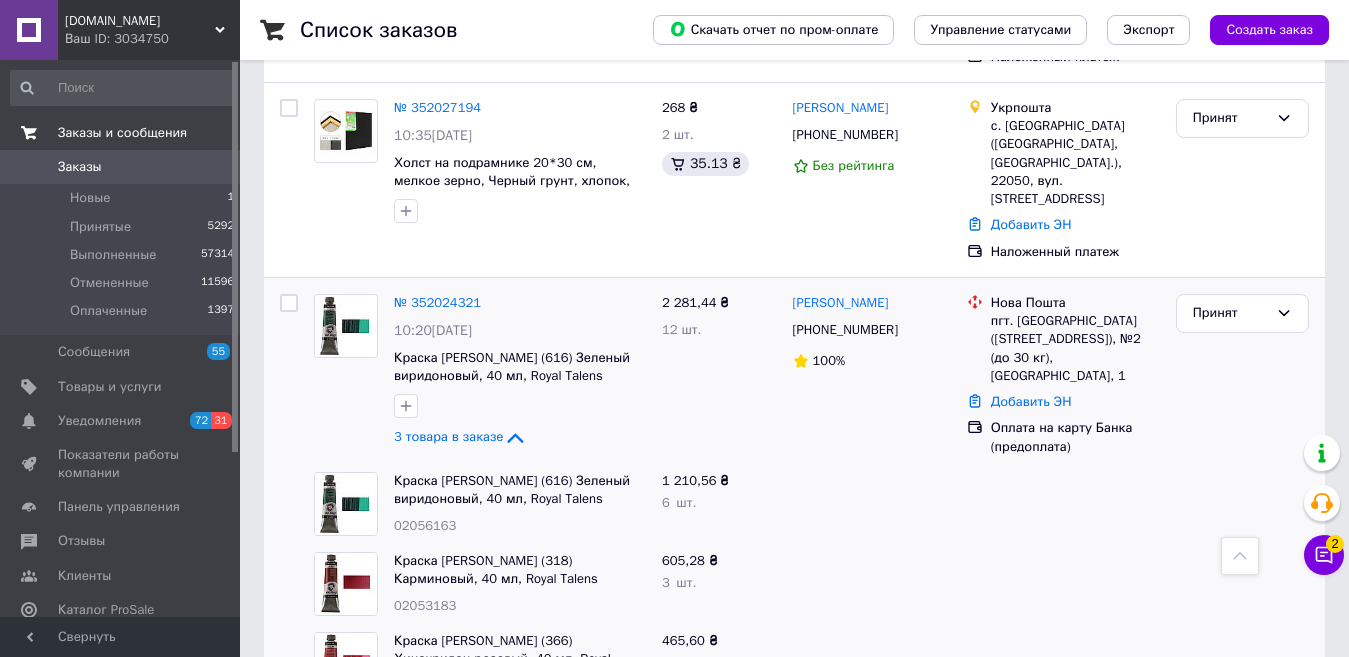 scroll, scrollTop: 1700, scrollLeft: 0, axis: vertical 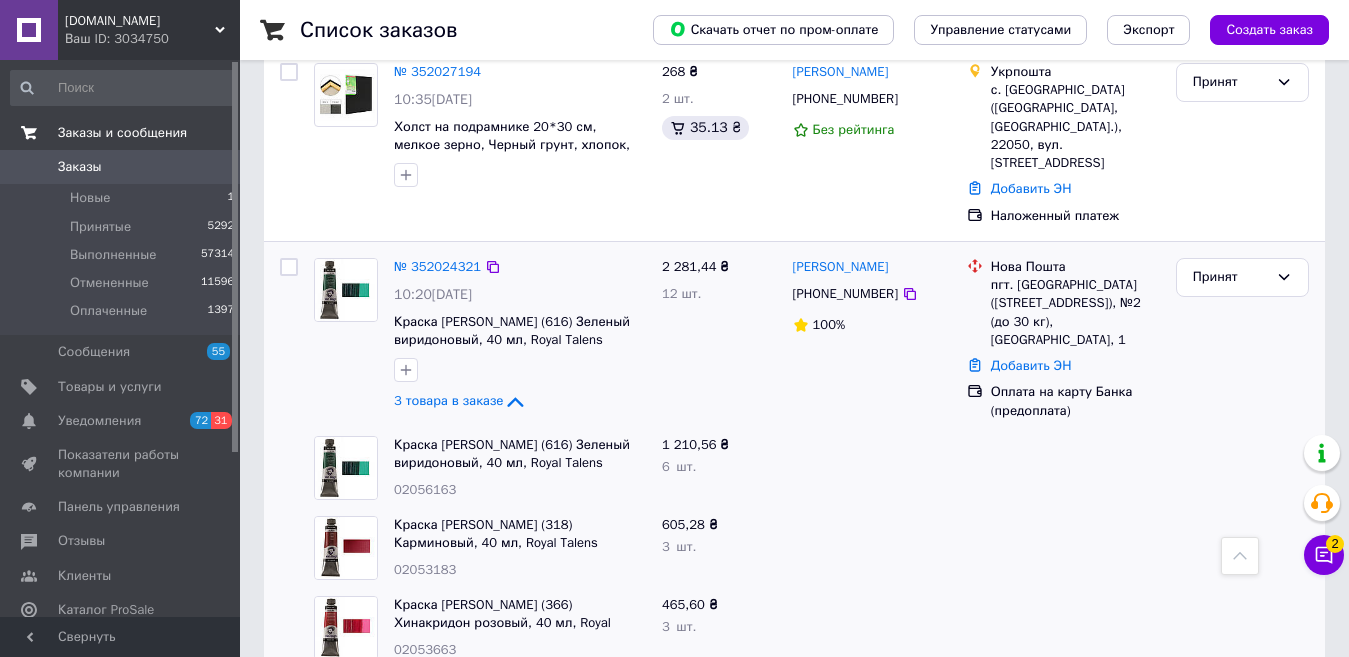 click on "2 281,44 ₴ 12 шт." at bounding box center [719, 339] 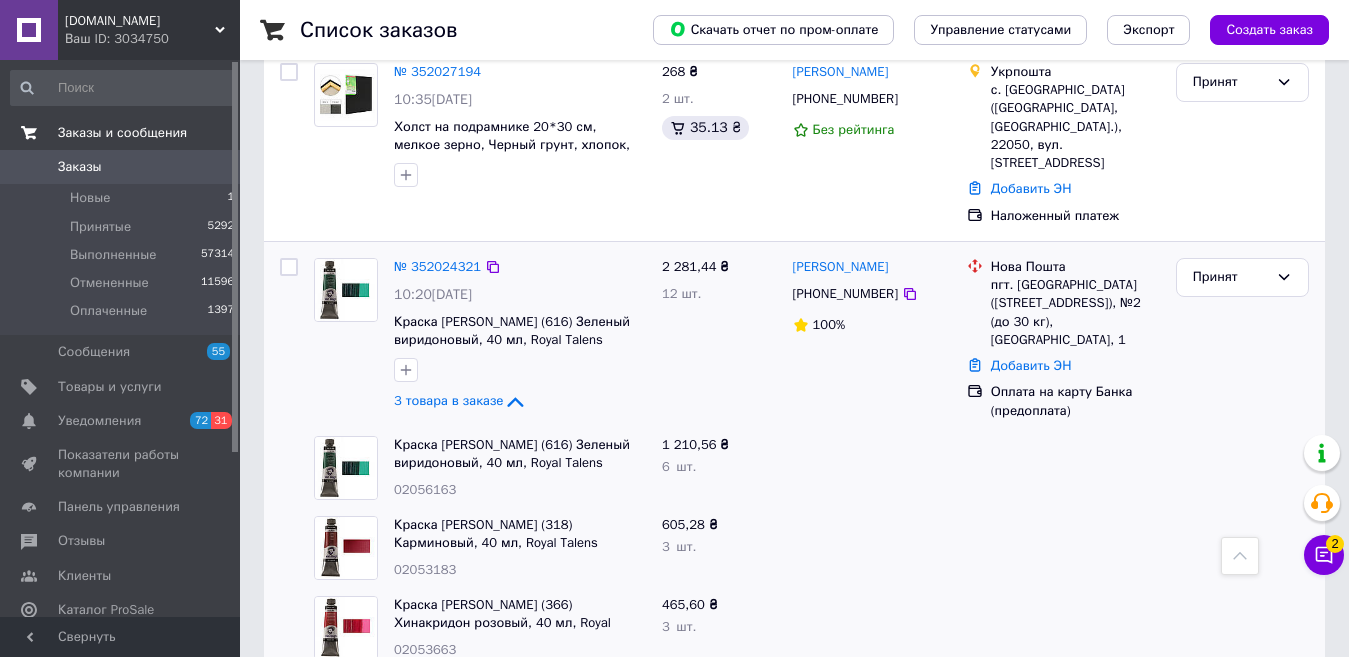click on "2 281,44 ₴ 12 шт." at bounding box center (719, 339) 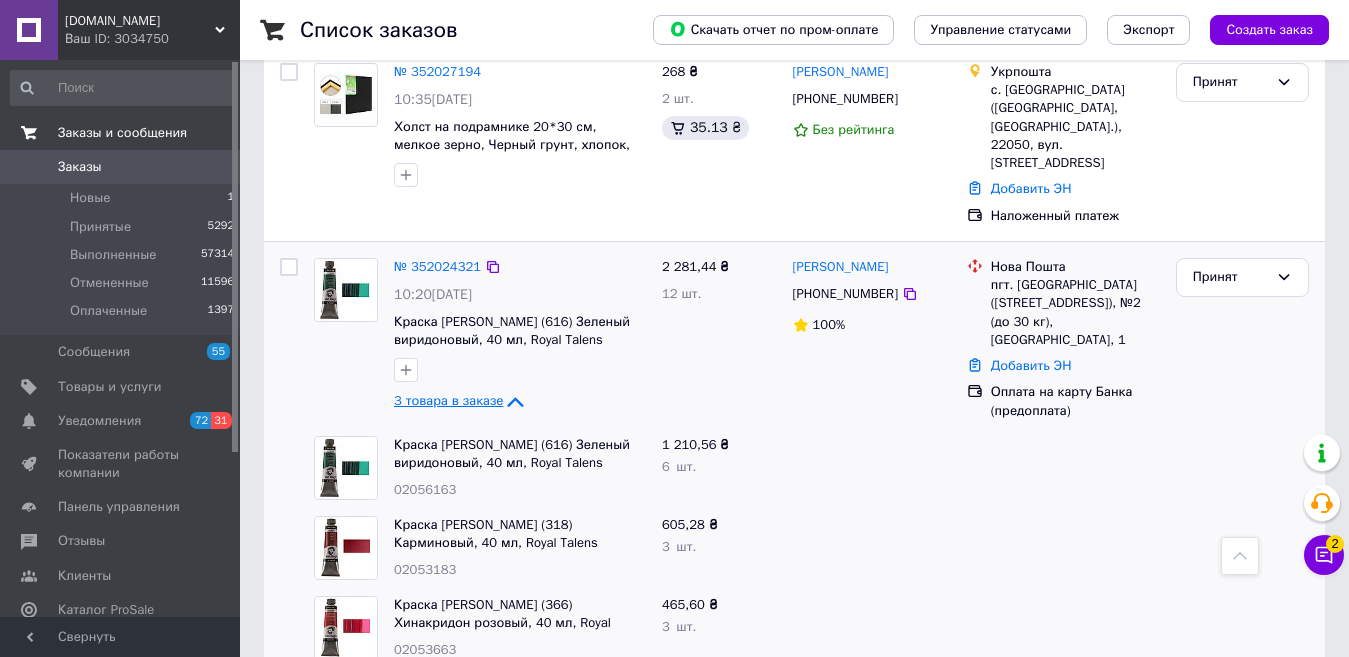 click on "3 товара в заказе" at bounding box center [448, 400] 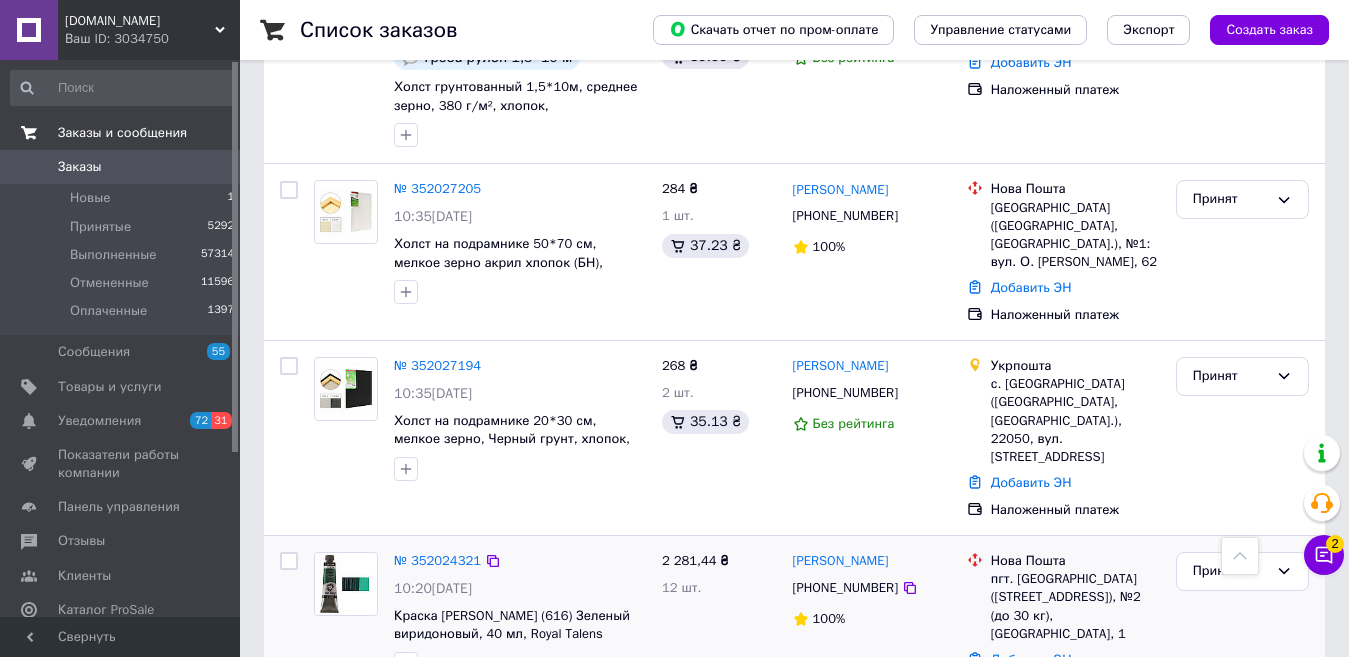 scroll, scrollTop: 1600, scrollLeft: 0, axis: vertical 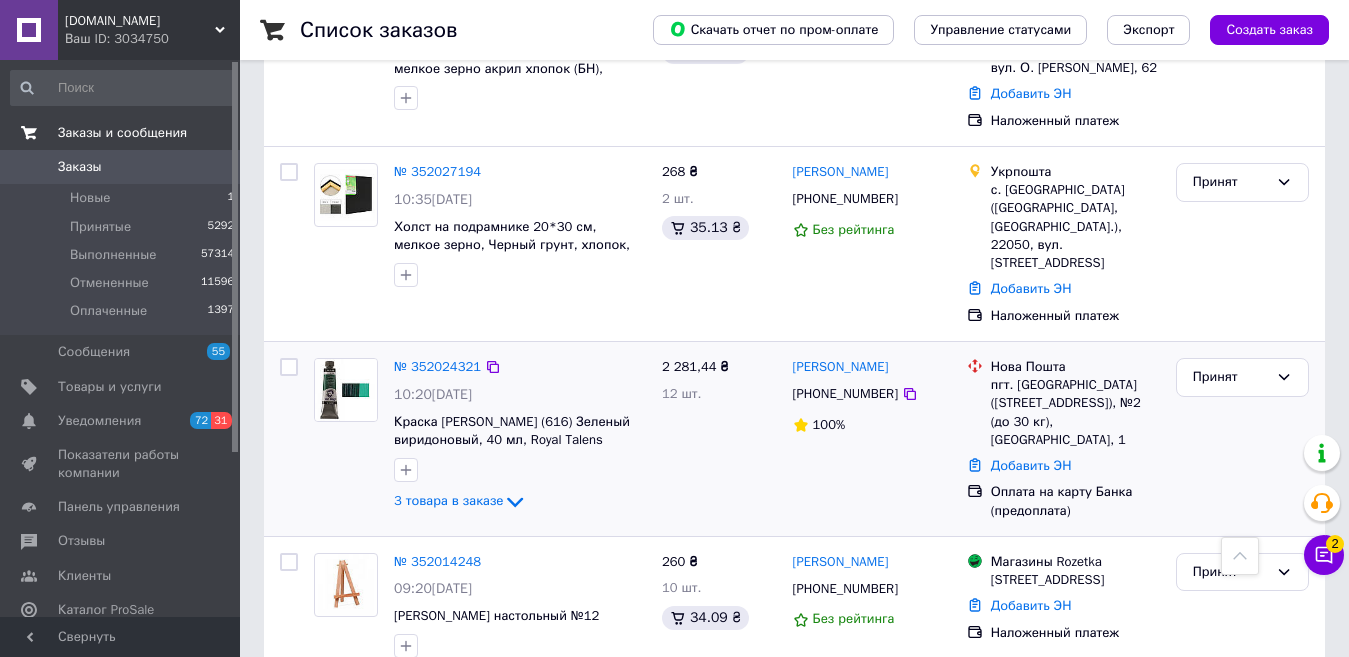 click on "№ 352024321 10:20[DATE] Краска масляная [PERSON_NAME] (616) Зеленый виридоновый, 40 мл, Royal Talens 3 товара в заказе" at bounding box center [520, 436] 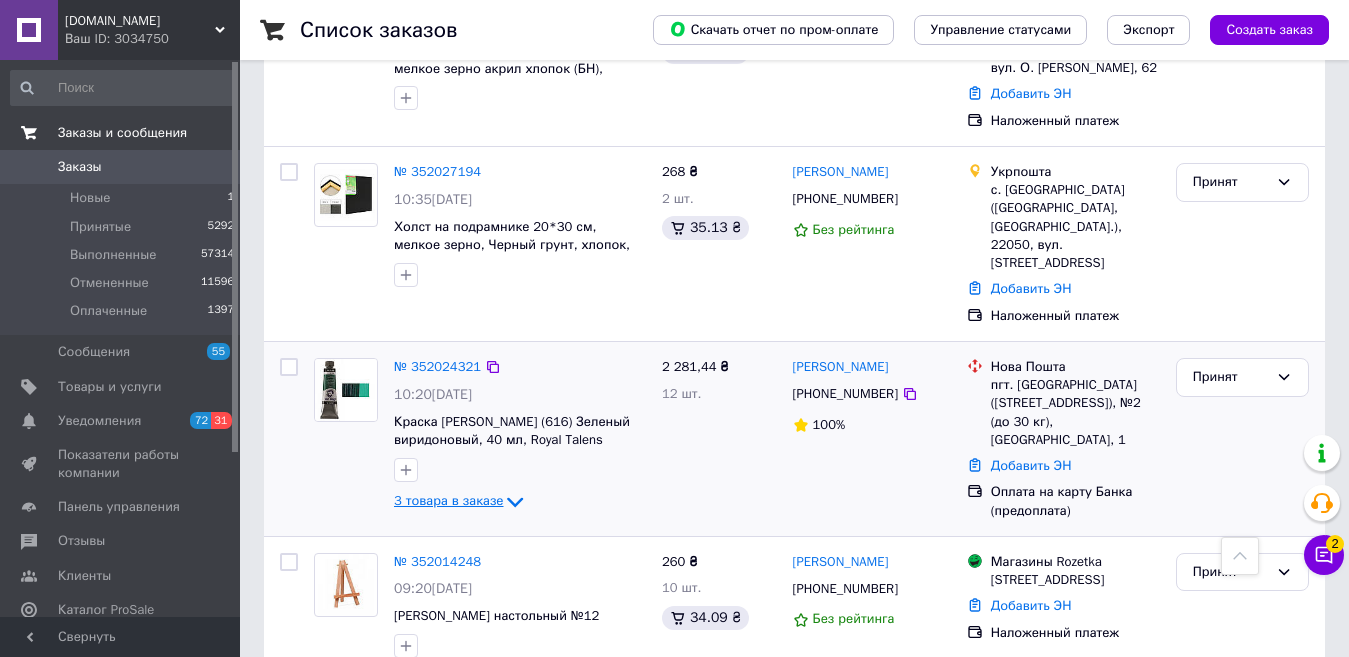 click on "3 товара в заказе" at bounding box center (448, 500) 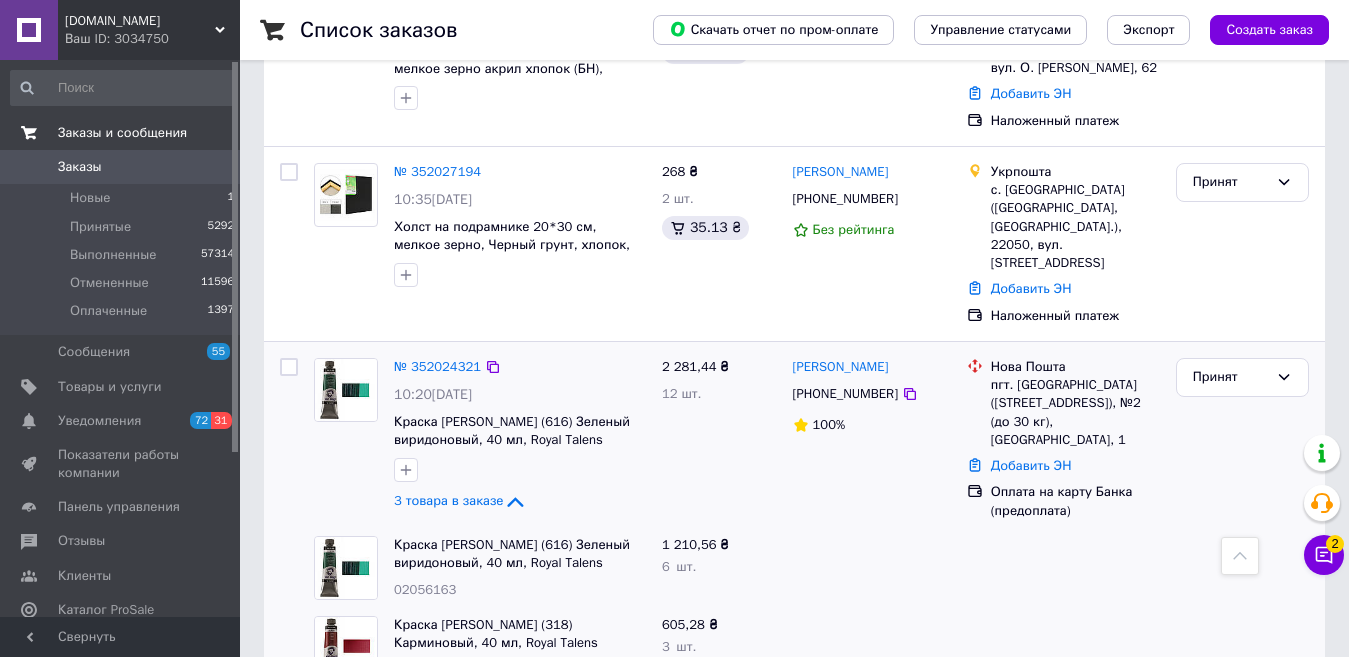 click on "2 281,44 ₴ 12 шт." at bounding box center (719, 439) 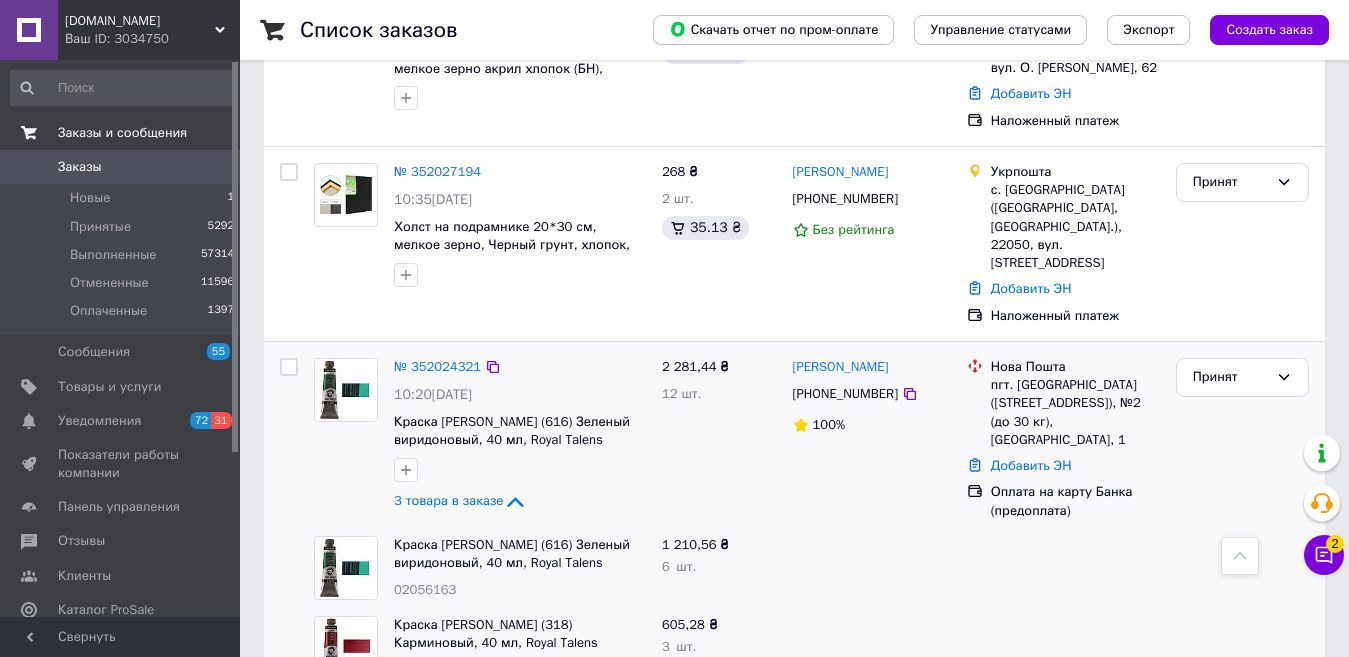 click on "2 281,44 ₴ 12 шт." at bounding box center (719, 439) 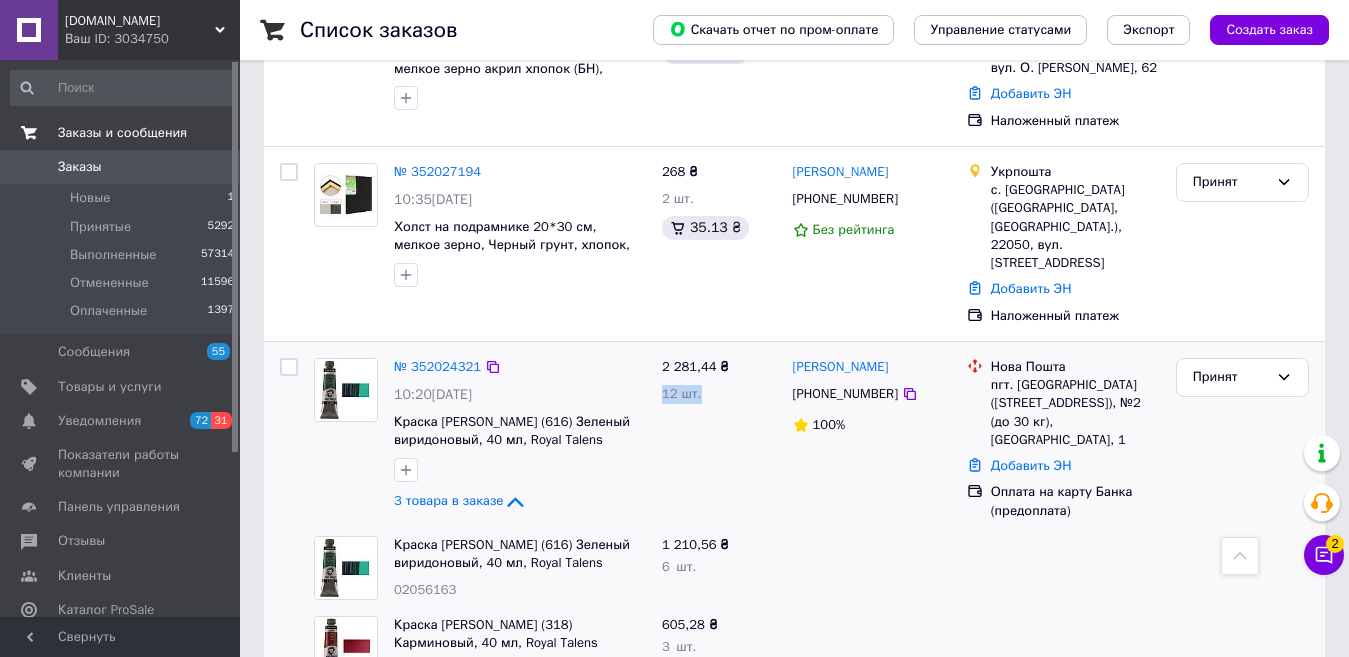 click on "2 281,44 ₴ 12 шт." at bounding box center (719, 439) 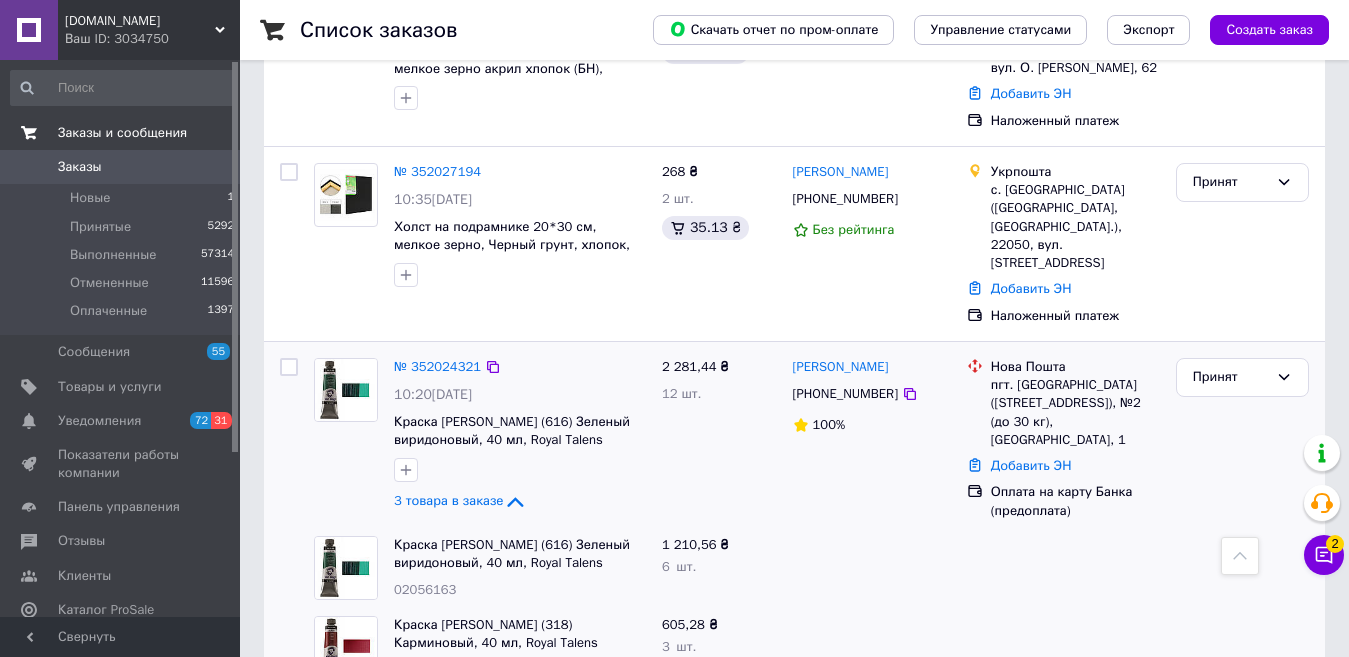 click on "2 281,44 ₴ 12 шт." at bounding box center (719, 439) 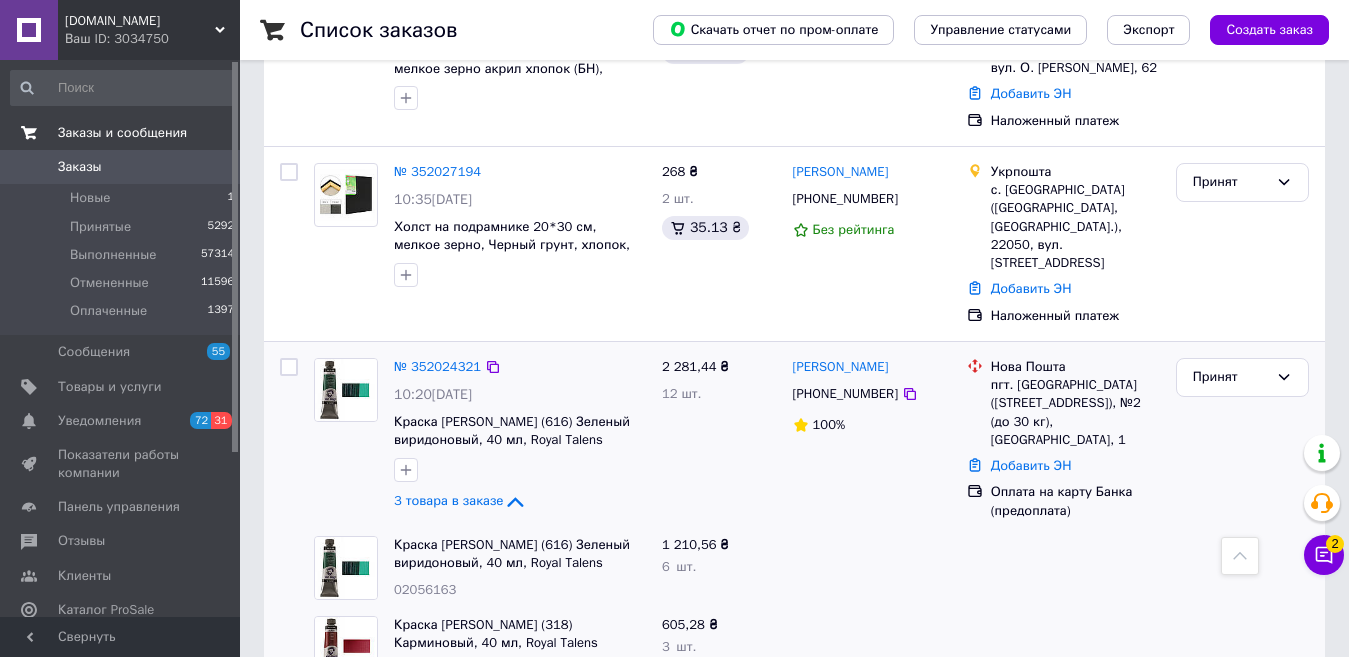 click on "2 281,44 ₴ 12 шт." at bounding box center (719, 439) 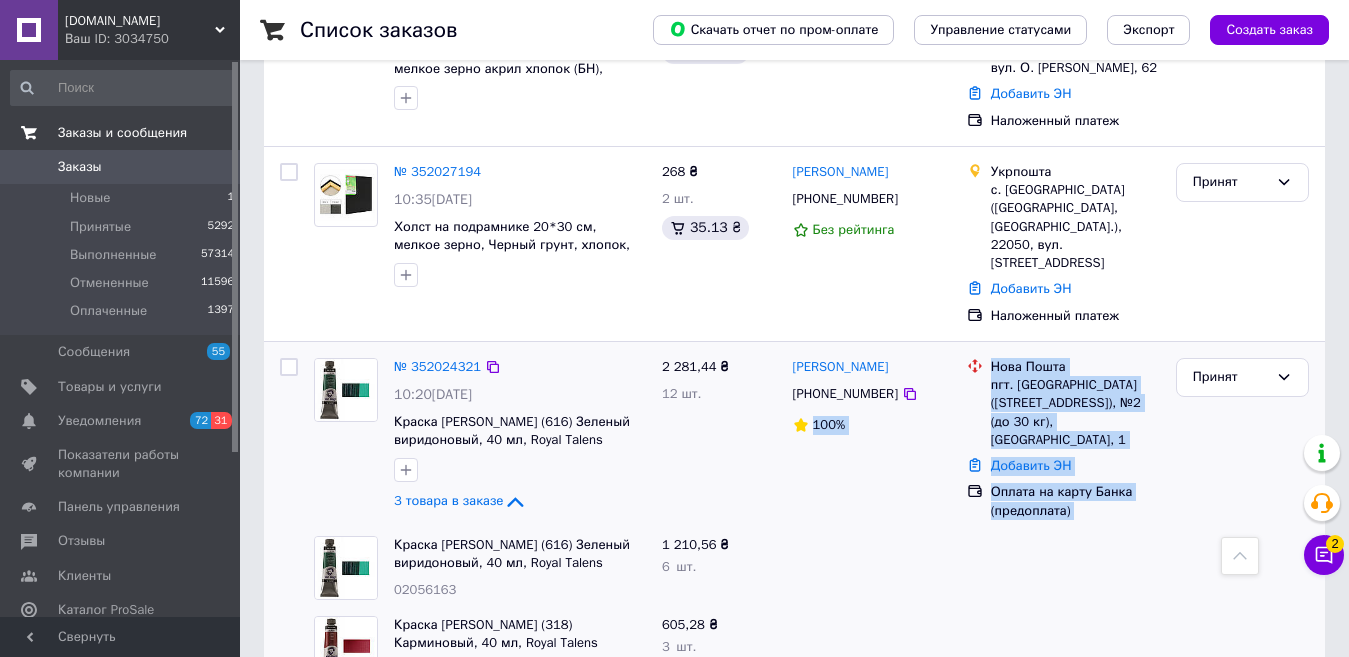 drag, startPoint x: 1218, startPoint y: 385, endPoint x: 721, endPoint y: 380, distance: 497.02515 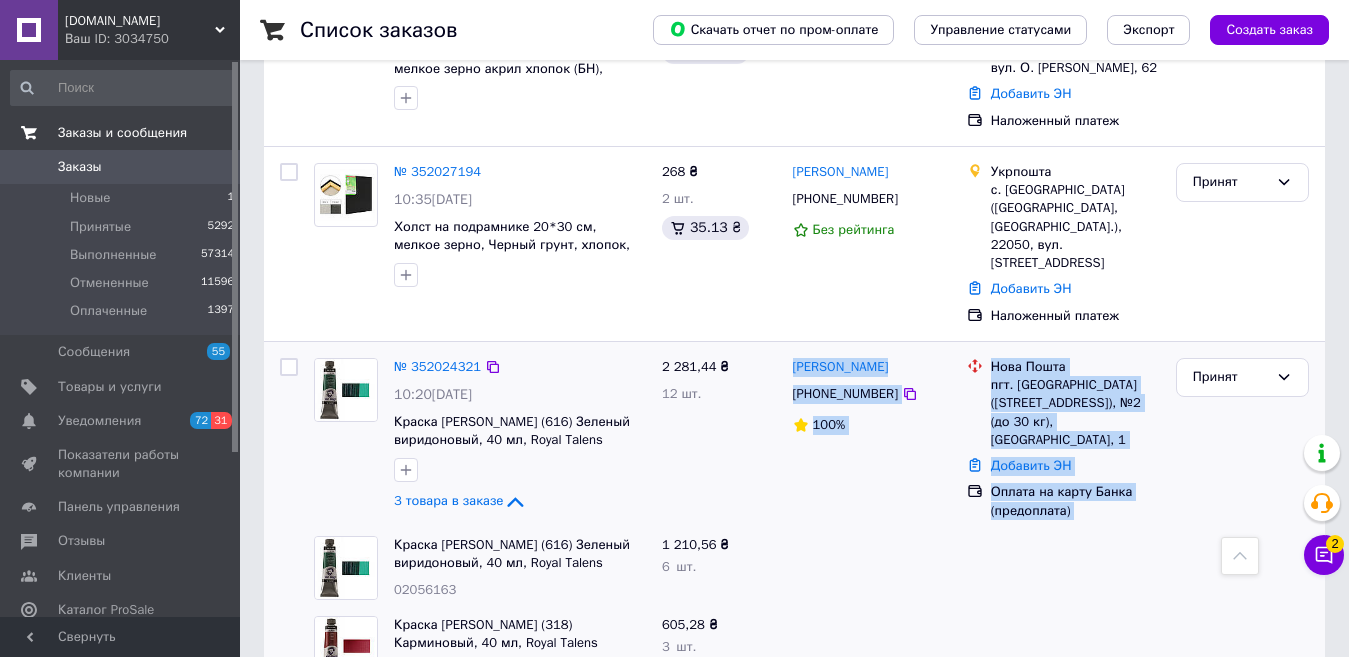 click on "2 281,44 ₴ 12 шт." at bounding box center [719, 439] 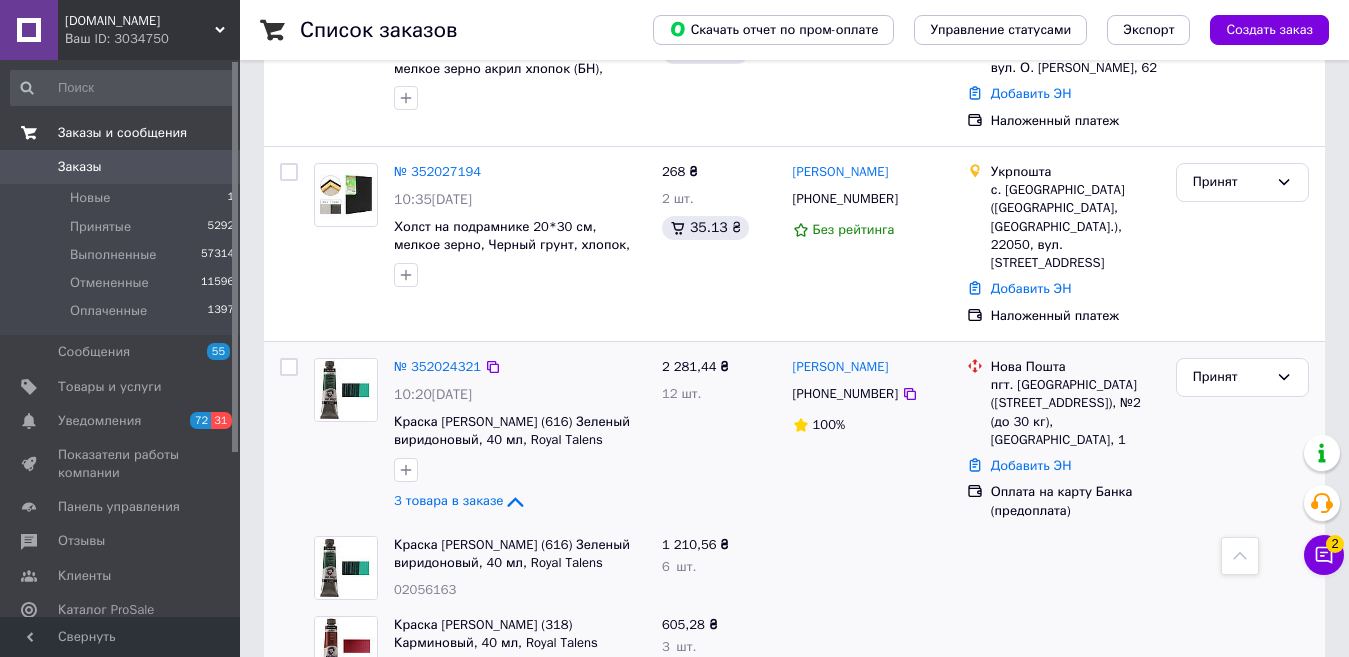 click on "2 281,44 ₴ 12 шт." at bounding box center (719, 439) 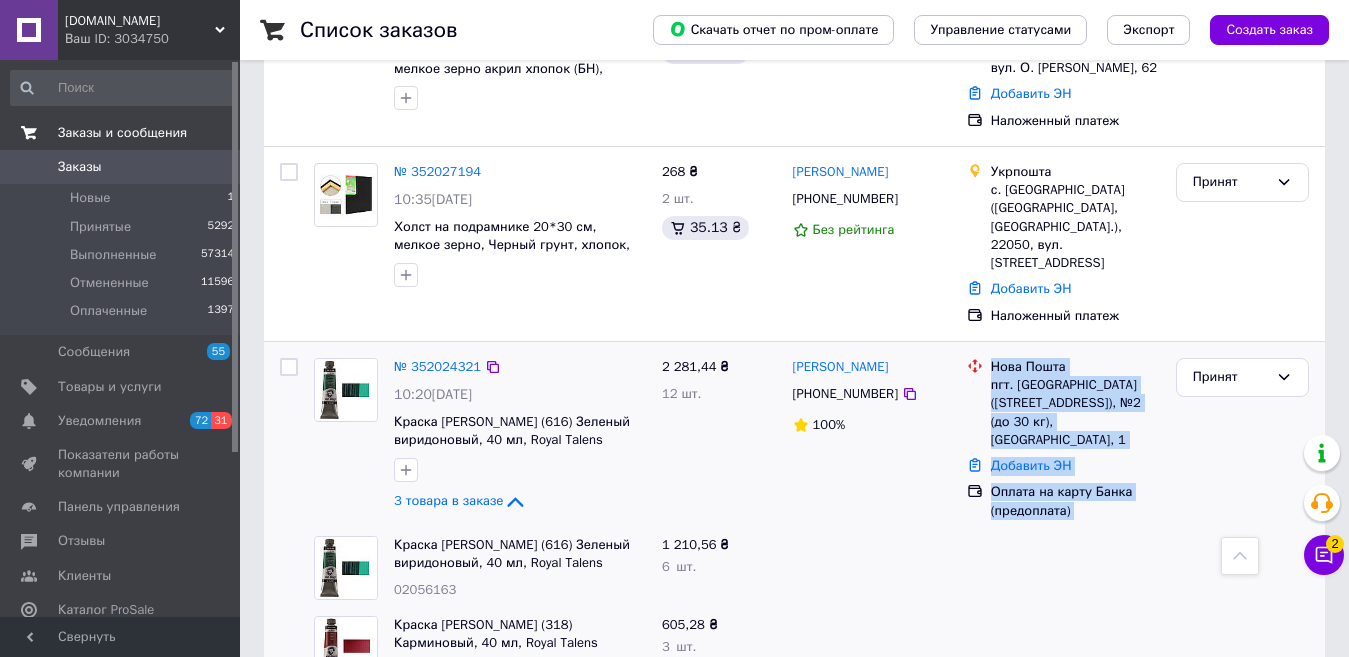 drag, startPoint x: 1205, startPoint y: 388, endPoint x: 604, endPoint y: 315, distance: 605.41724 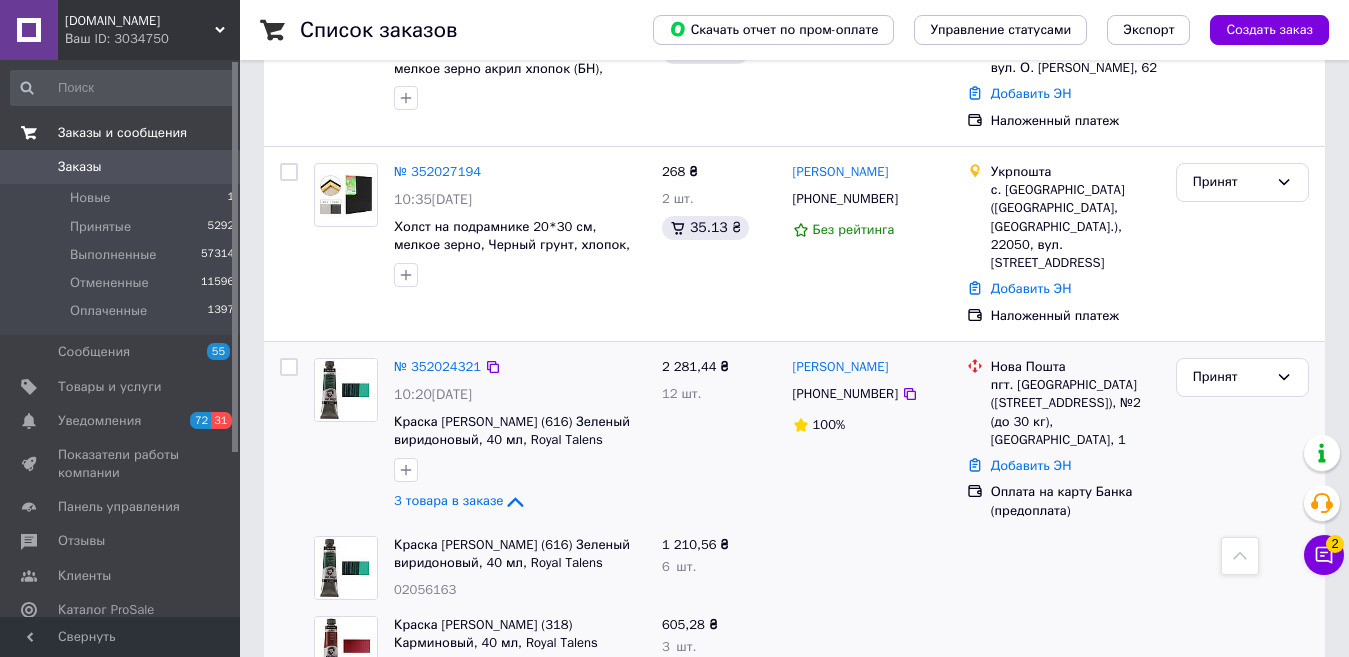 click on "Краска [PERSON_NAME] (616) Зеленый виридоновый, 40 мл, Royal Talens" at bounding box center (520, 431) 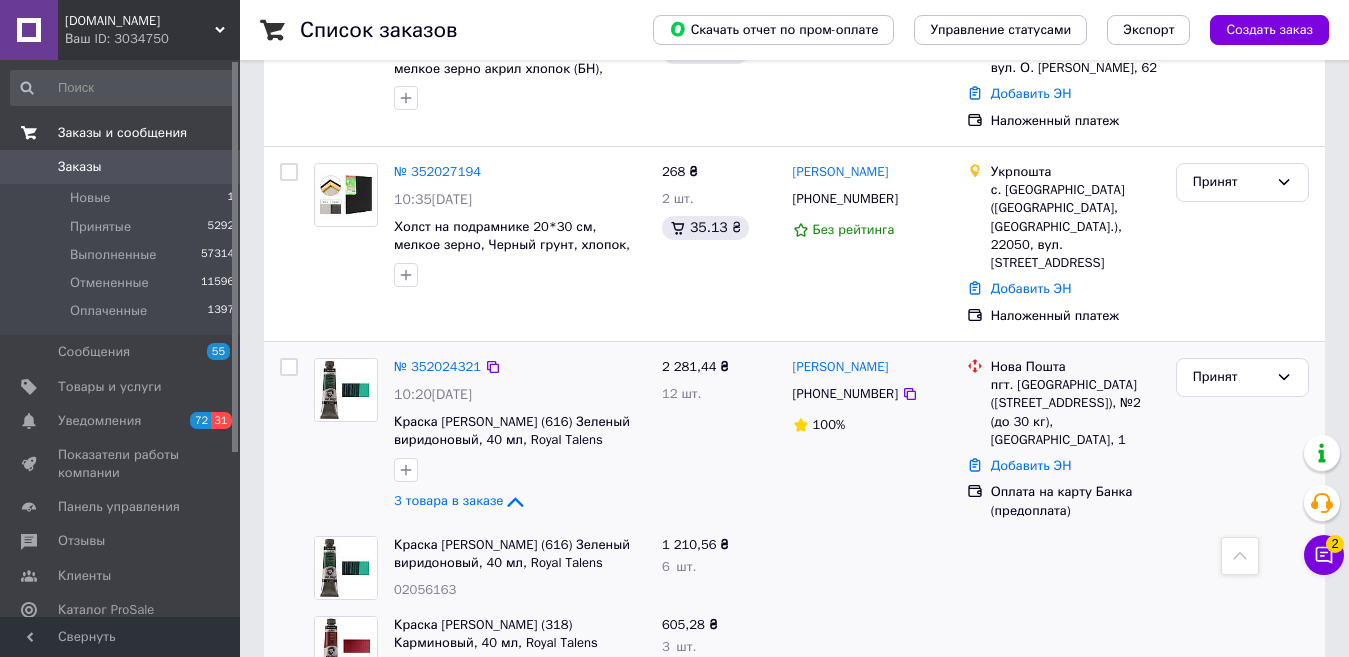 click on "2 281,44 ₴ 12 шт." at bounding box center (719, 439) 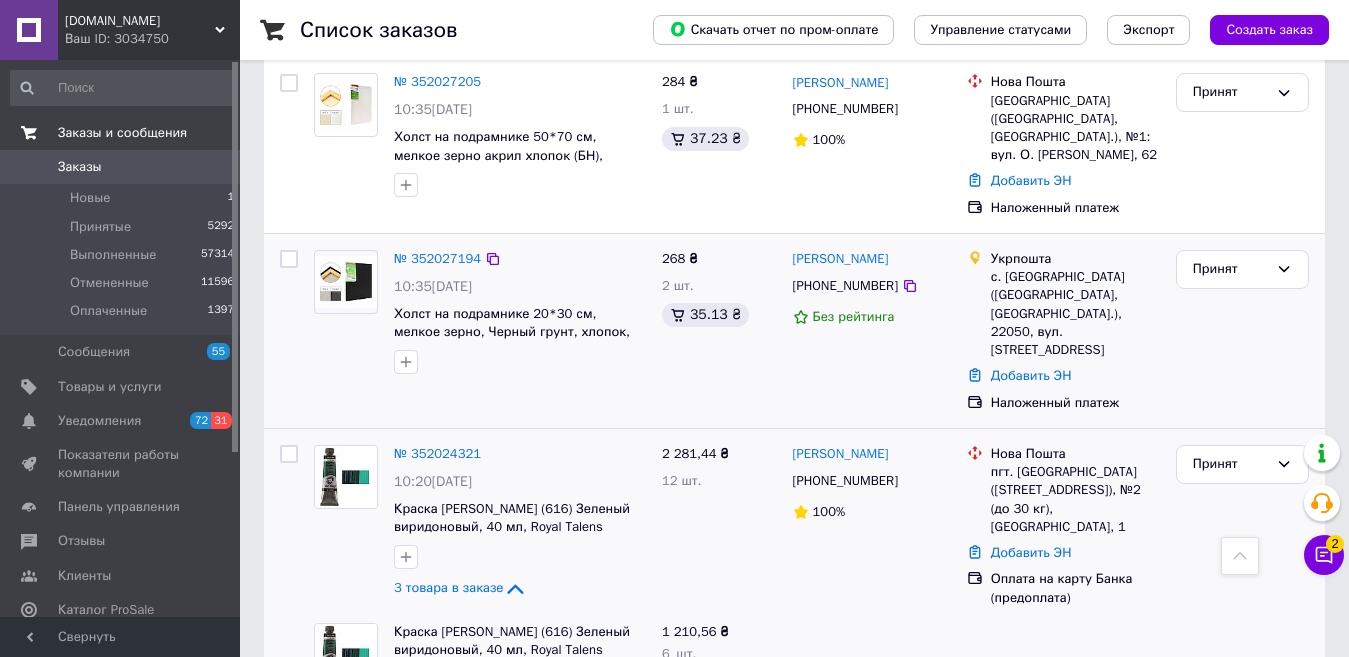scroll, scrollTop: 1300, scrollLeft: 0, axis: vertical 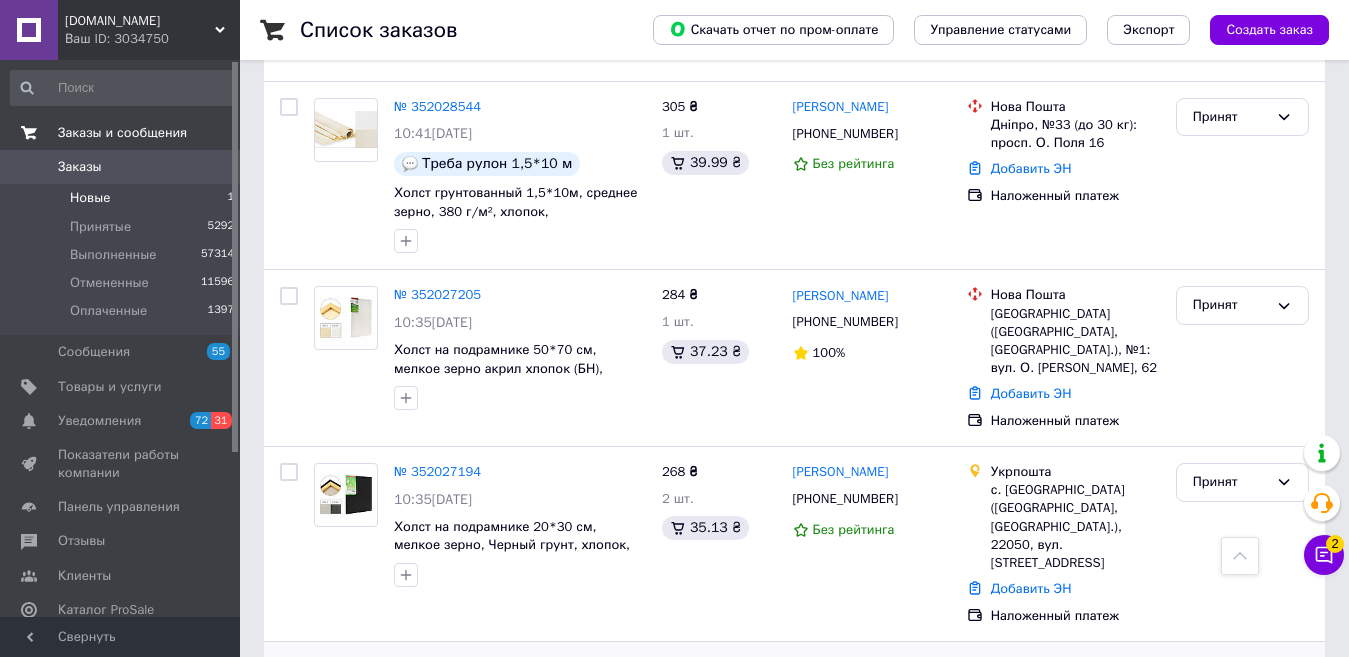 click on "Новые 1" at bounding box center [123, 198] 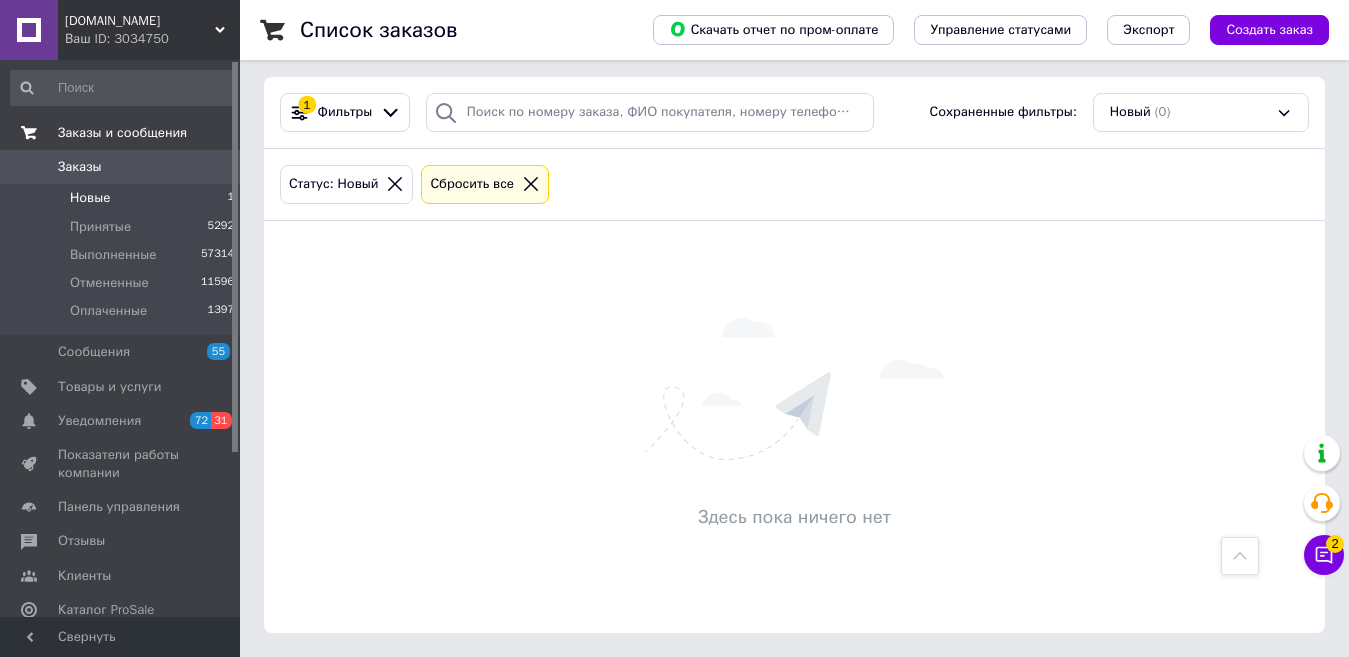 scroll, scrollTop: 0, scrollLeft: 0, axis: both 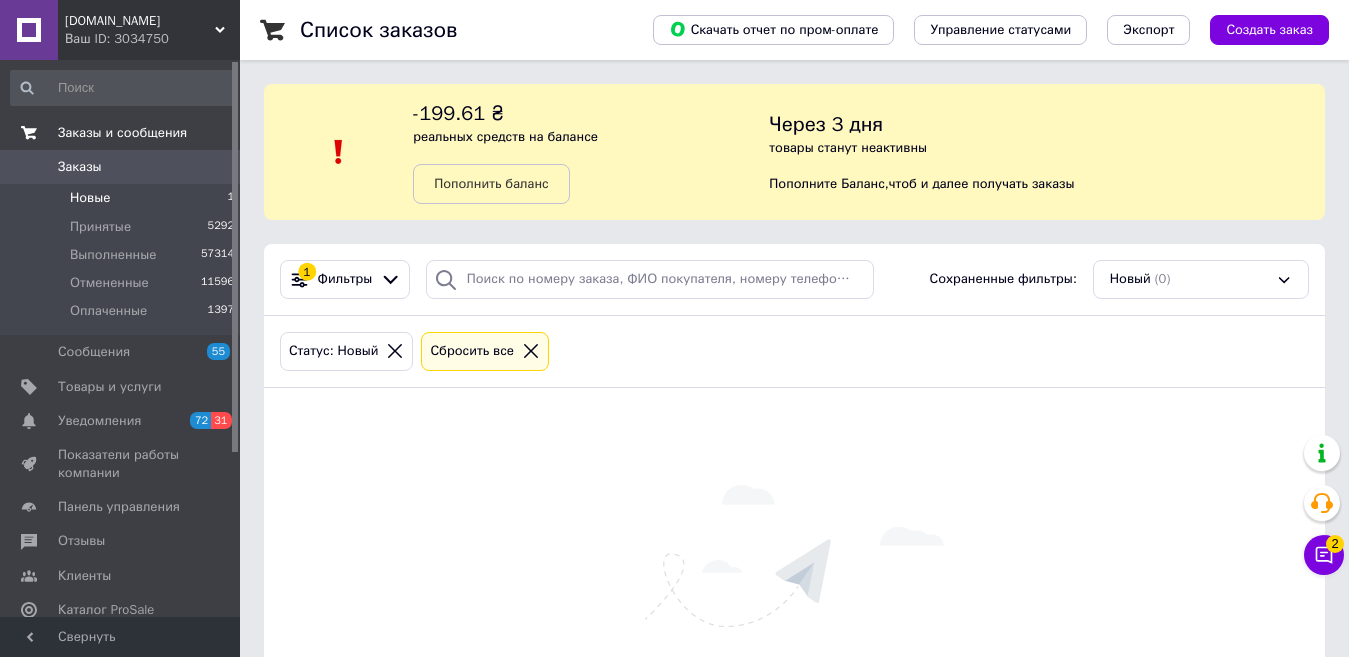 click 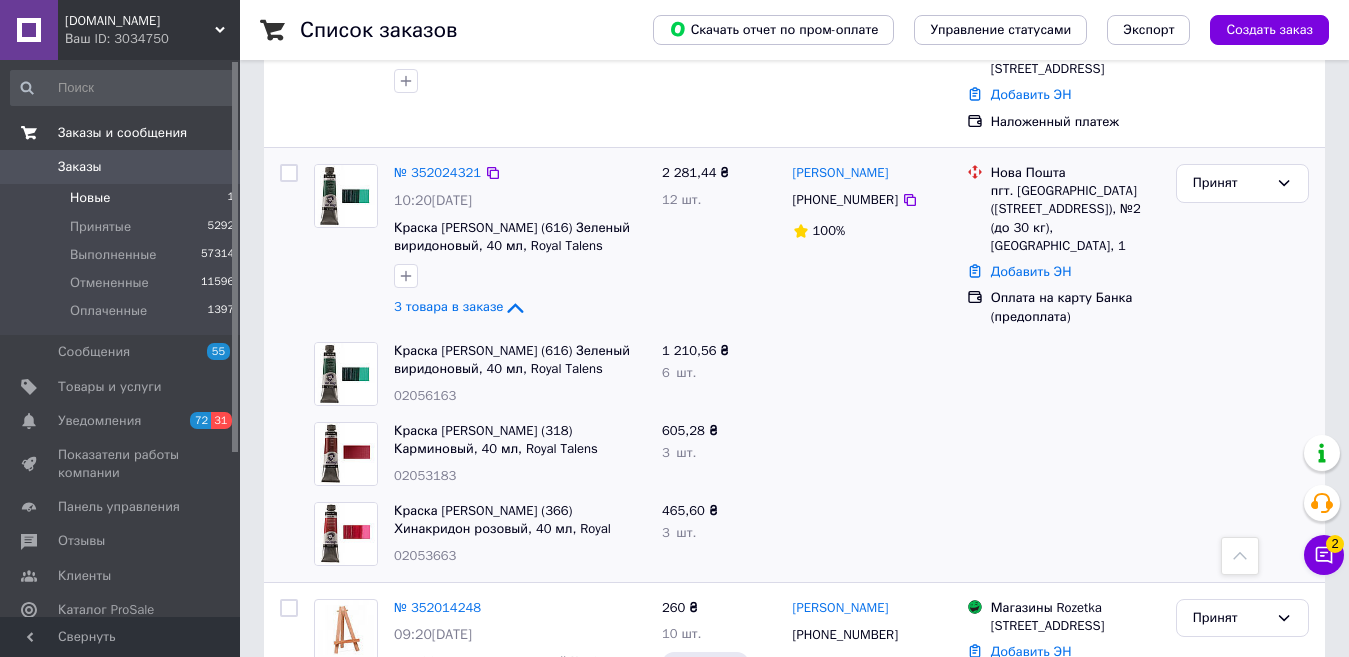scroll, scrollTop: 1800, scrollLeft: 0, axis: vertical 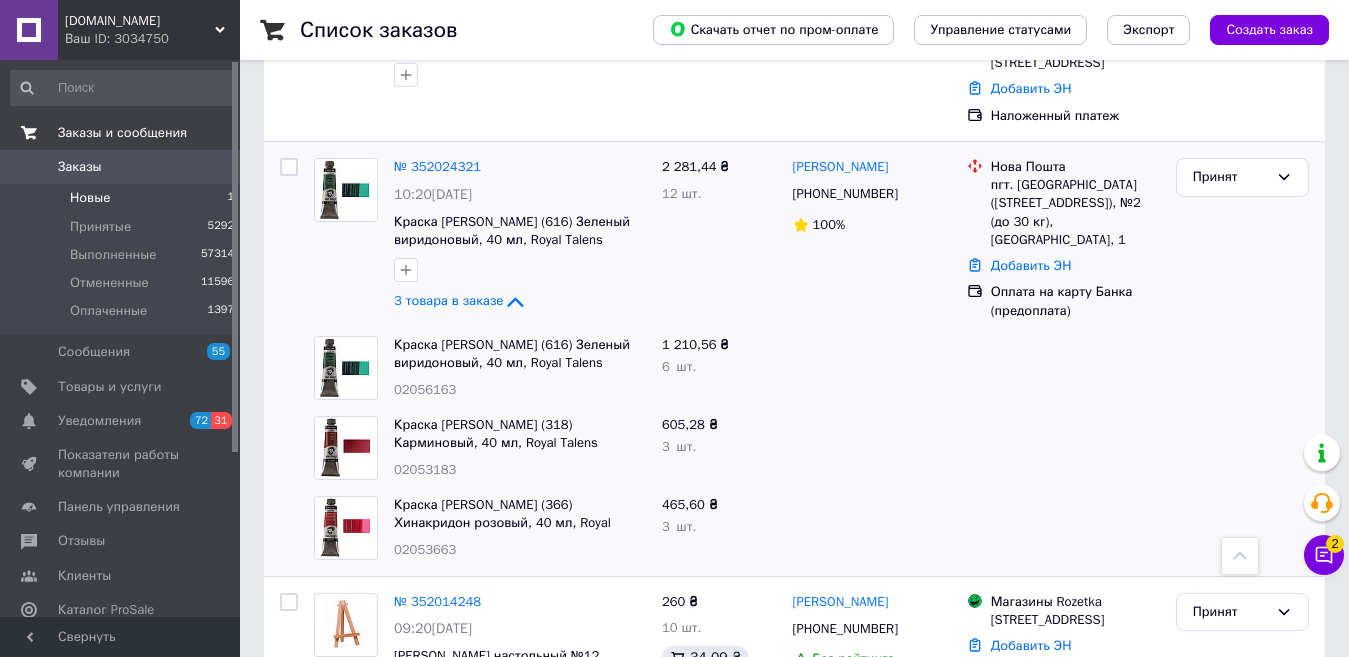 drag, startPoint x: 853, startPoint y: 405, endPoint x: 852, endPoint y: 389, distance: 16.03122 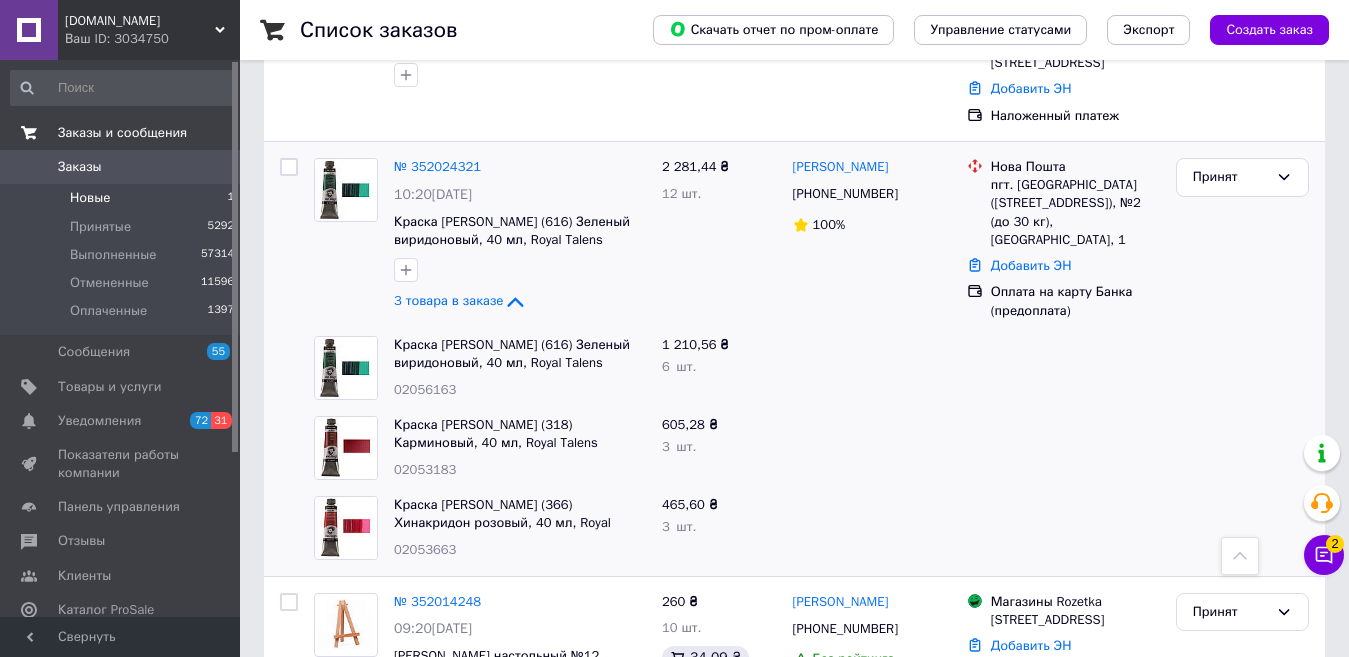 click at bounding box center (872, 528) 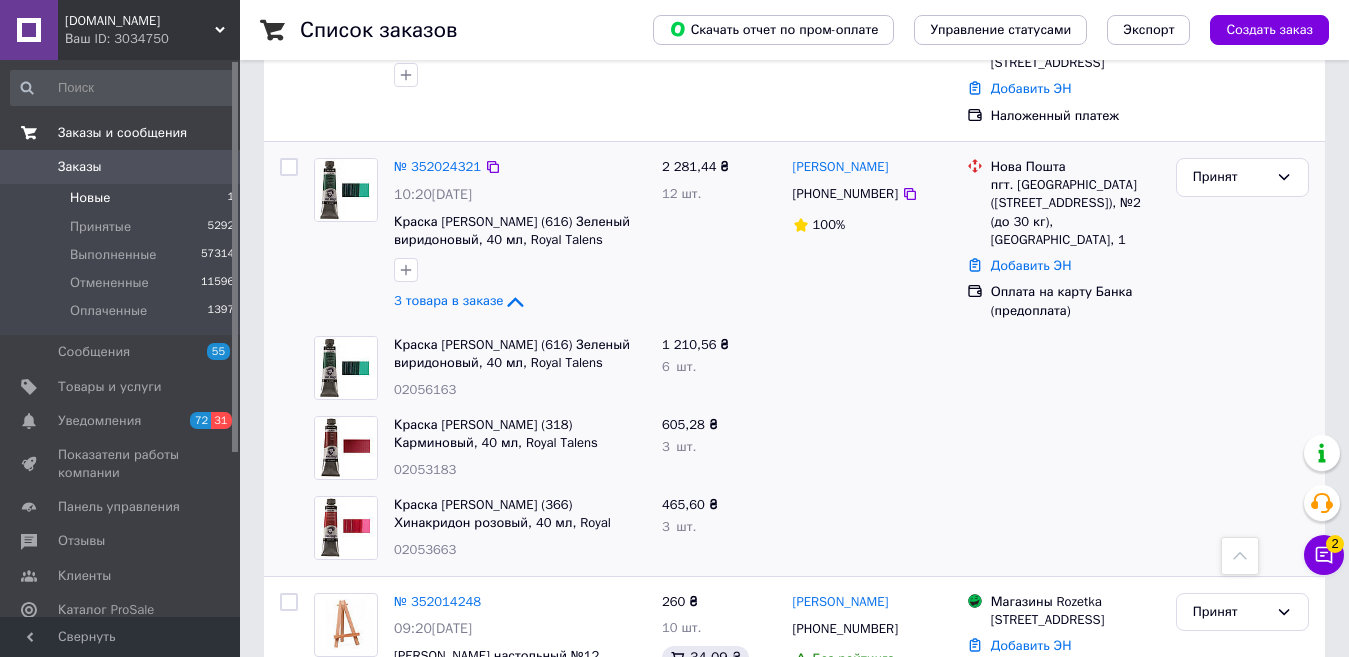 click on "2 281,44 ₴ 12 шт." at bounding box center (719, 239) 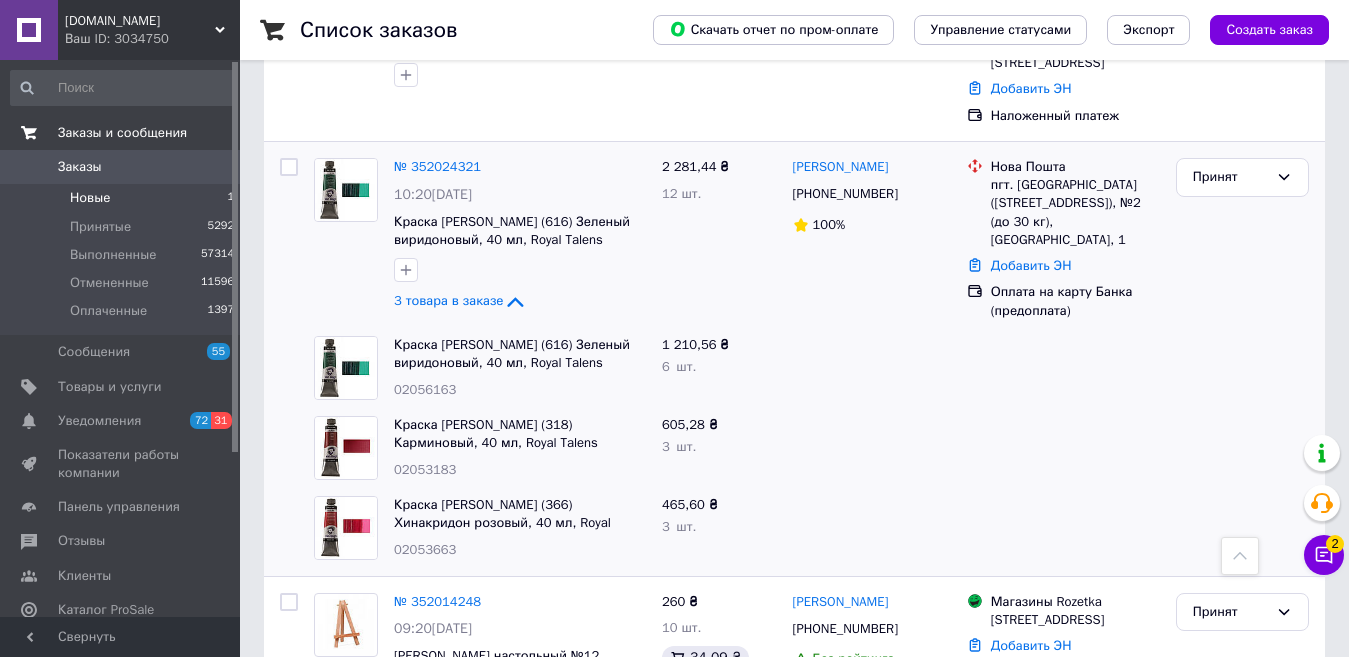 click at bounding box center [872, 528] 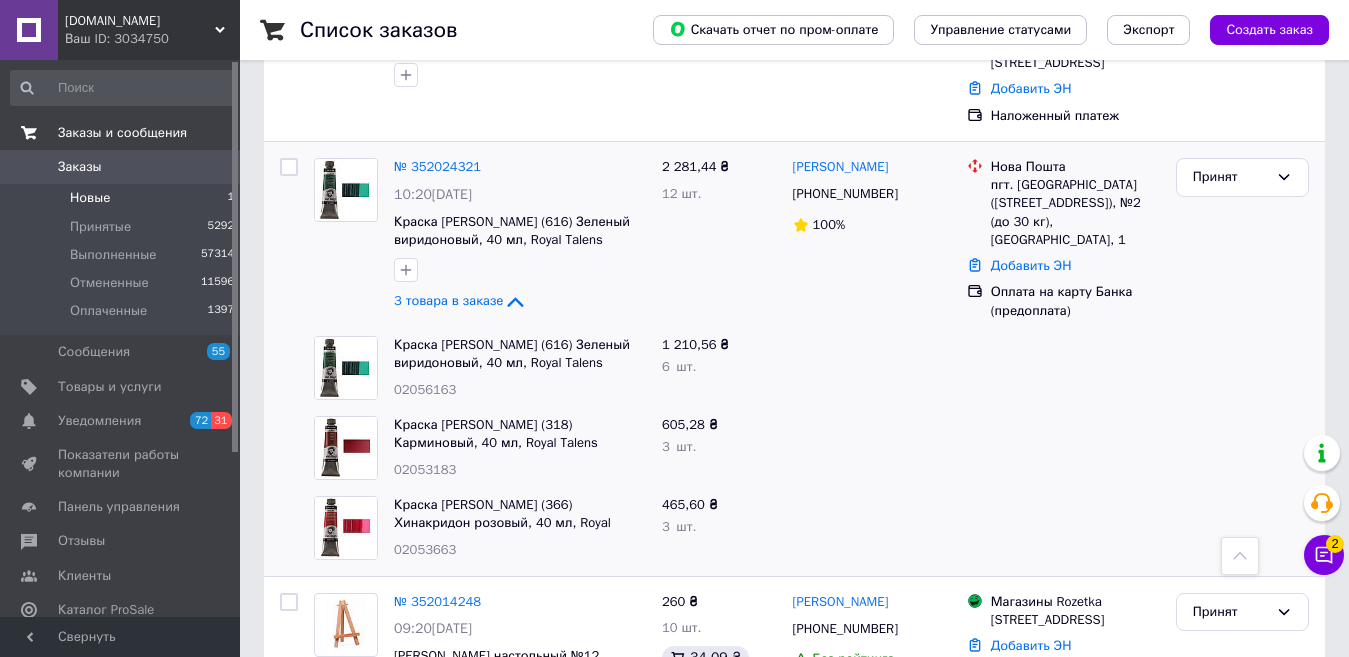 click on "465,60 ₴ 3   шт." at bounding box center [719, 528] 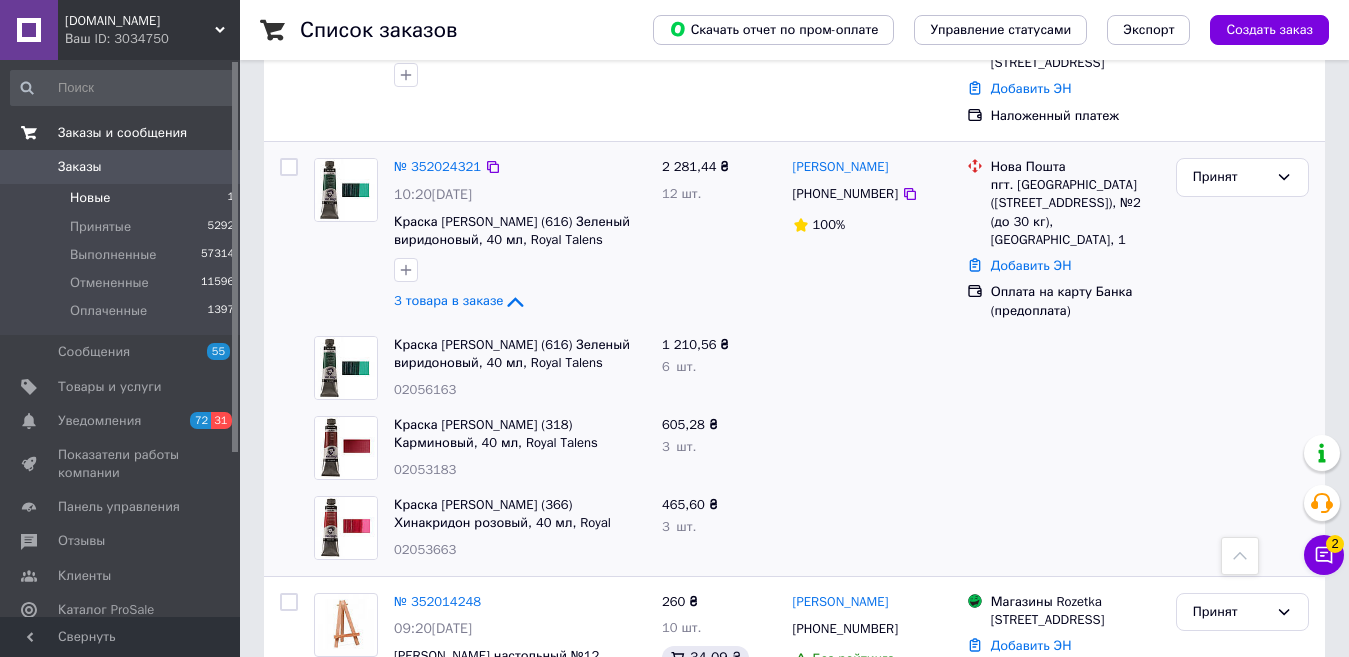 click on "3 товара в заказе" 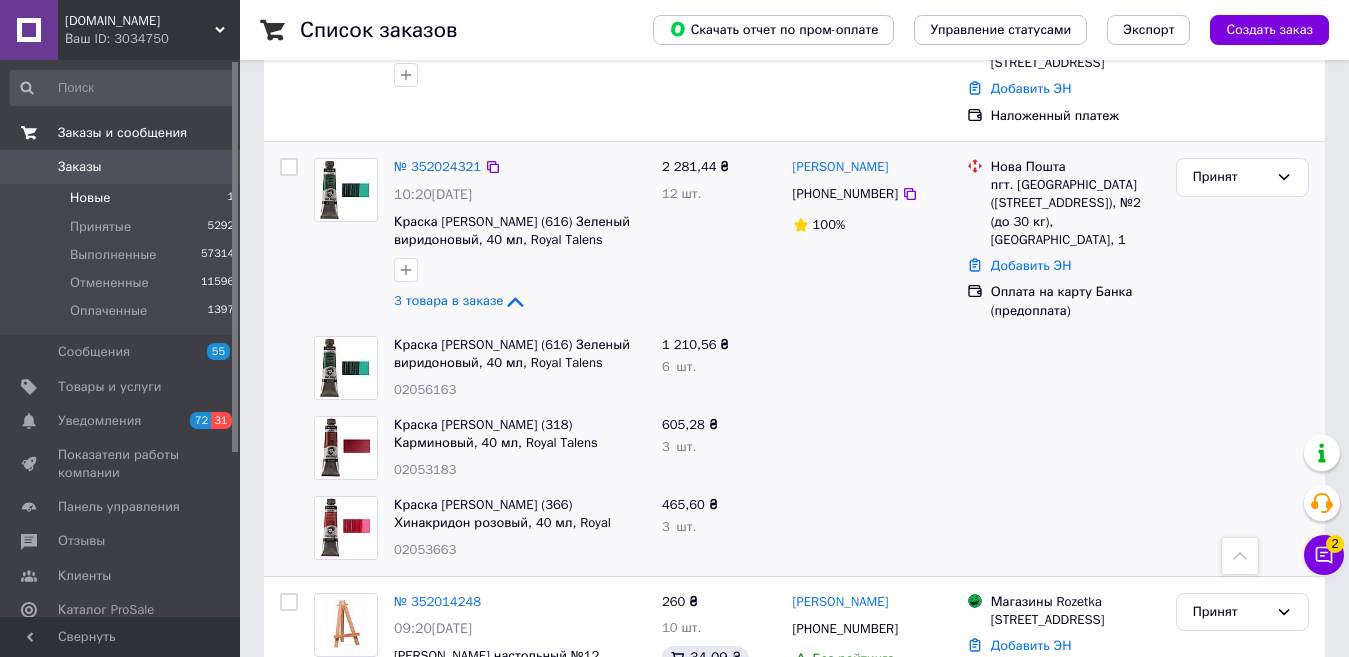 click on "3 товара в заказе" 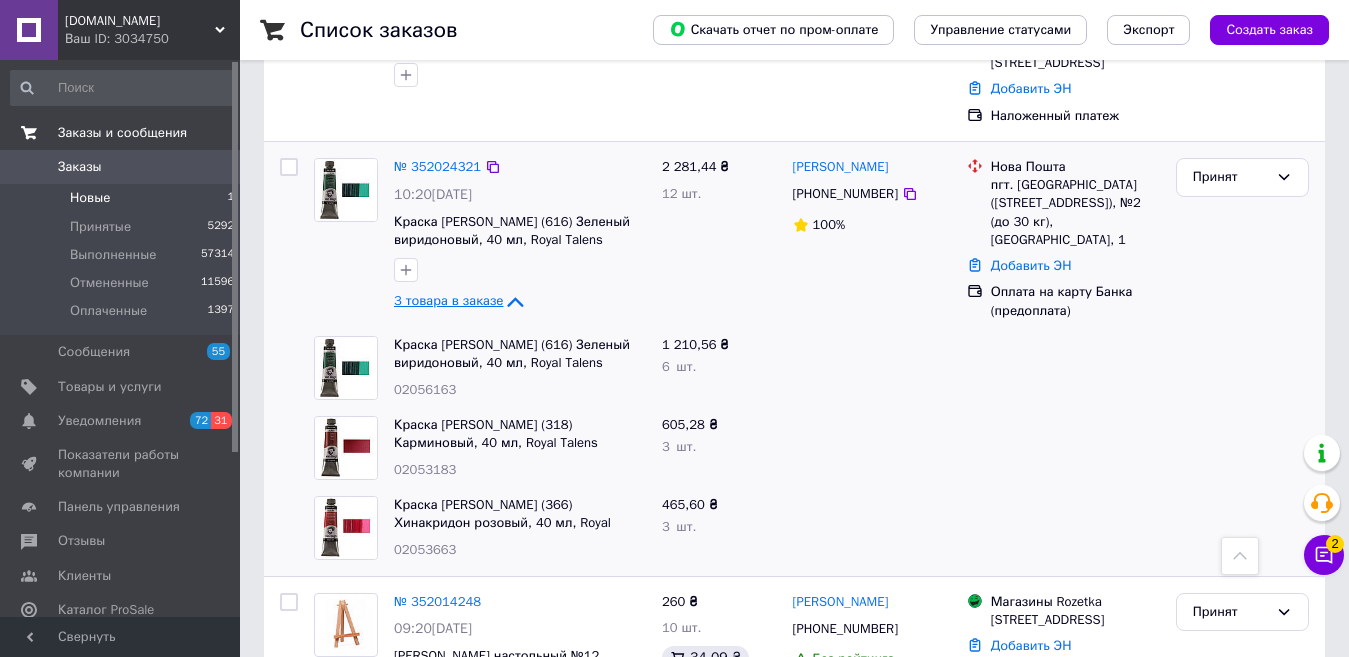 click on "3 товара в заказе" at bounding box center (448, 300) 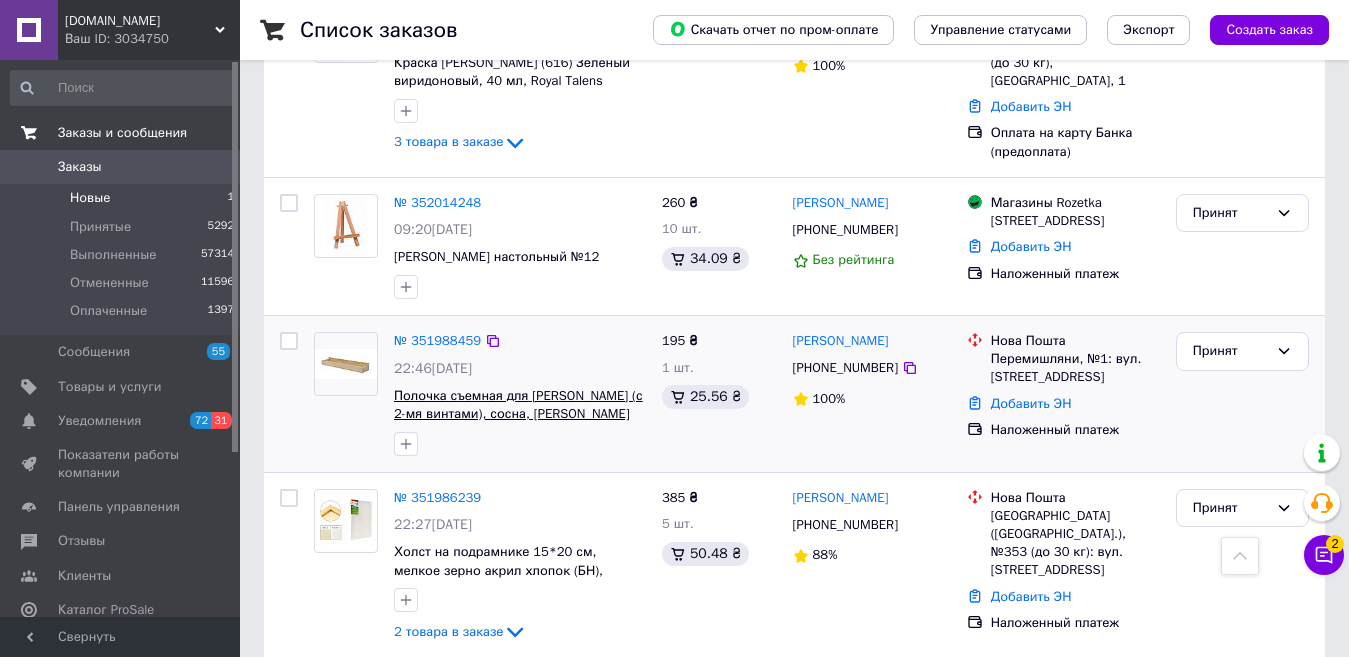 scroll, scrollTop: 2000, scrollLeft: 0, axis: vertical 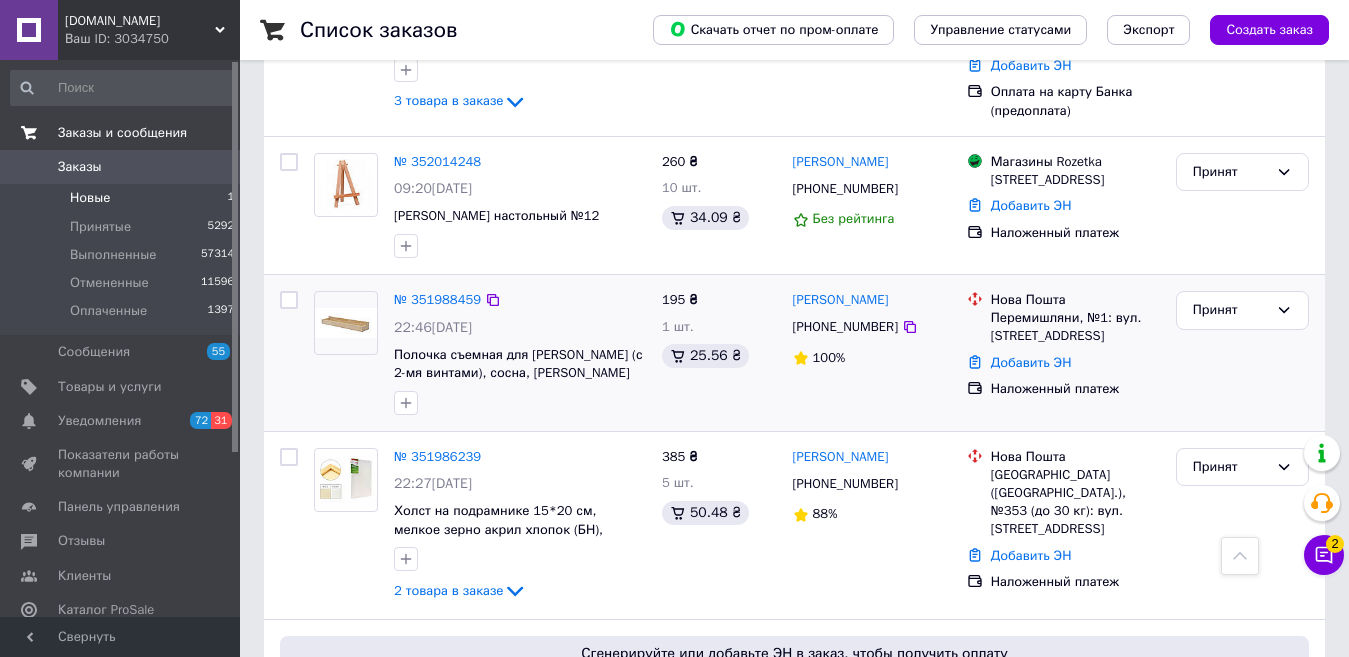 click on "№ 351988459 22:46[DATE] Полочка съемная для [PERSON_NAME] (с 2-мя винтами), сосна, [PERSON_NAME] Studio" at bounding box center [520, 353] 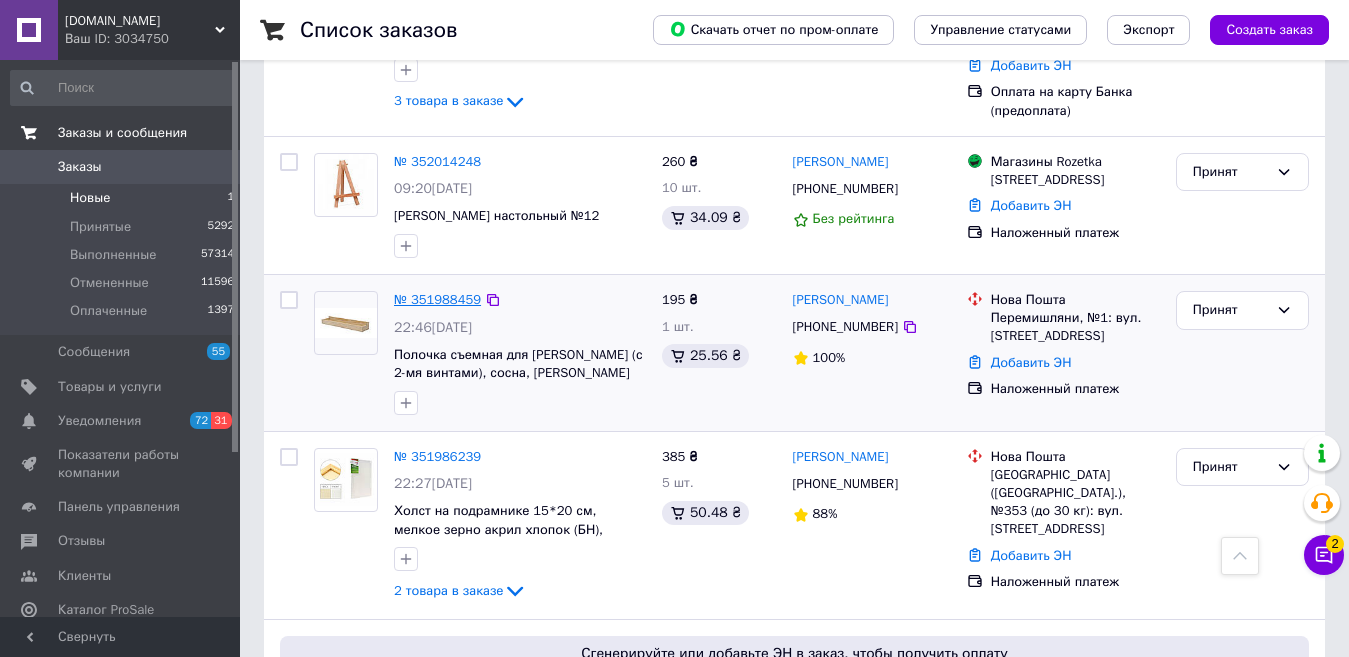 click on "№ 351988459" at bounding box center [437, 299] 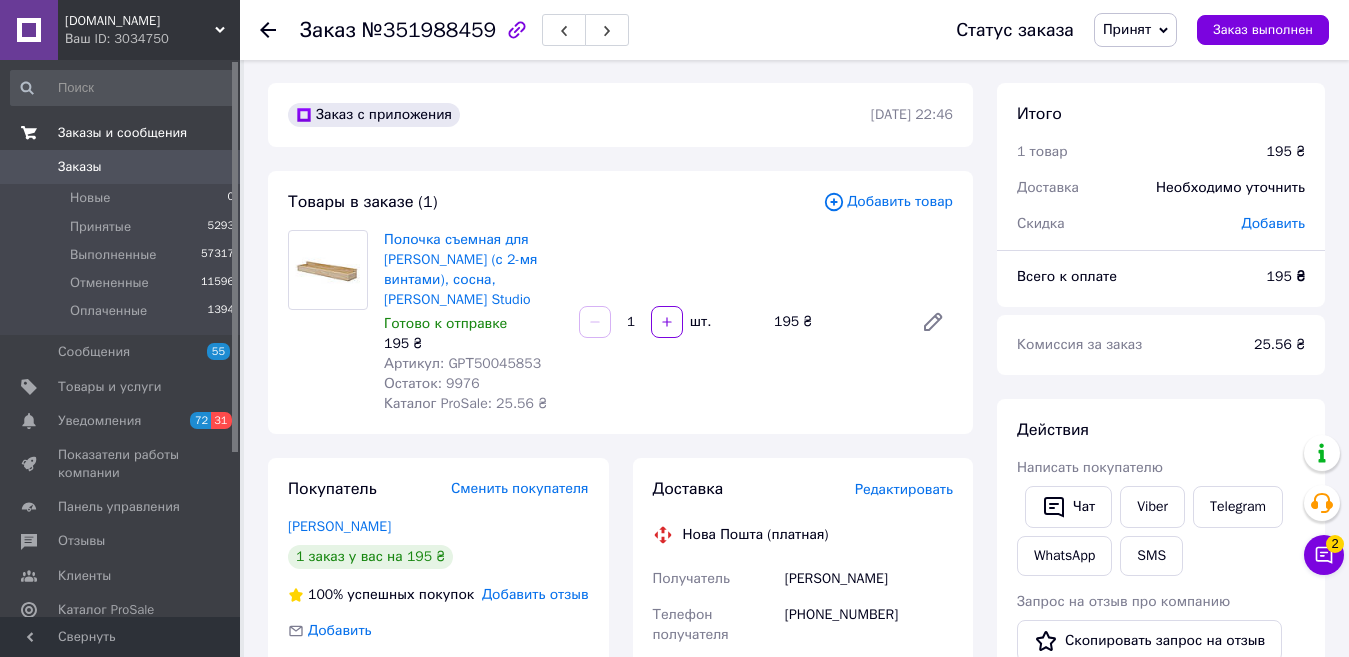 scroll, scrollTop: 0, scrollLeft: 0, axis: both 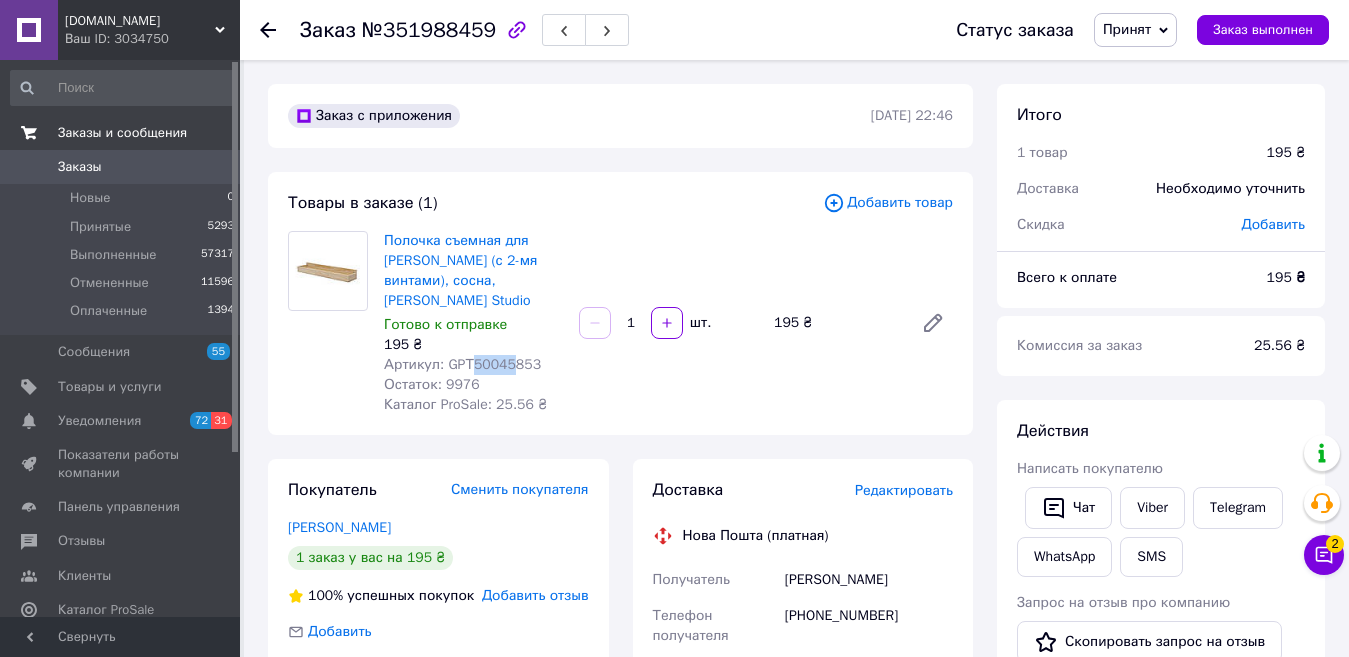 drag, startPoint x: 467, startPoint y: 360, endPoint x: 501, endPoint y: 365, distance: 34.36568 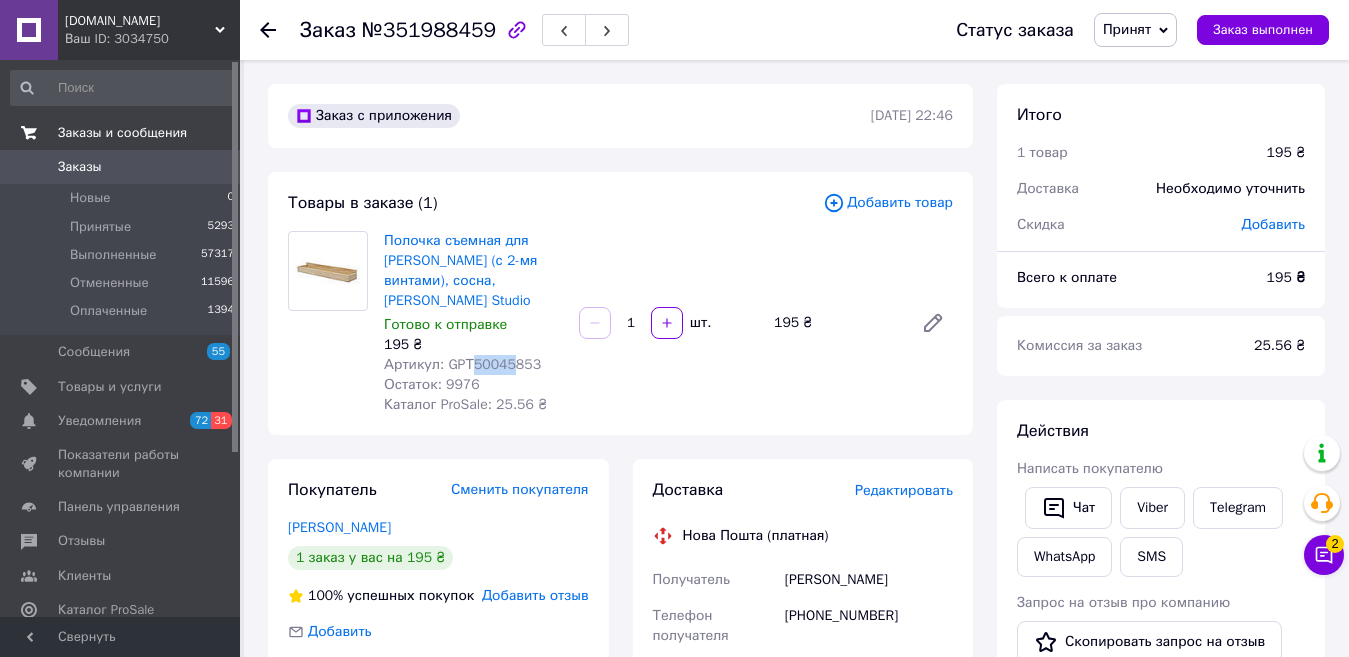 click on "Артикул: GPТ50045853" at bounding box center [462, 364] 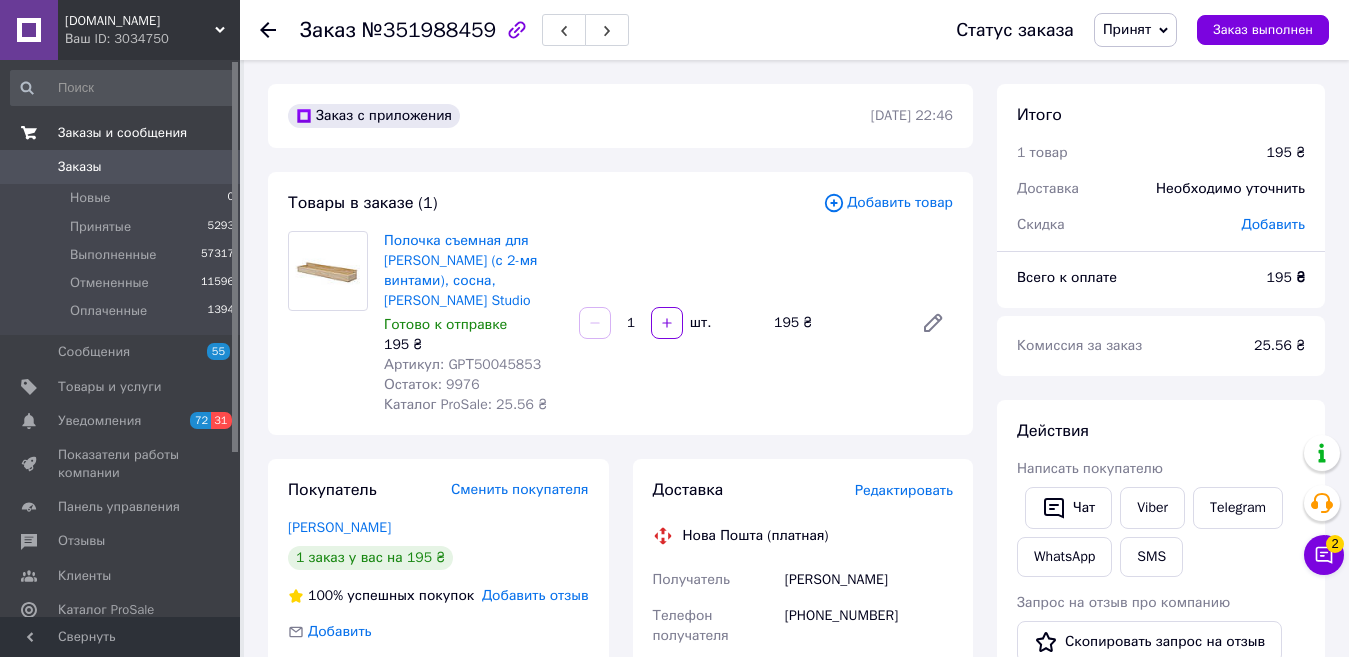 click on "Артикул: GPТ50045853" at bounding box center [473, 365] 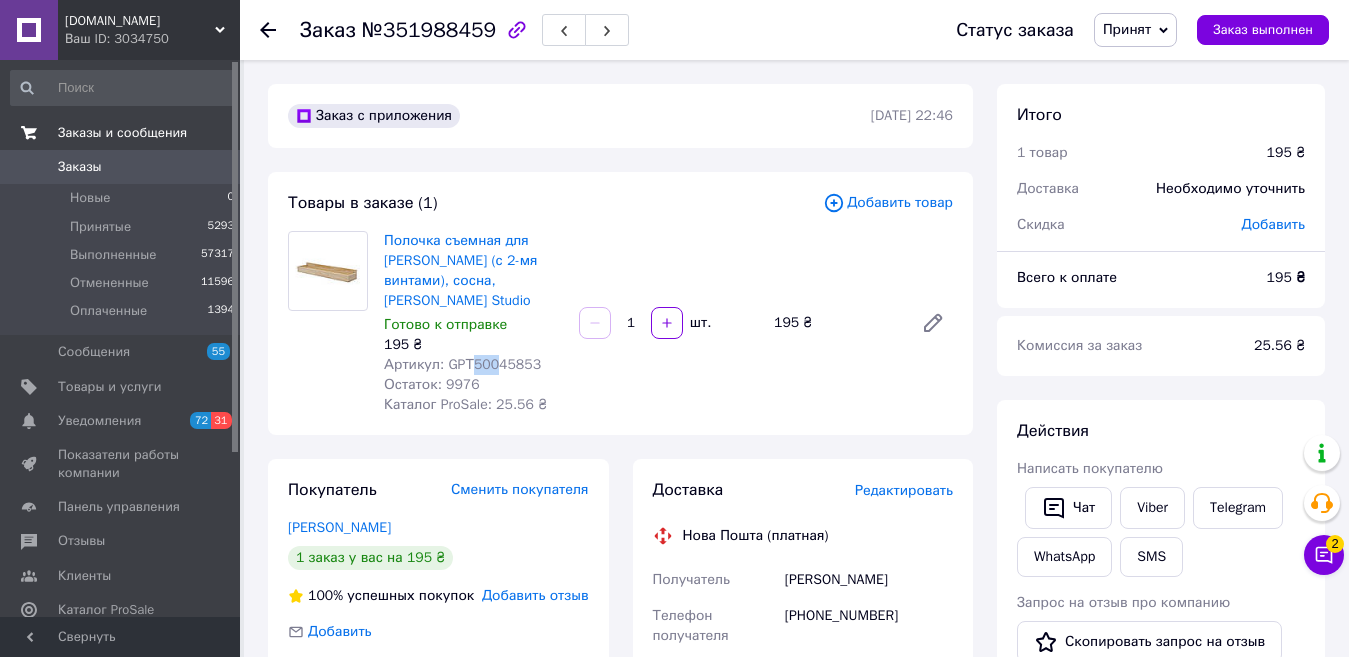 drag, startPoint x: 466, startPoint y: 360, endPoint x: 492, endPoint y: 361, distance: 26.019224 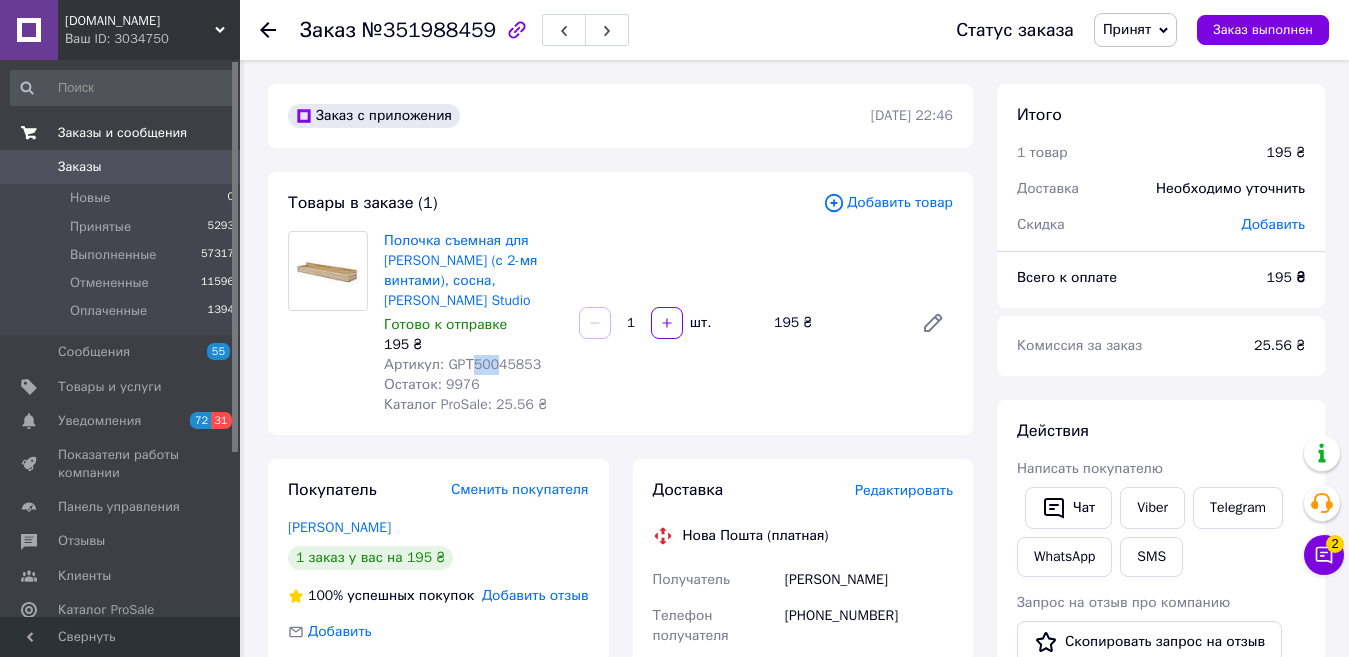 click on "Артикул: GPТ50045853" at bounding box center [462, 364] 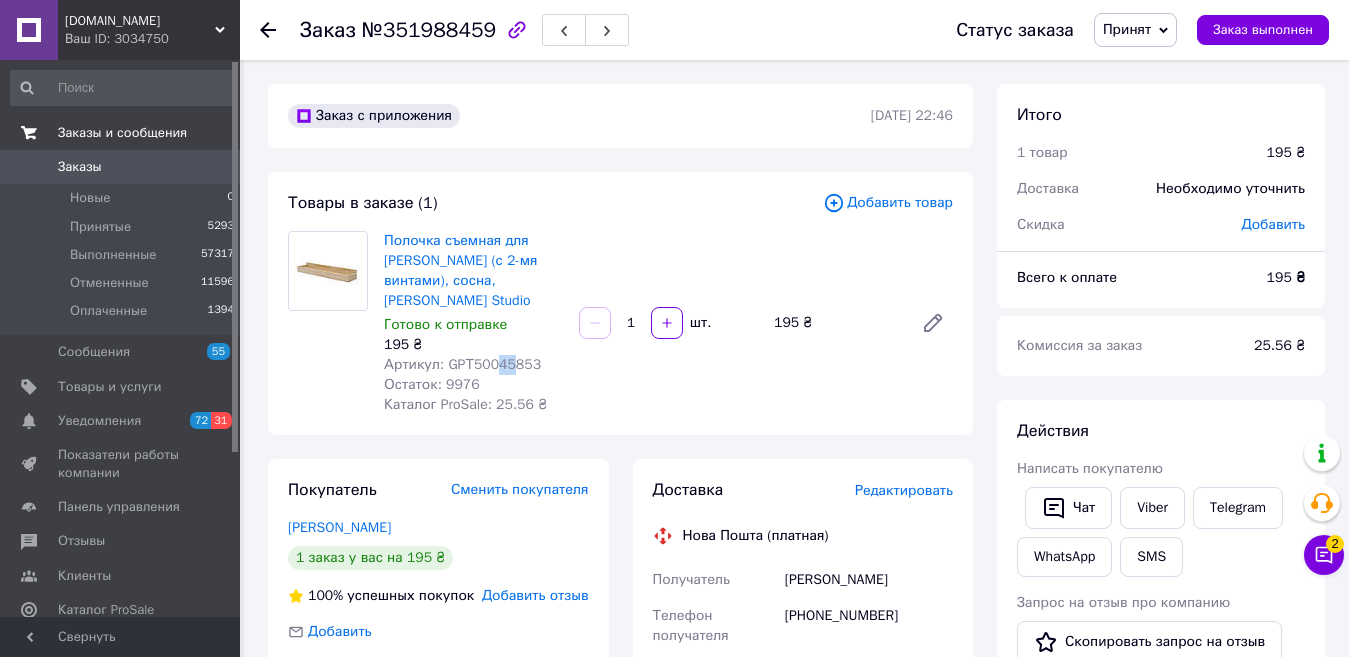 drag, startPoint x: 490, startPoint y: 368, endPoint x: 501, endPoint y: 367, distance: 11.045361 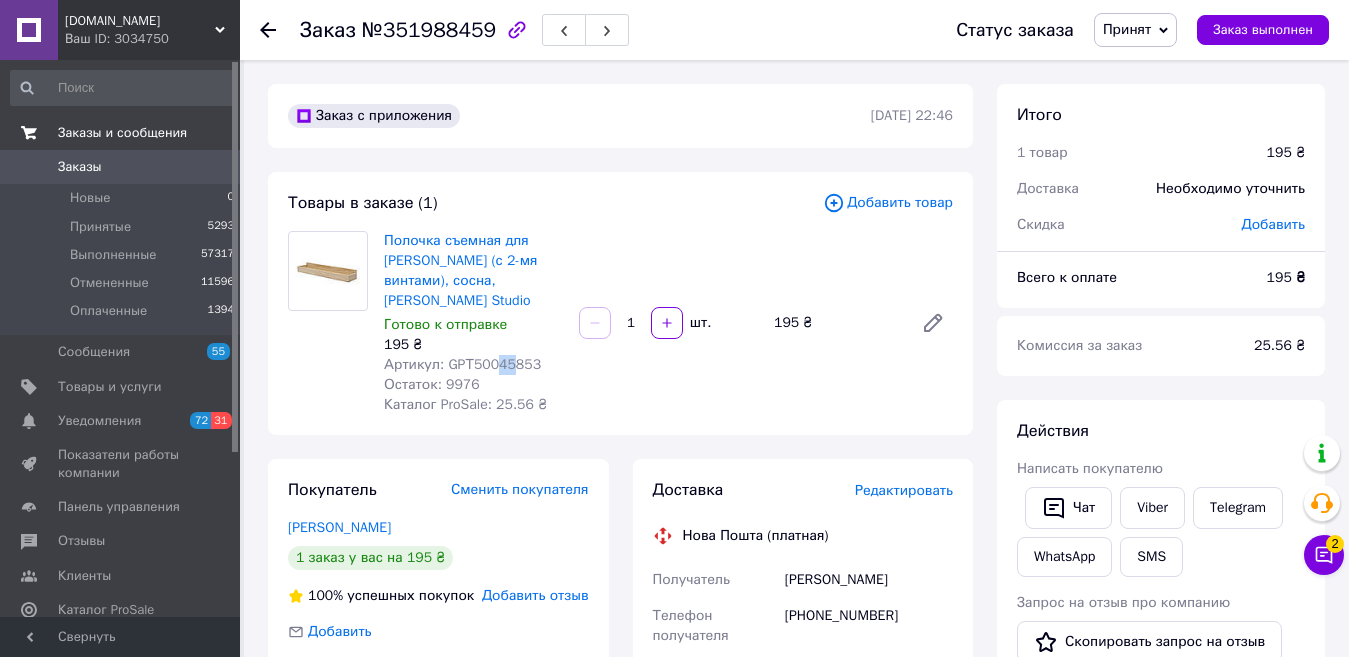 click on "Артикул: GPТ50045853" at bounding box center (462, 364) 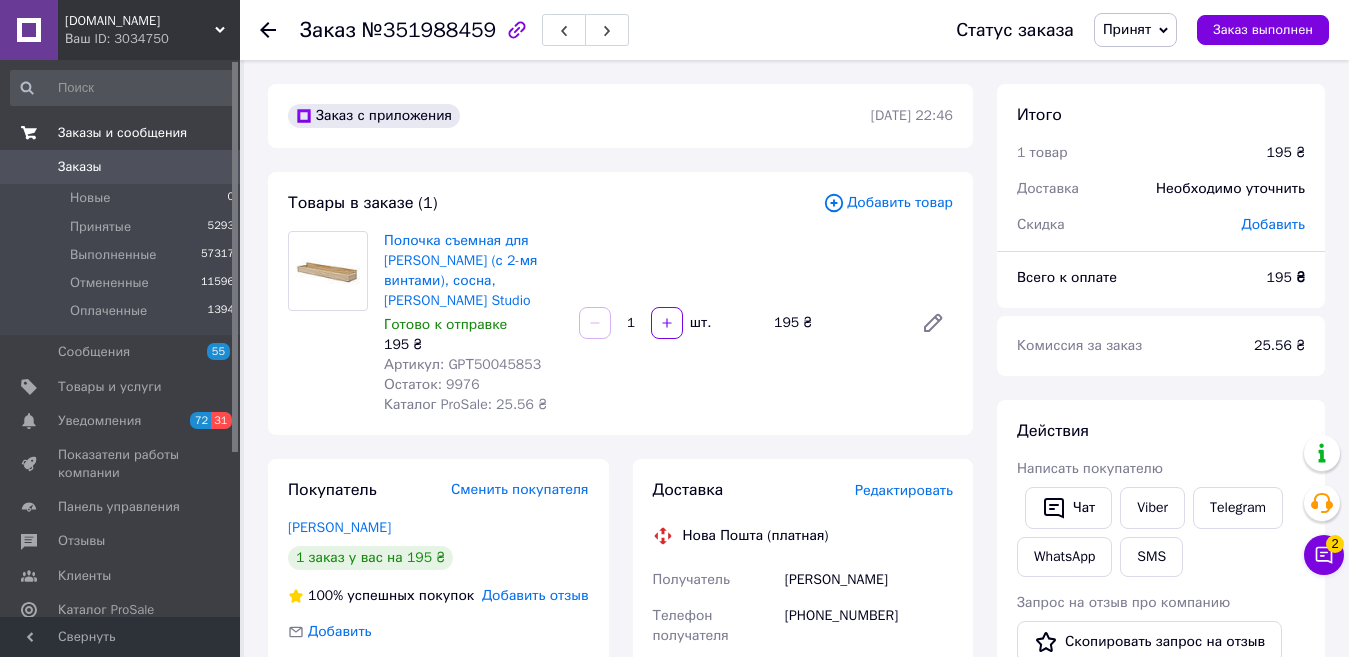 click on "Остаток: 9976" at bounding box center [473, 385] 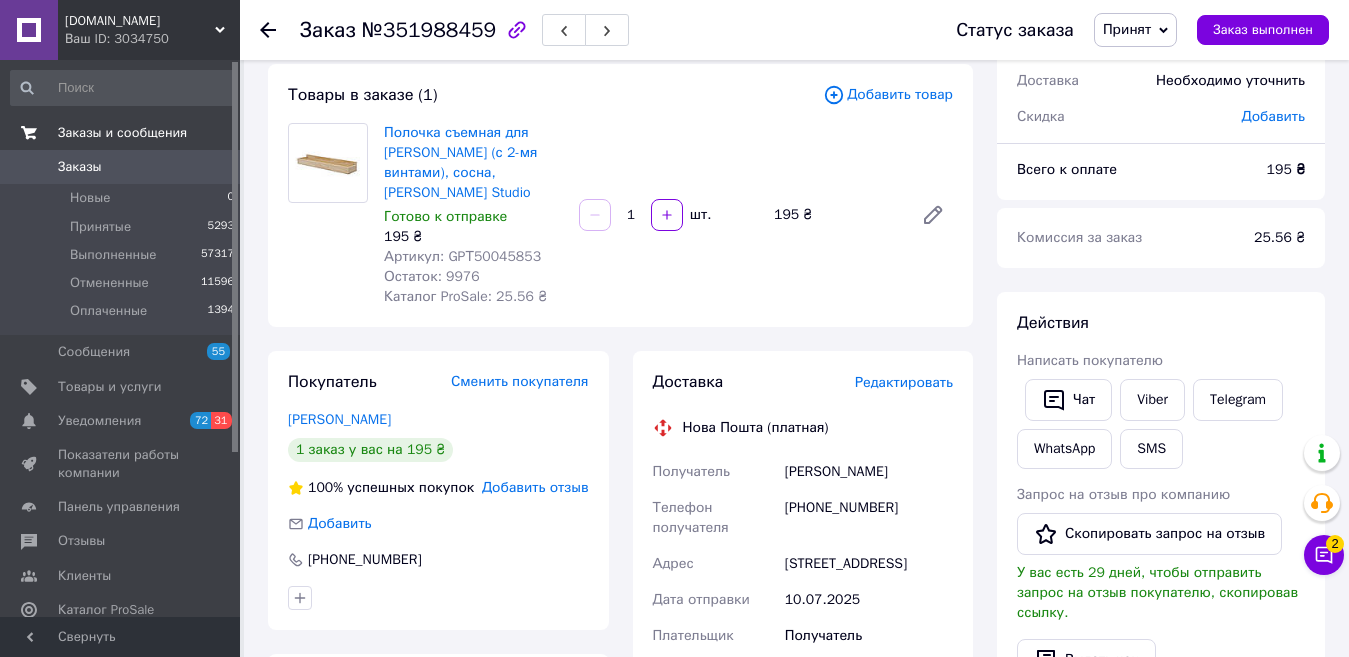 scroll, scrollTop: 0, scrollLeft: 0, axis: both 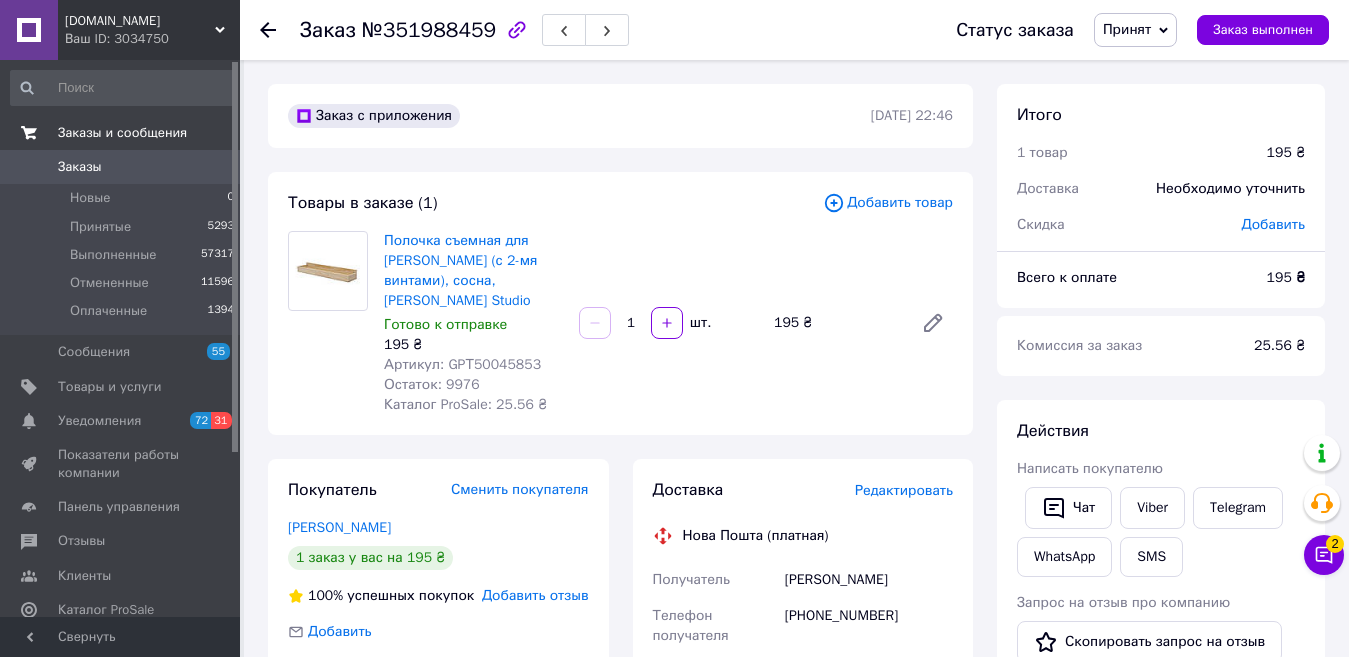 click 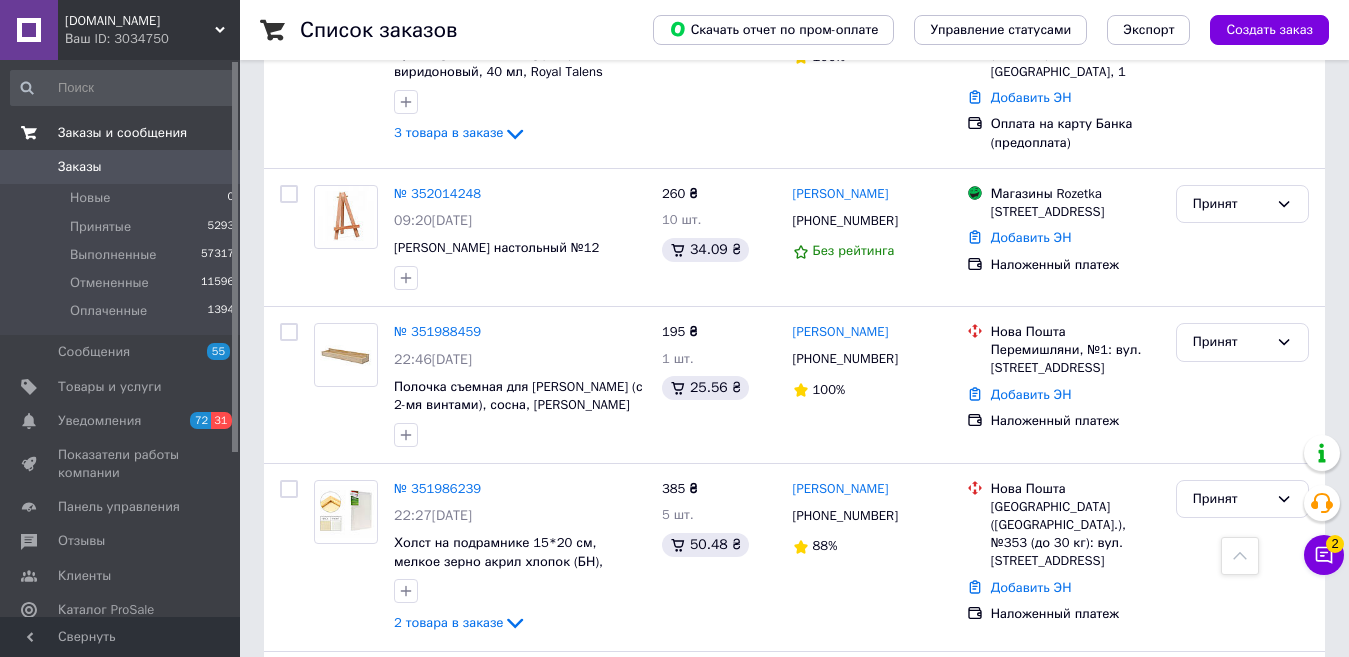 scroll, scrollTop: 2100, scrollLeft: 0, axis: vertical 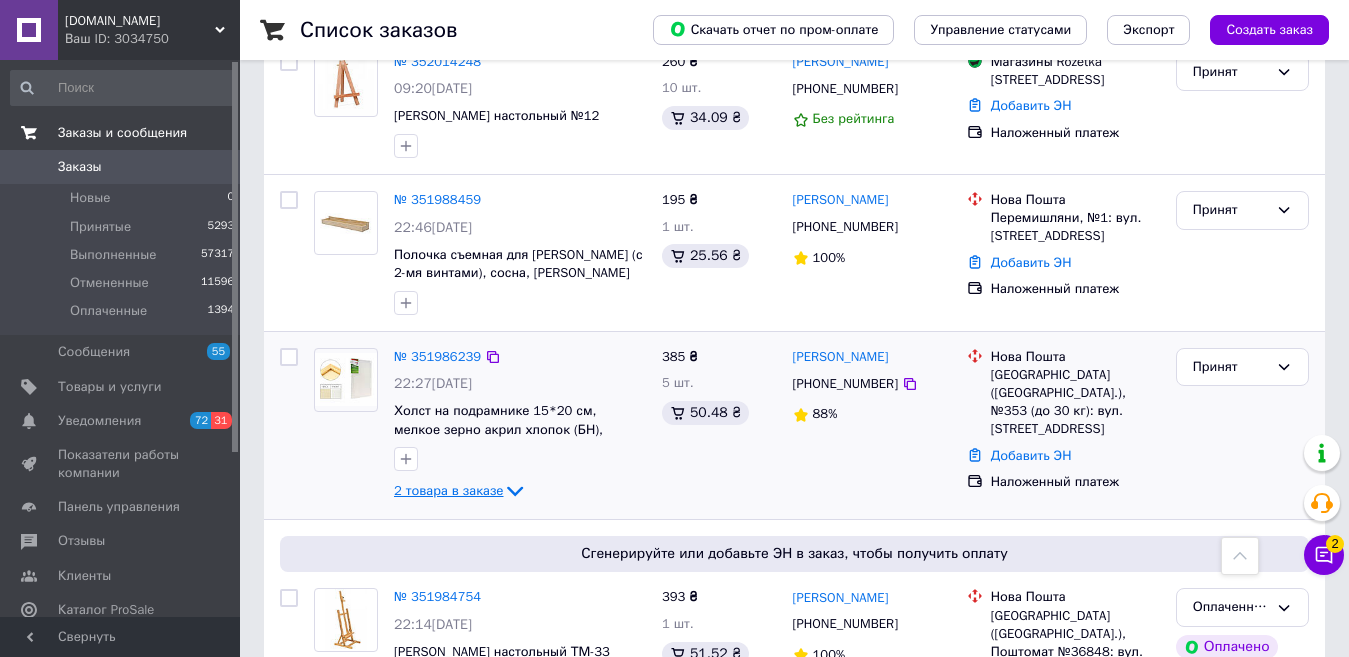 click on "2 товара в заказе" at bounding box center (448, 490) 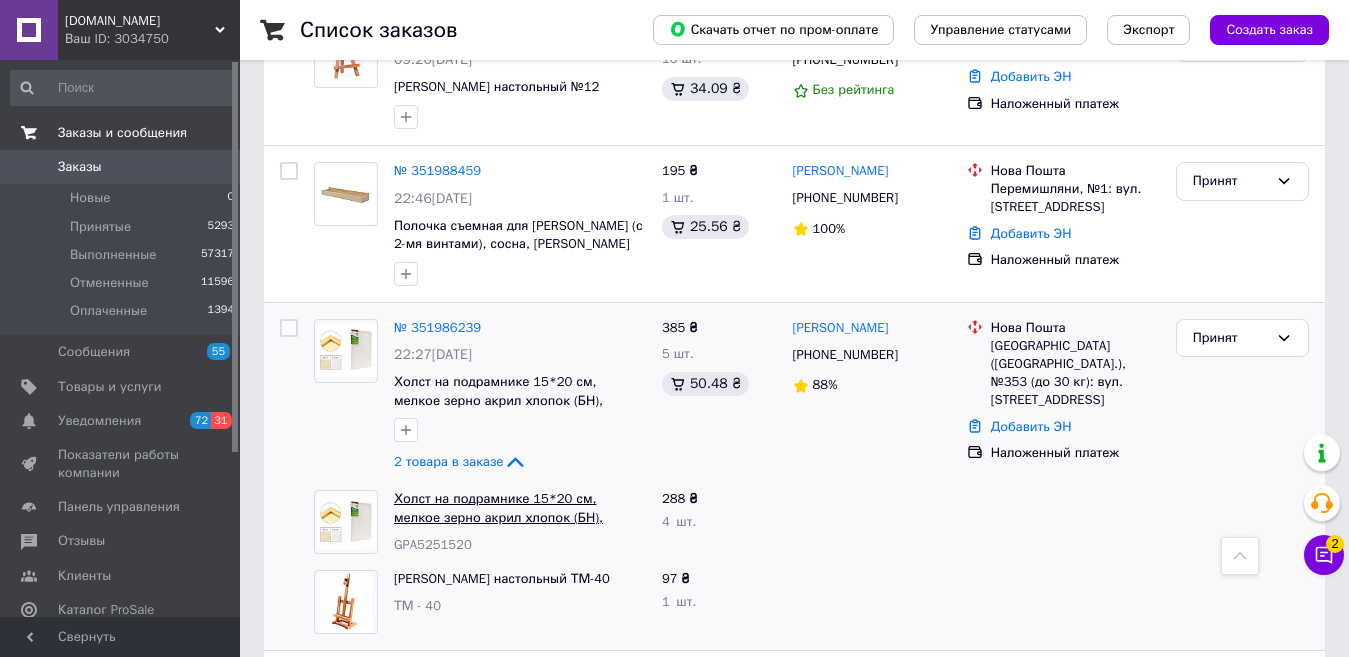 scroll, scrollTop: 2100, scrollLeft: 0, axis: vertical 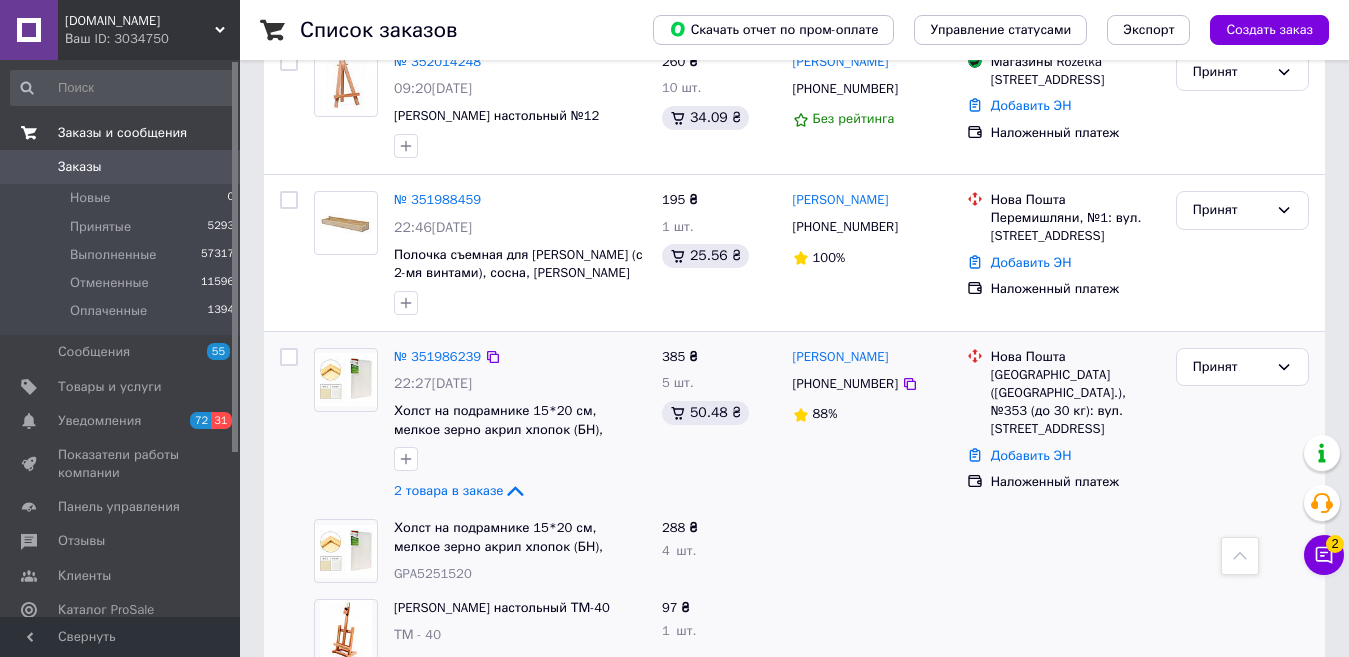 click on "2 товара в заказе" 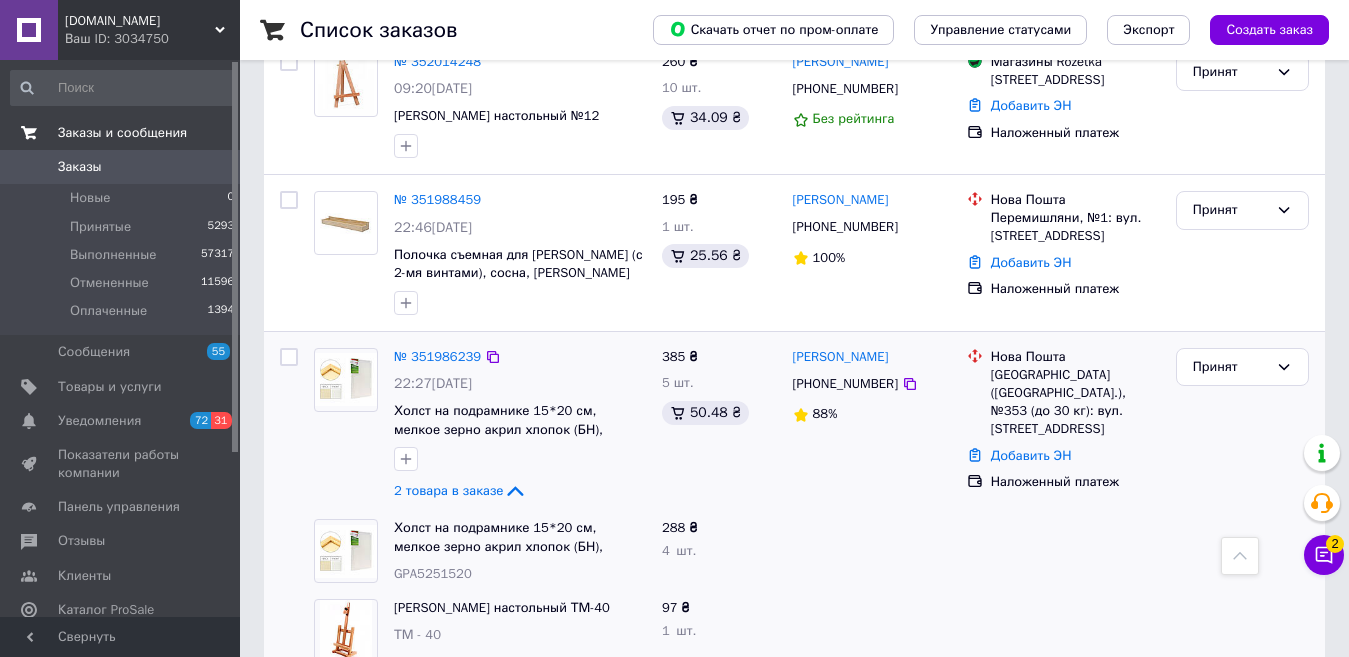 click on "2 товара в заказе" 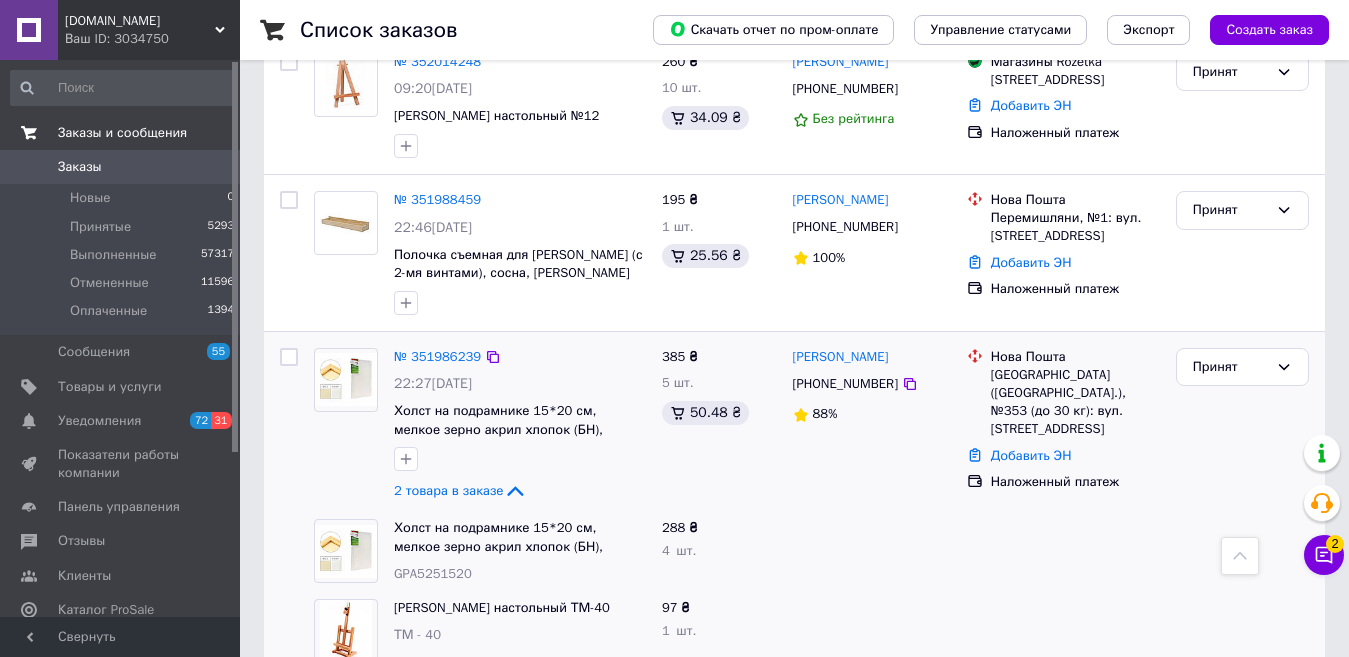 click on "2 товара в заказе" 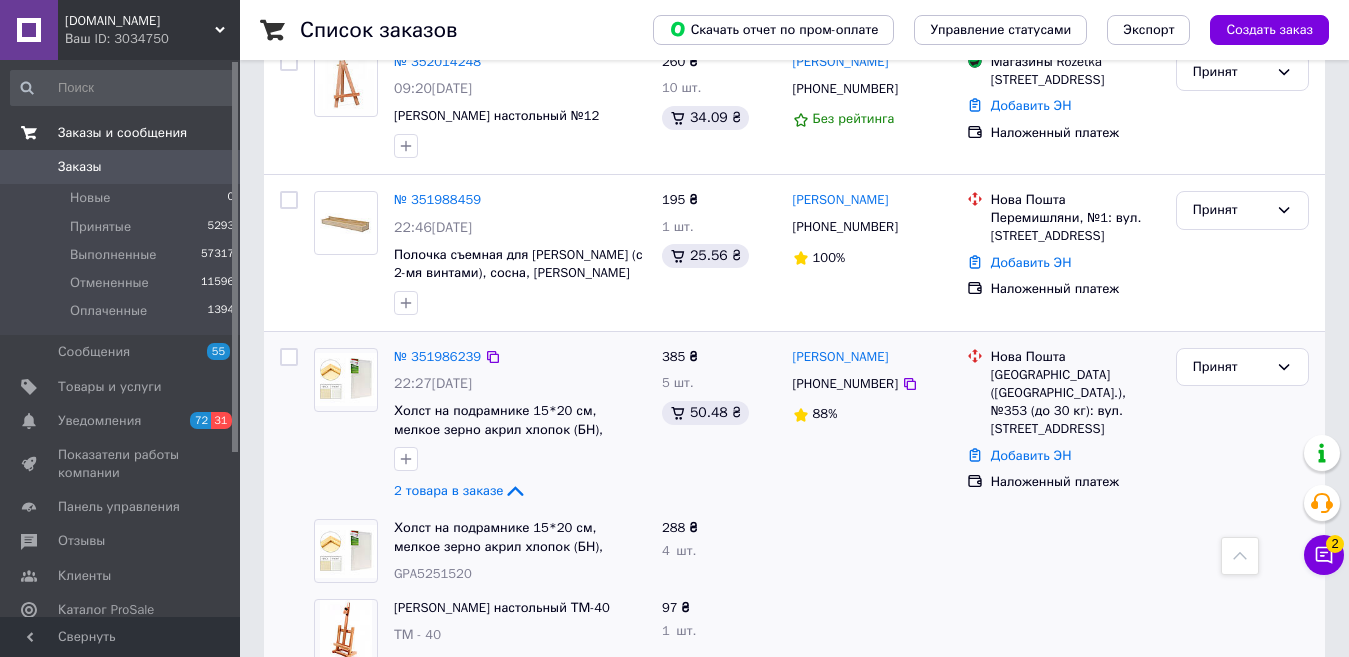 click on "2 товара в заказе" 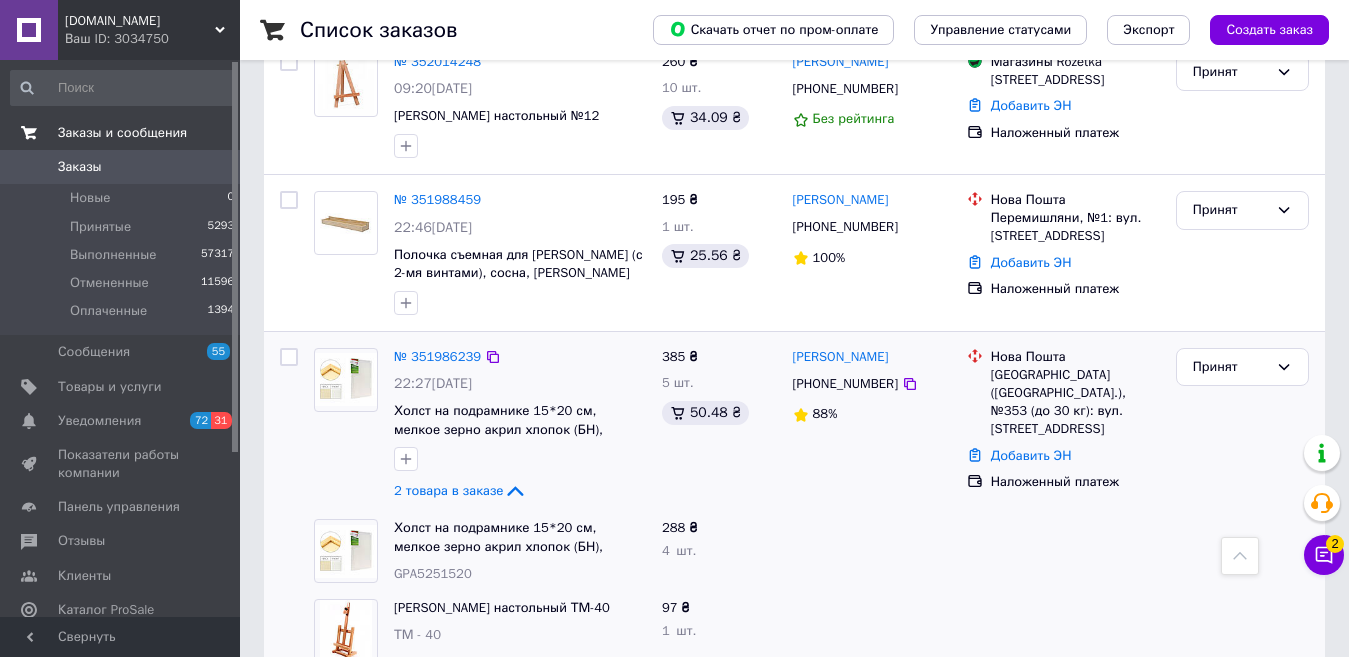 click on "2 товара в заказе" 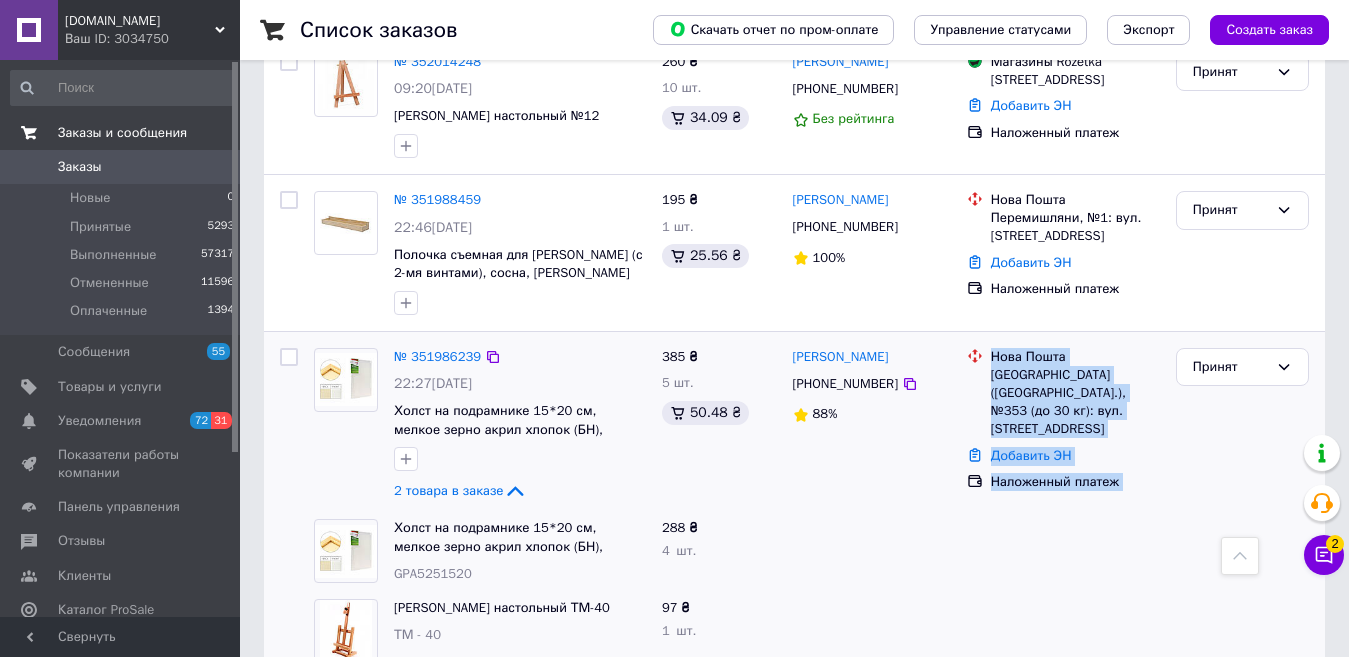 drag, startPoint x: 1207, startPoint y: 377, endPoint x: 775, endPoint y: 381, distance: 432.01852 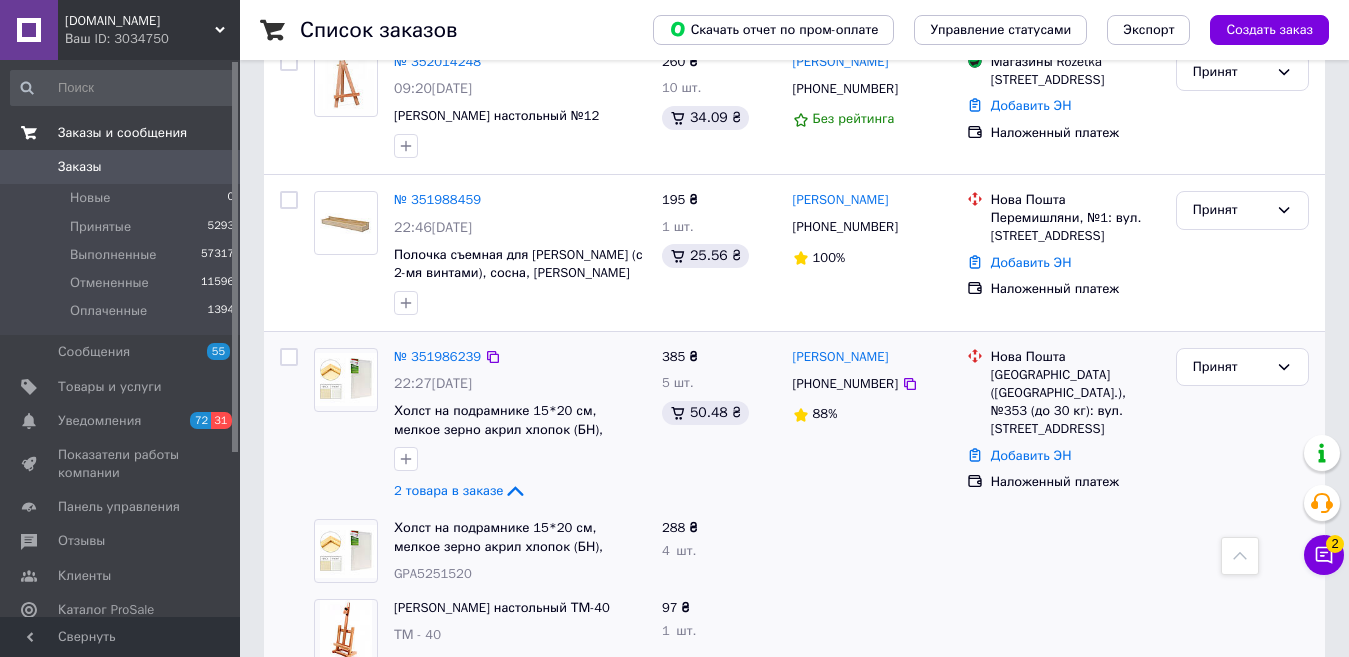 click on "385 ₴ 5 шт. 50.48 ₴" at bounding box center [719, 426] 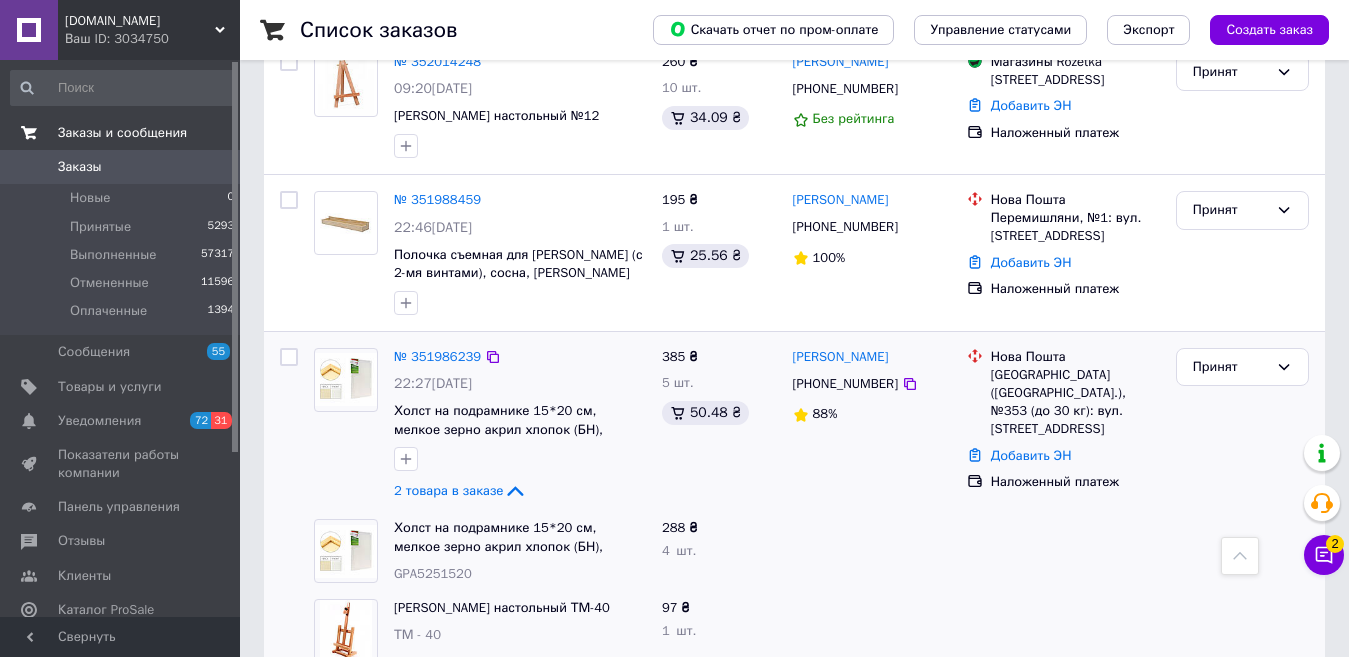 click on "385 ₴ 5 шт. 50.48 ₴" at bounding box center (719, 426) 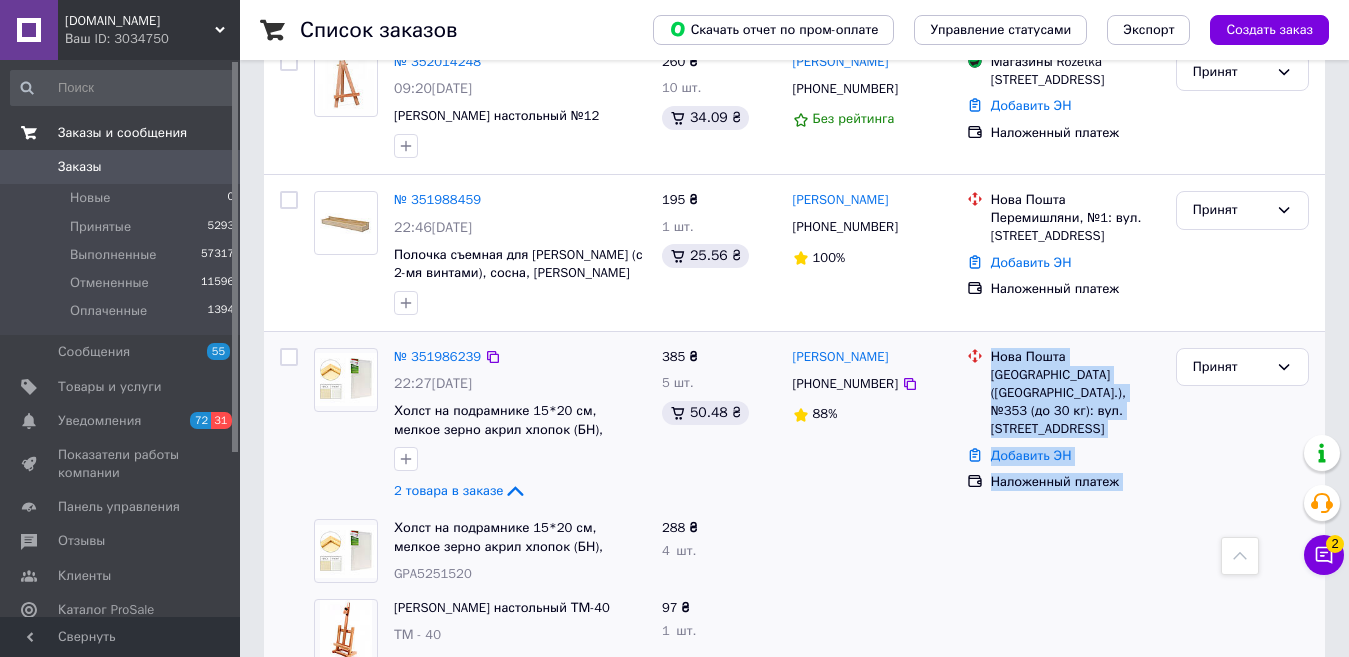 drag, startPoint x: 1220, startPoint y: 375, endPoint x: 851, endPoint y: 350, distance: 369.84592 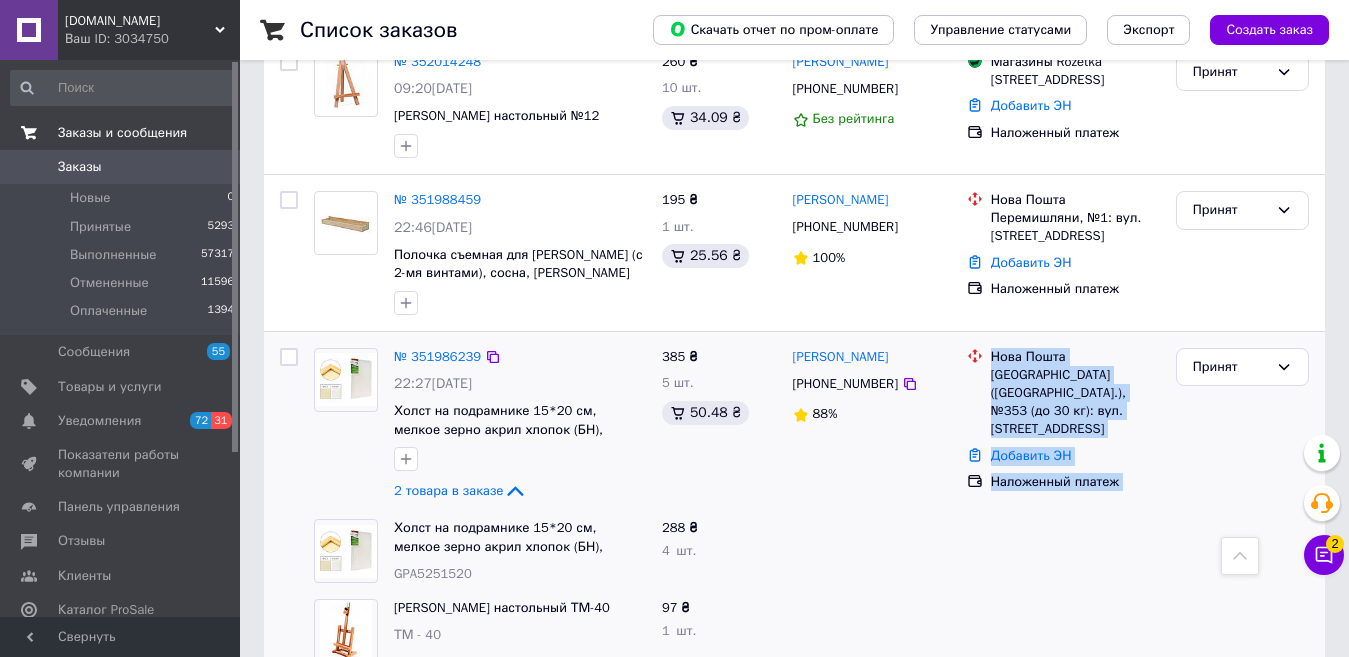 click on "№ 351986239 22:27[DATE] Холст на подрамнике 15*20 см, мелкое зерно акрил хлопок (БН), [PERSON_NAME] Studio 2 товара в заказе 385 ₴ 5 шт. 50.48 ₴ [PERSON_NAME] [PHONE_NUMBER] 88% [GEOGRAPHIC_DATA] ([GEOGRAPHIC_DATA].), №353 (до 30 кг): вул. [STREET_ADDRESS] Добавить ЭН Наложенный платеж Принят" at bounding box center (794, 426) 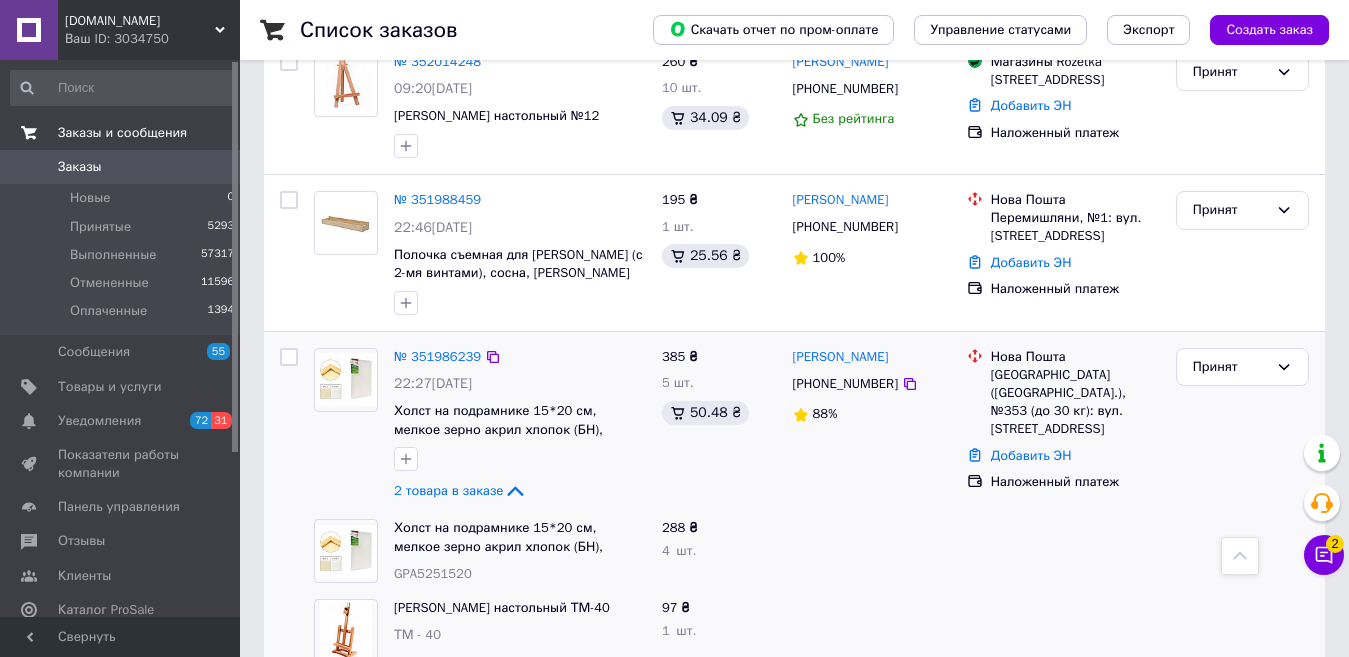 click on "[PERSON_NAME] [PHONE_NUMBER] 88%" at bounding box center (872, 426) 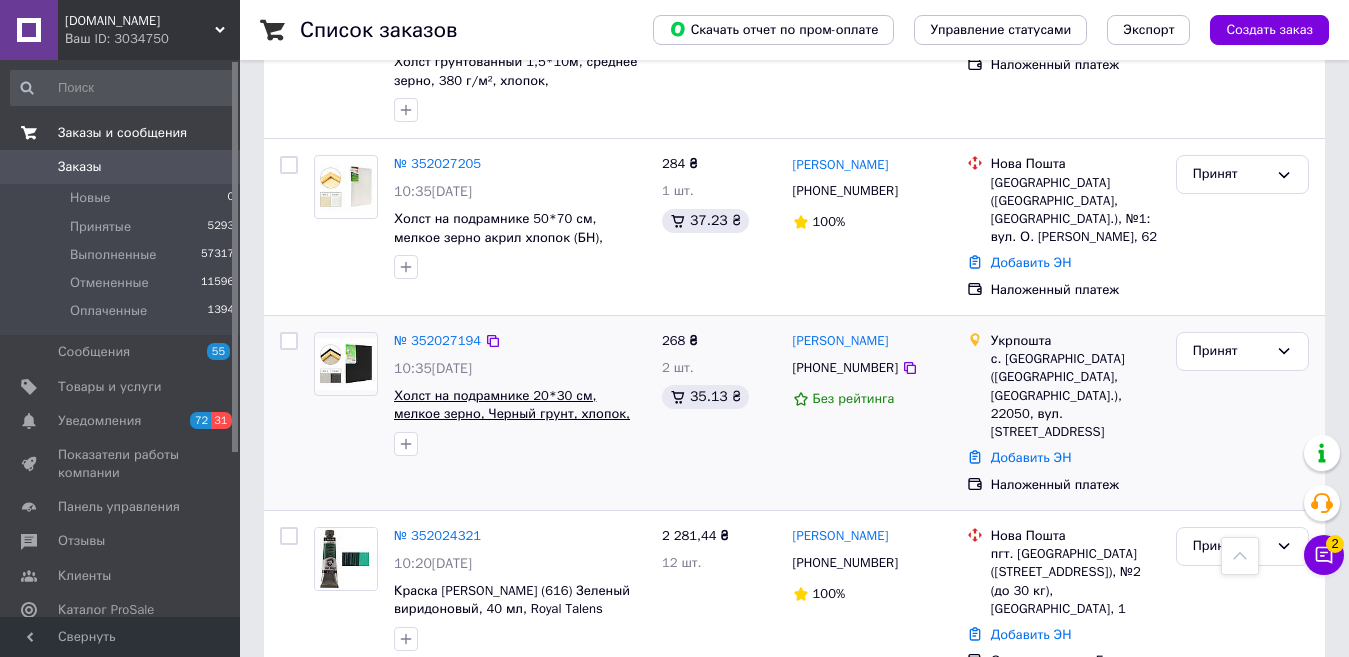 scroll, scrollTop: 1400, scrollLeft: 0, axis: vertical 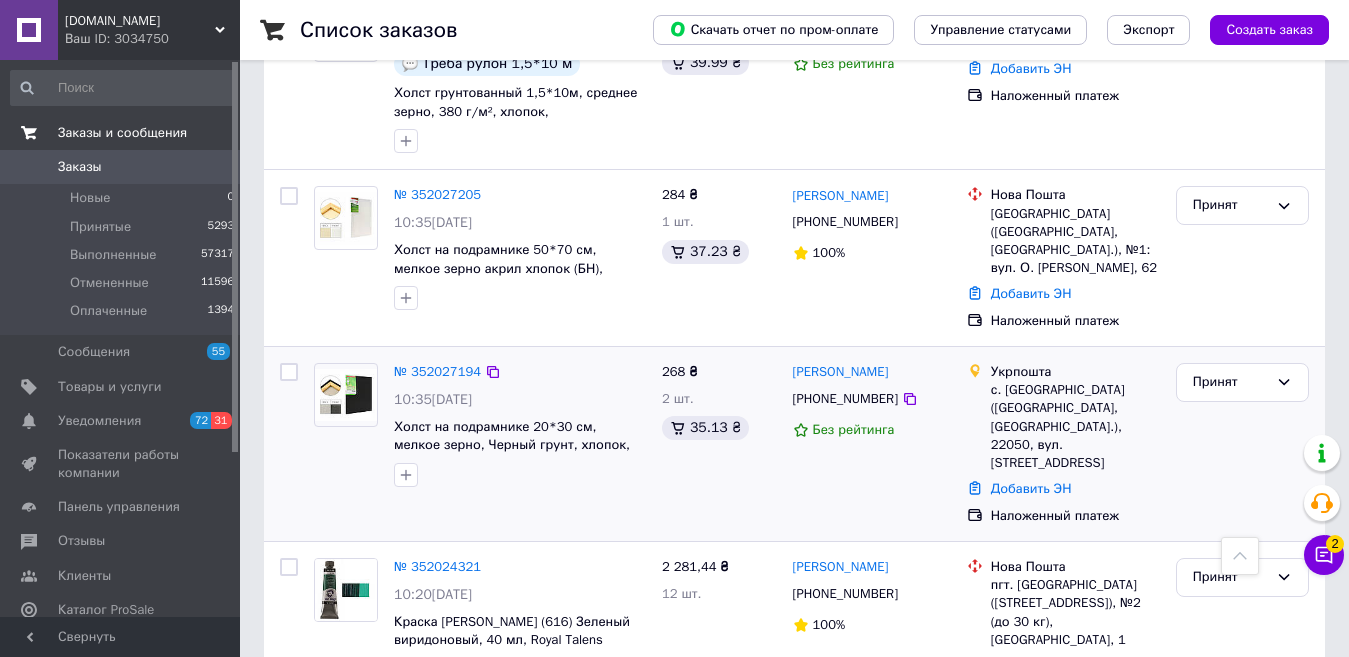 click on "№ 352027194" at bounding box center [520, 372] 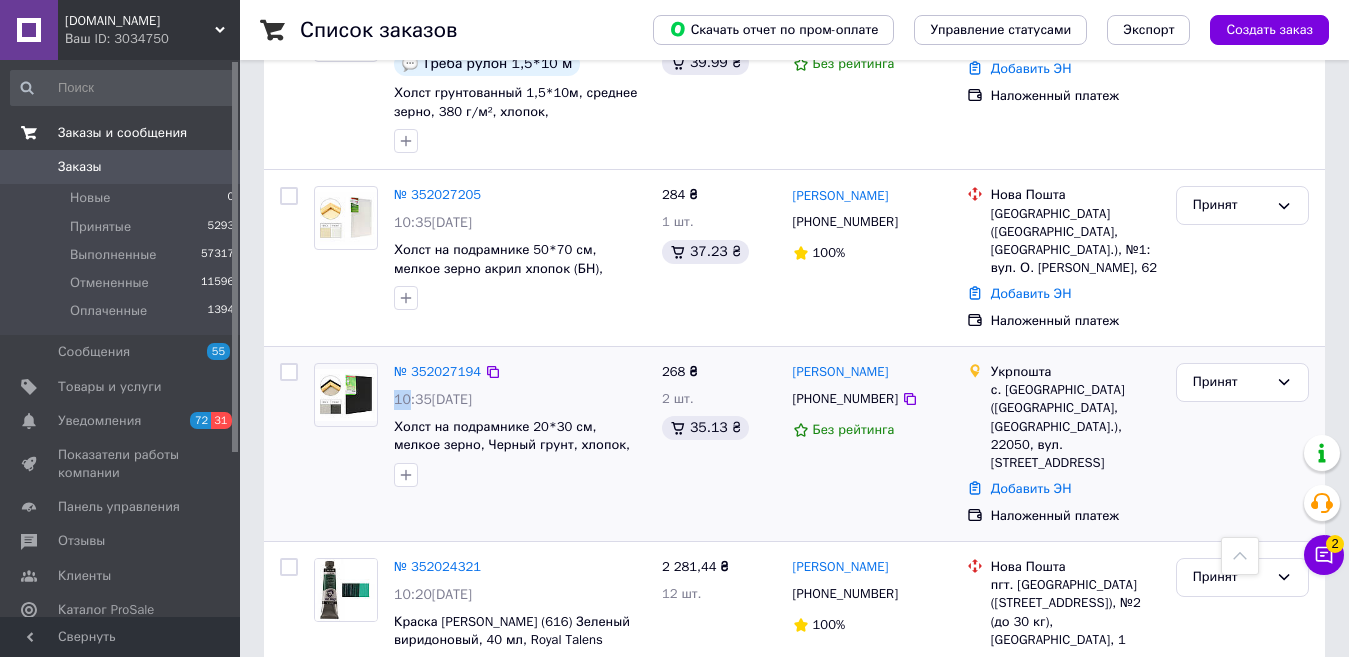 click on "№ 352027194" at bounding box center [520, 372] 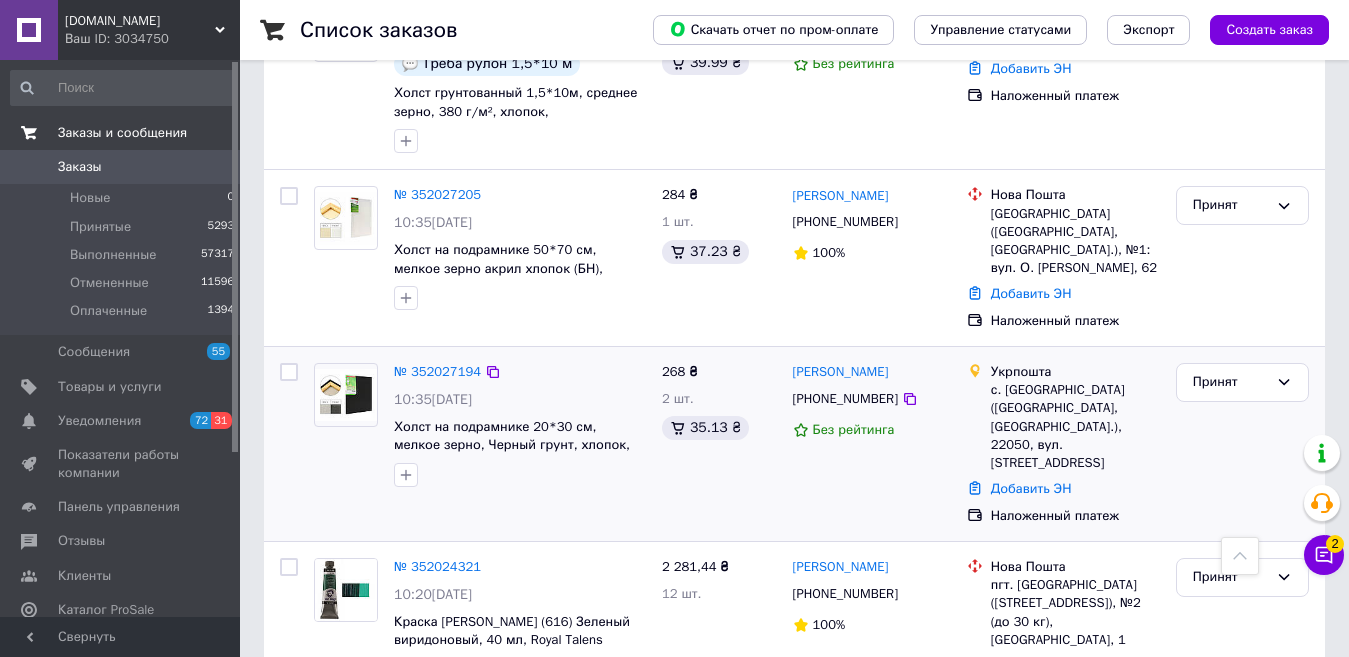 click on "№ 352027194" at bounding box center [520, 372] 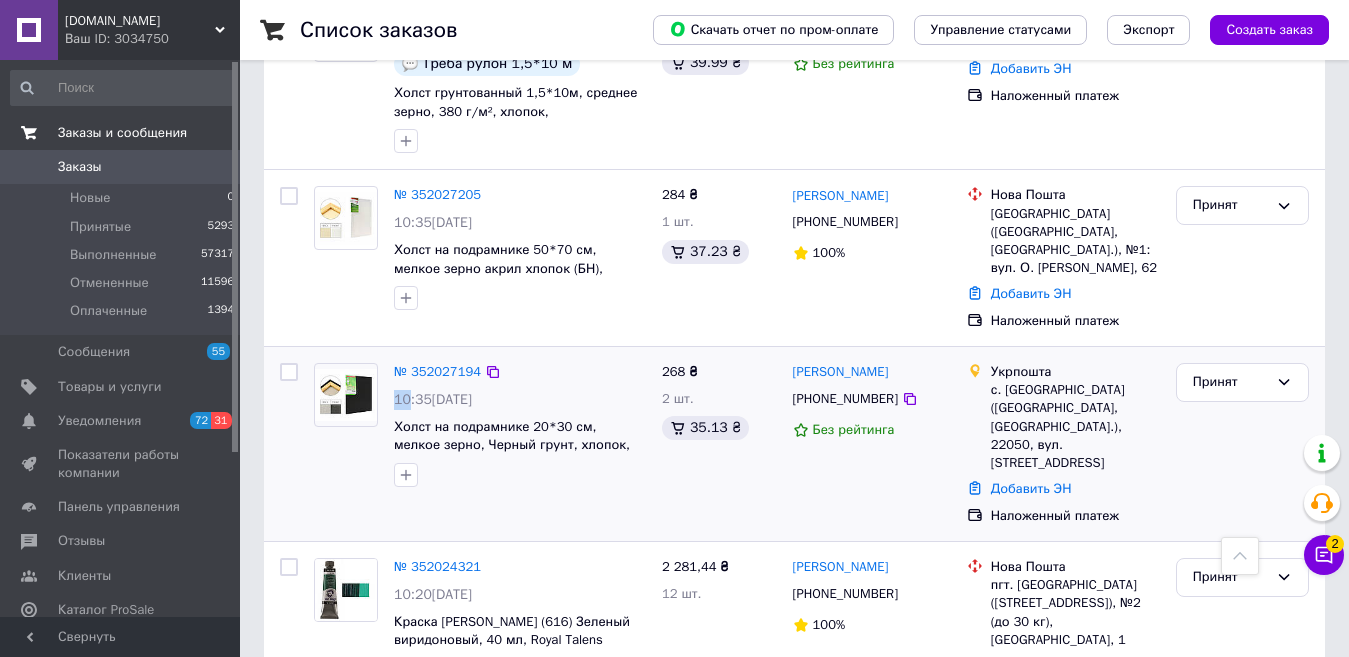 click on "№ 352027194" at bounding box center [520, 372] 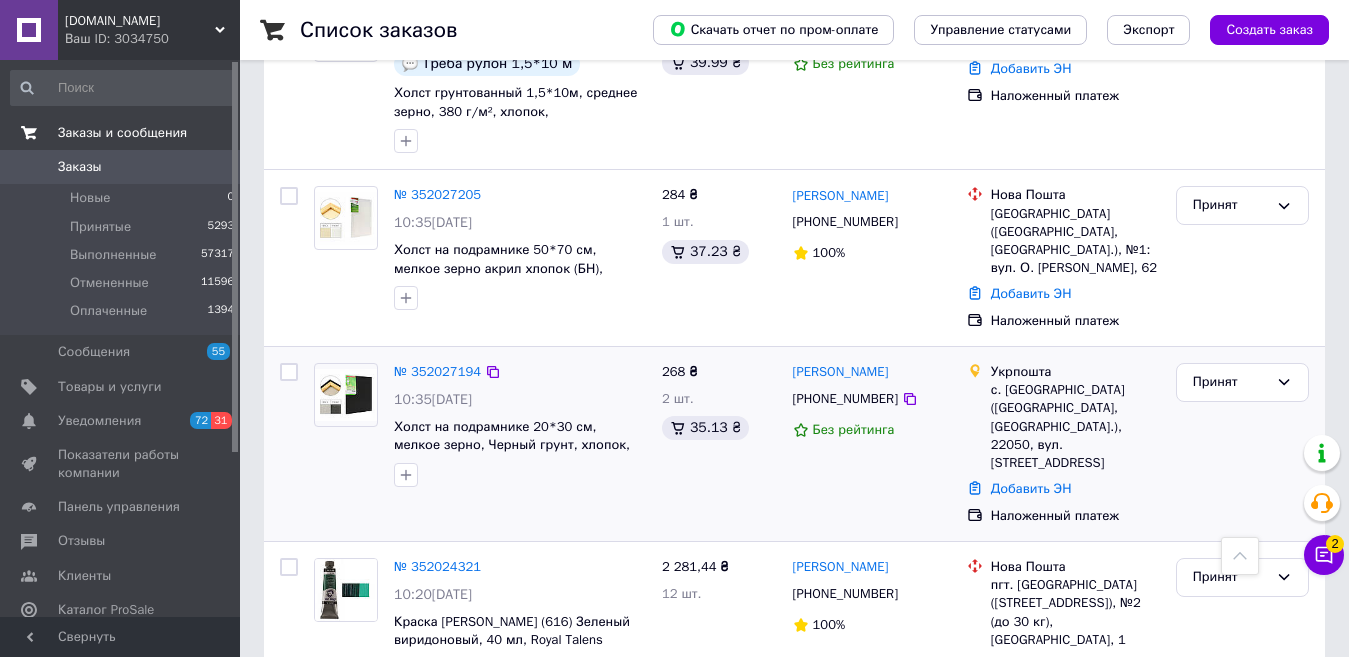 click on "№ 352027194" at bounding box center (520, 372) 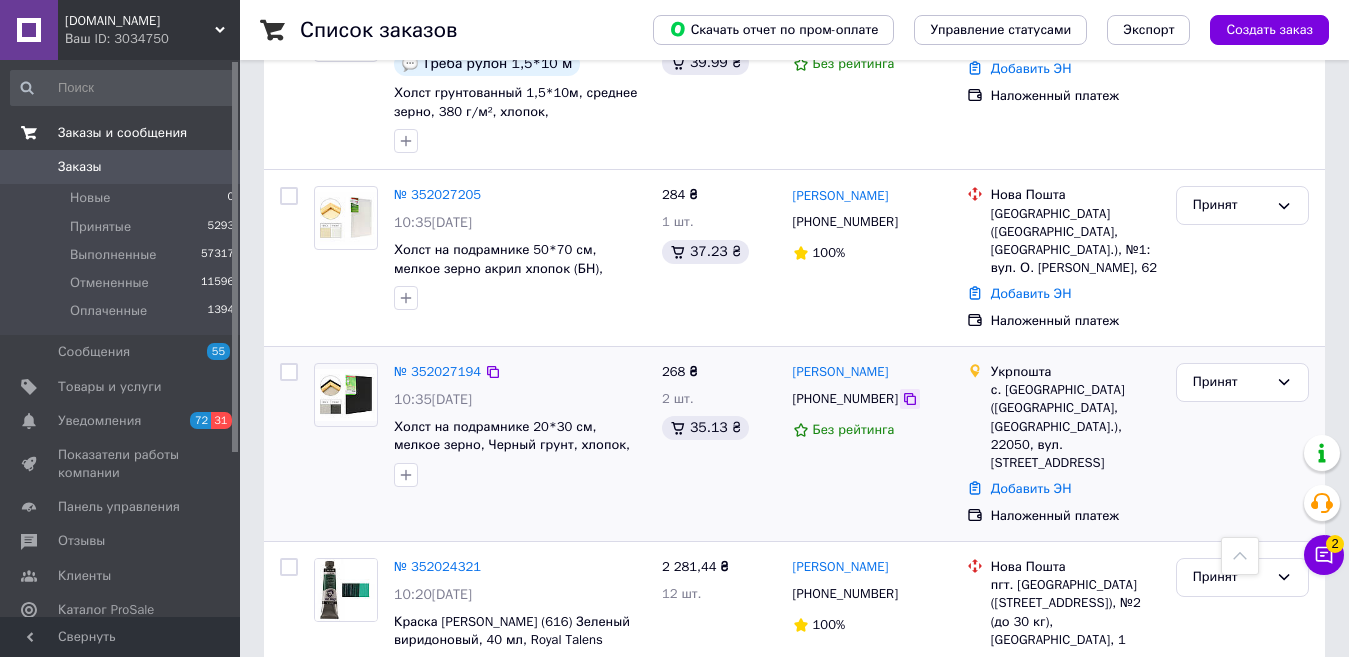 click 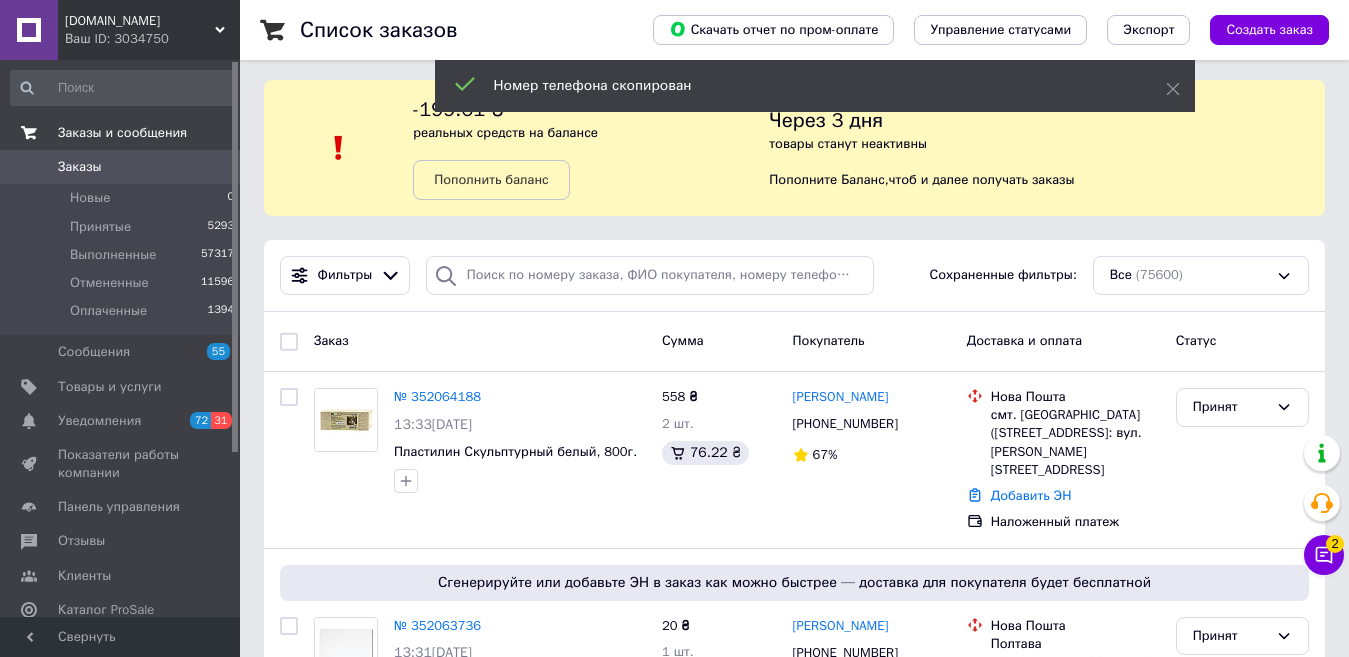 scroll, scrollTop: 0, scrollLeft: 0, axis: both 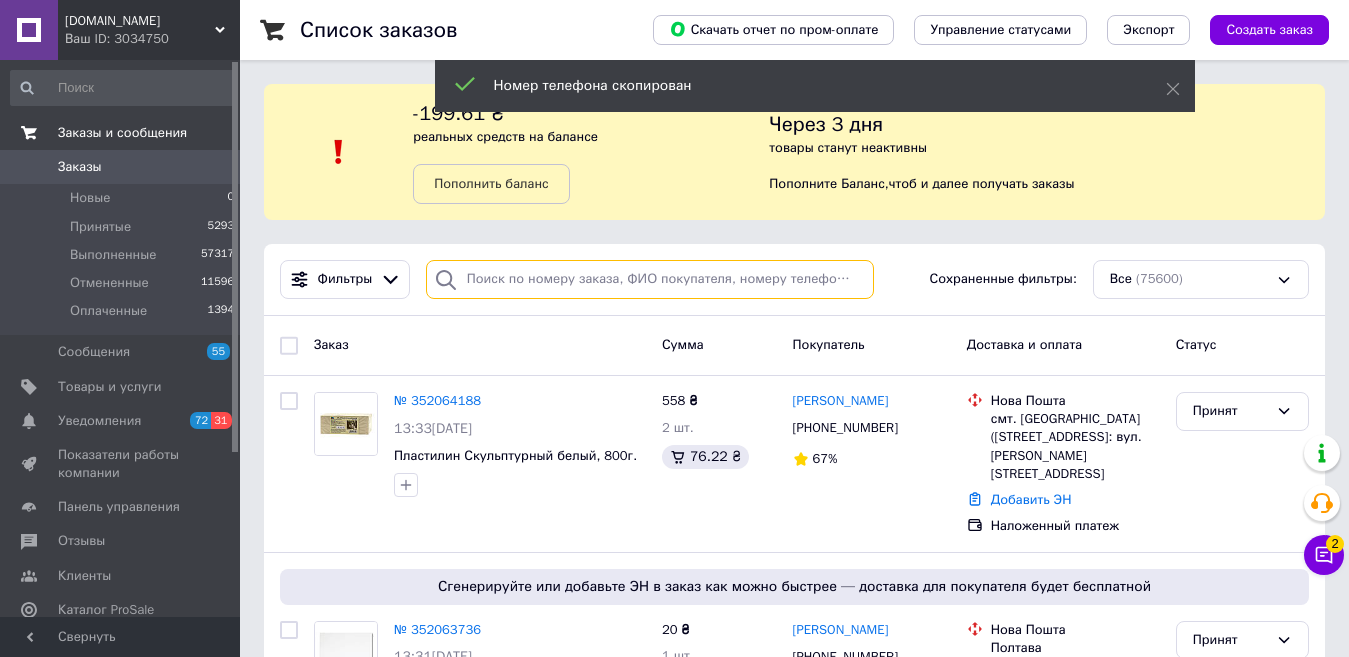 click at bounding box center (650, 279) 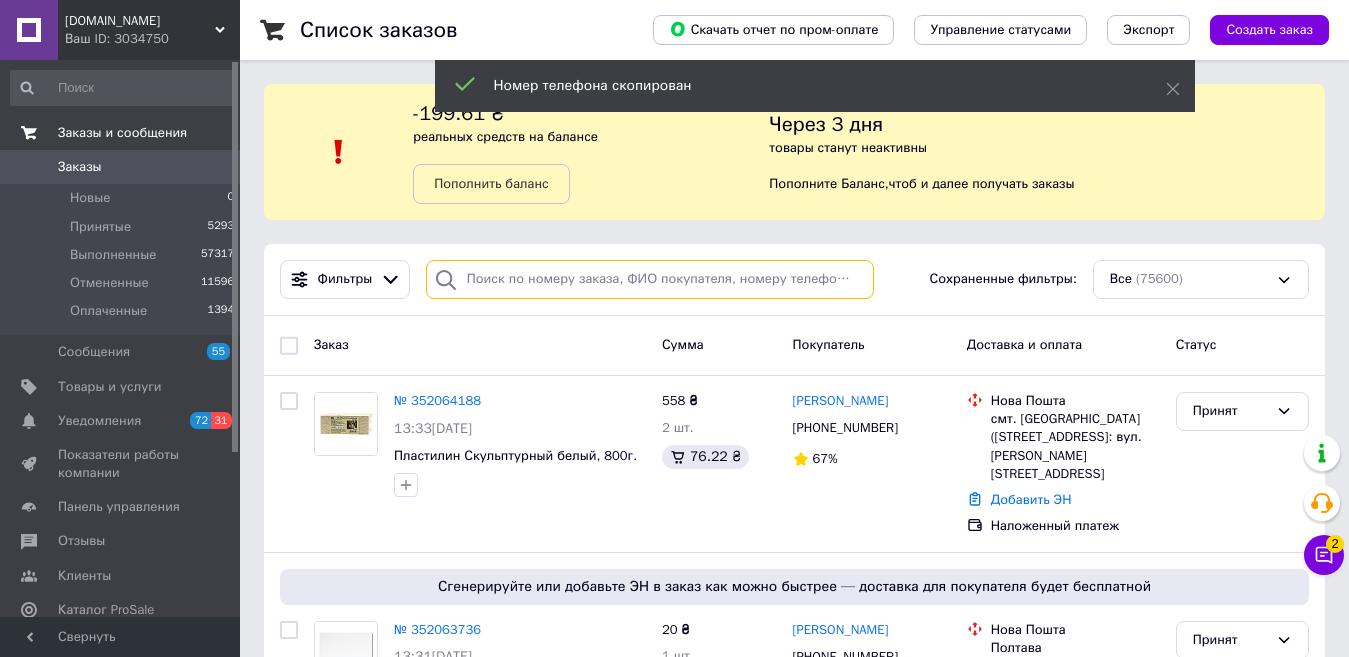 paste on "[PHONE_NUMBER]" 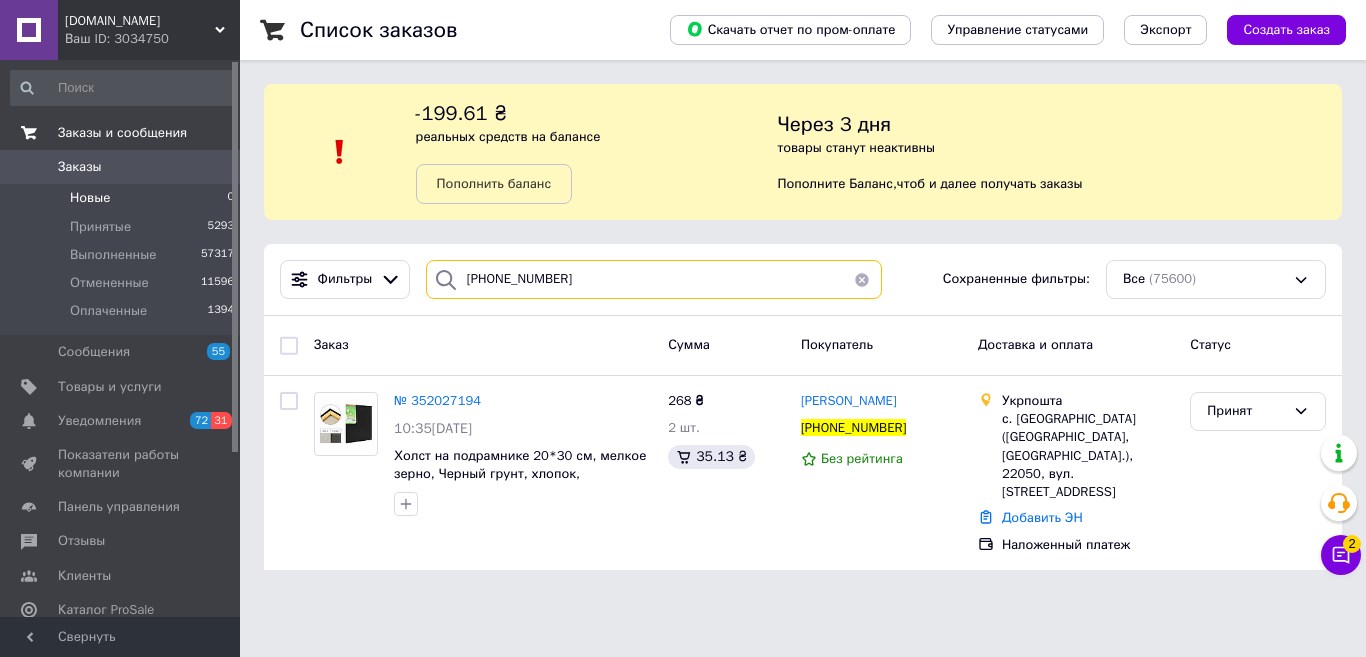 type on "[PHONE_NUMBER]" 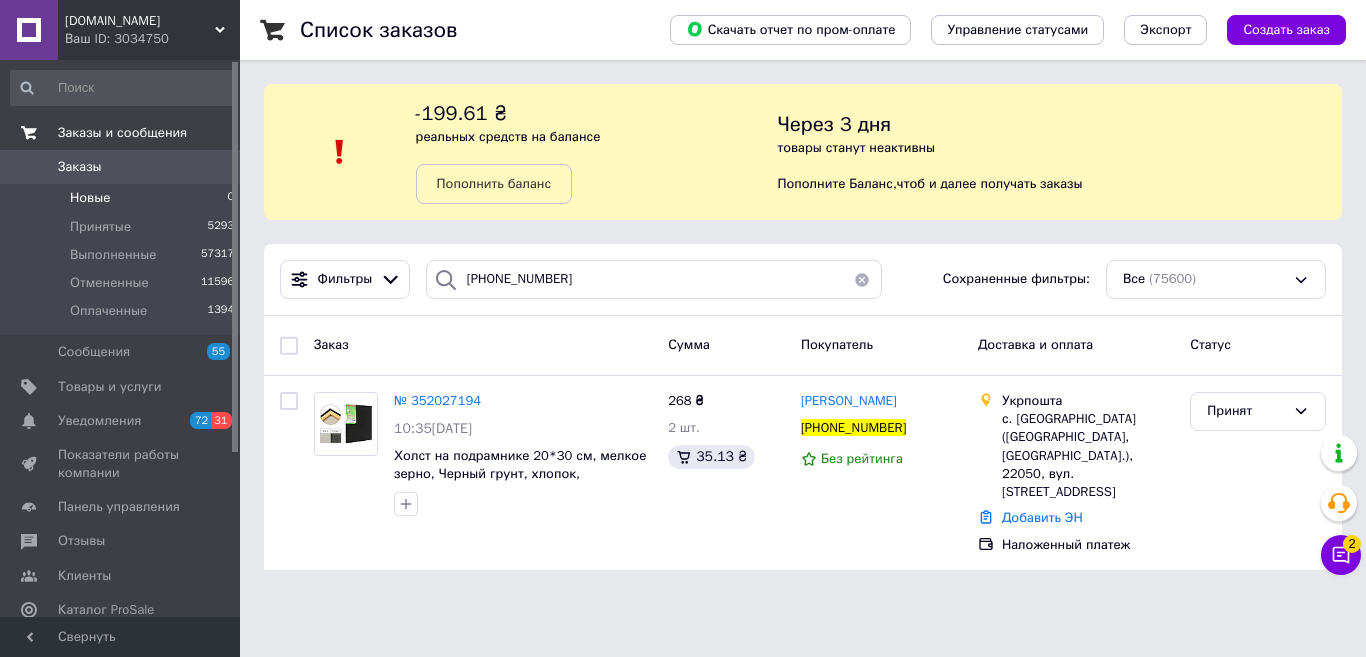 click on "Новые 0" at bounding box center [123, 198] 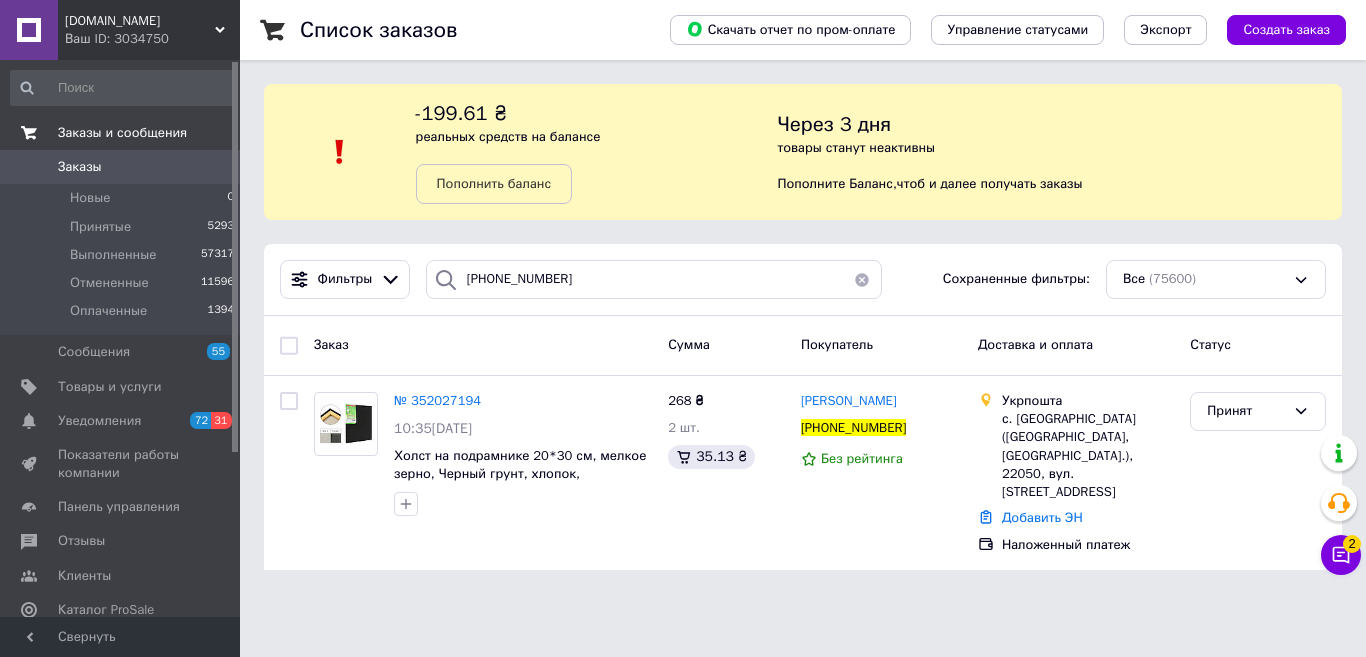 type 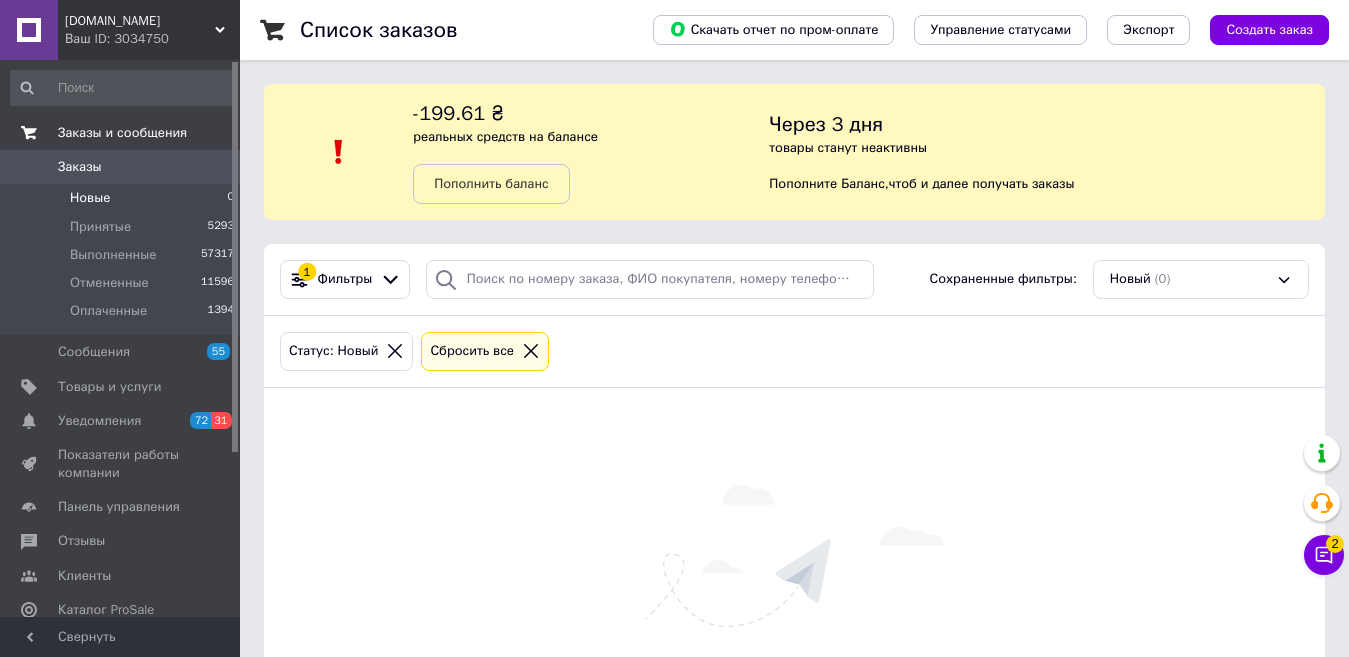 click on "Показатели работы компании" at bounding box center (123, 464) 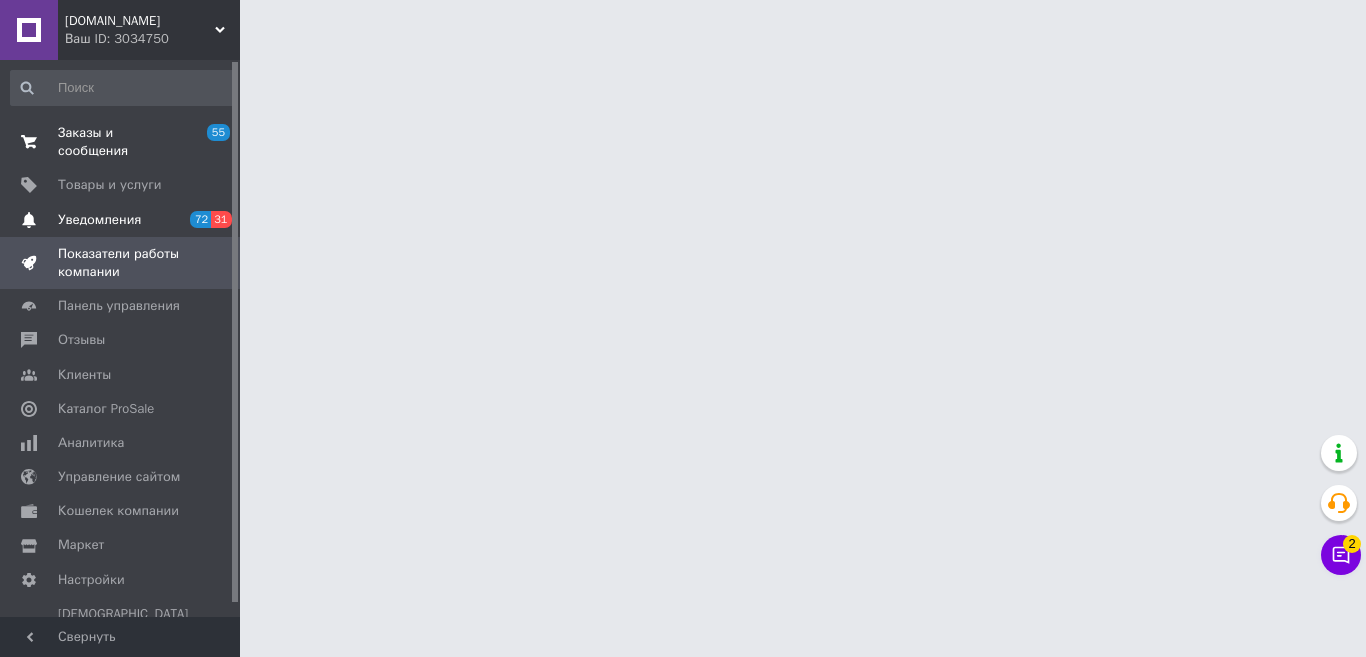 click on "Уведомления 72 31" at bounding box center [123, 220] 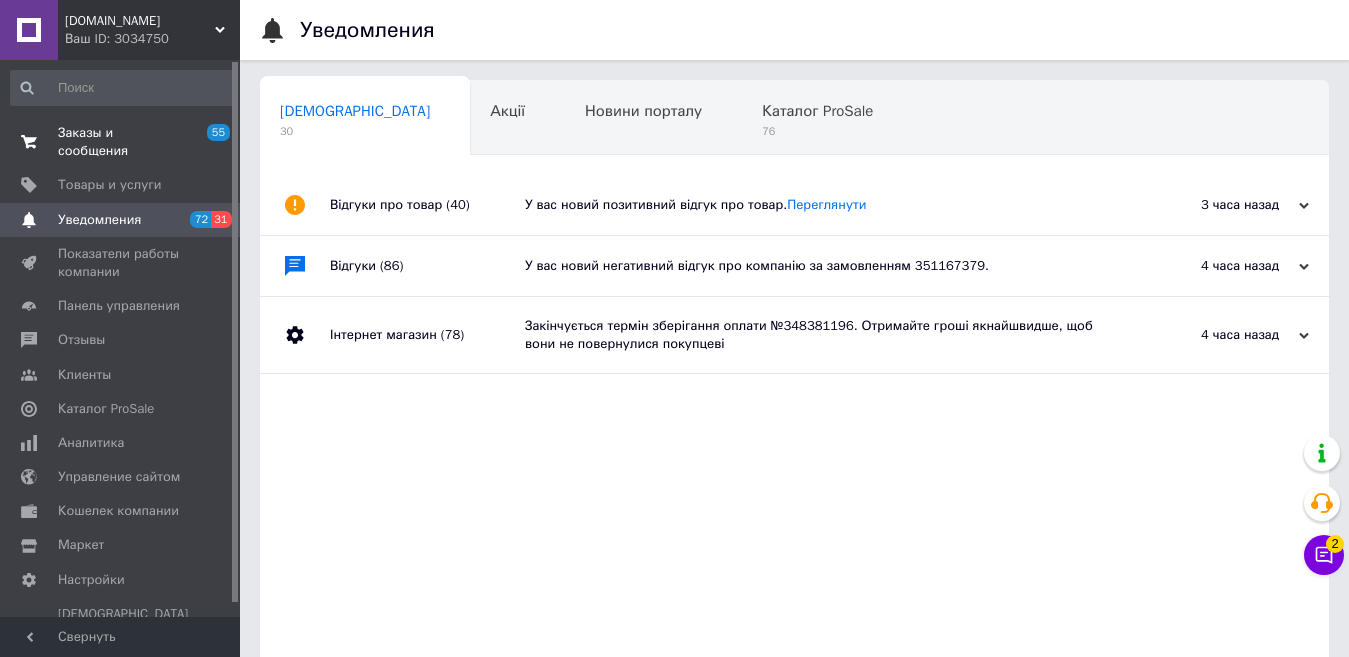 click on "Заказы и сообщения 55 0 Товары и услуги Уведомления 72 31 Показатели работы компании Панель управления Отзывы Клиенты Каталог ProSale Аналитика Управление сайтом Кошелек компании Маркет Настройки Тарифы и счета Prom топ" at bounding box center [123, 341] 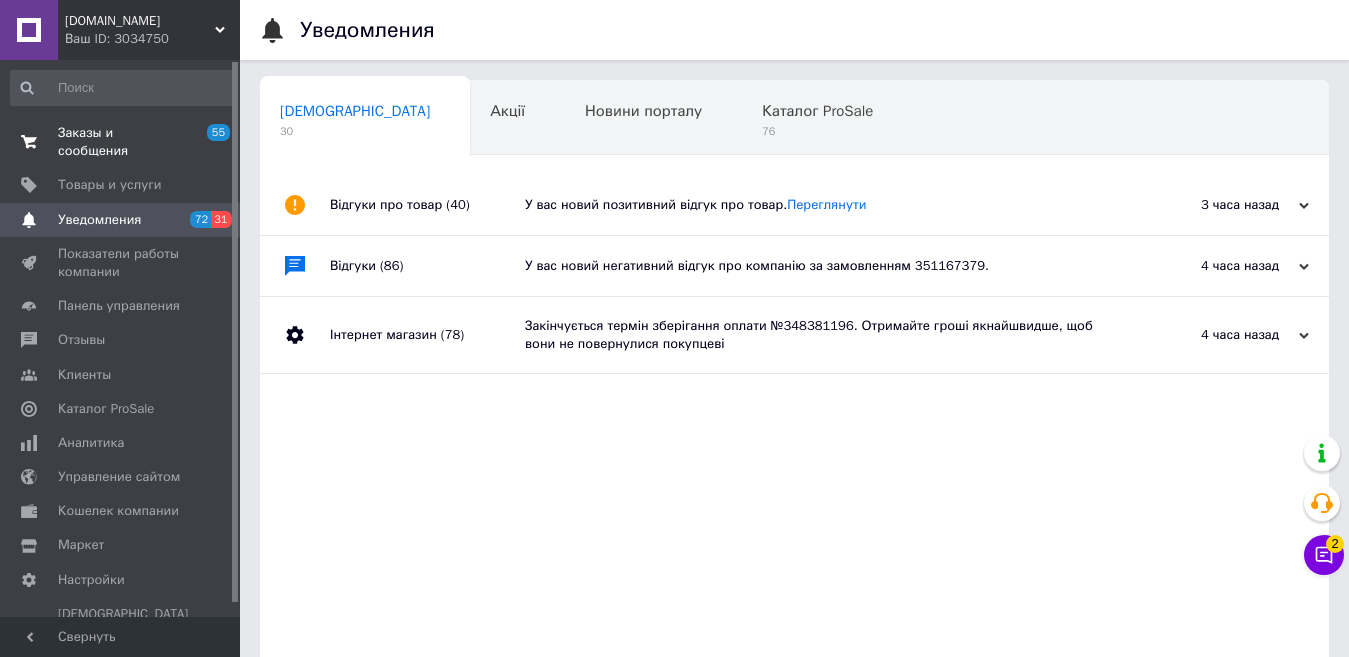 click on "Заказы и сообщения" at bounding box center [121, 142] 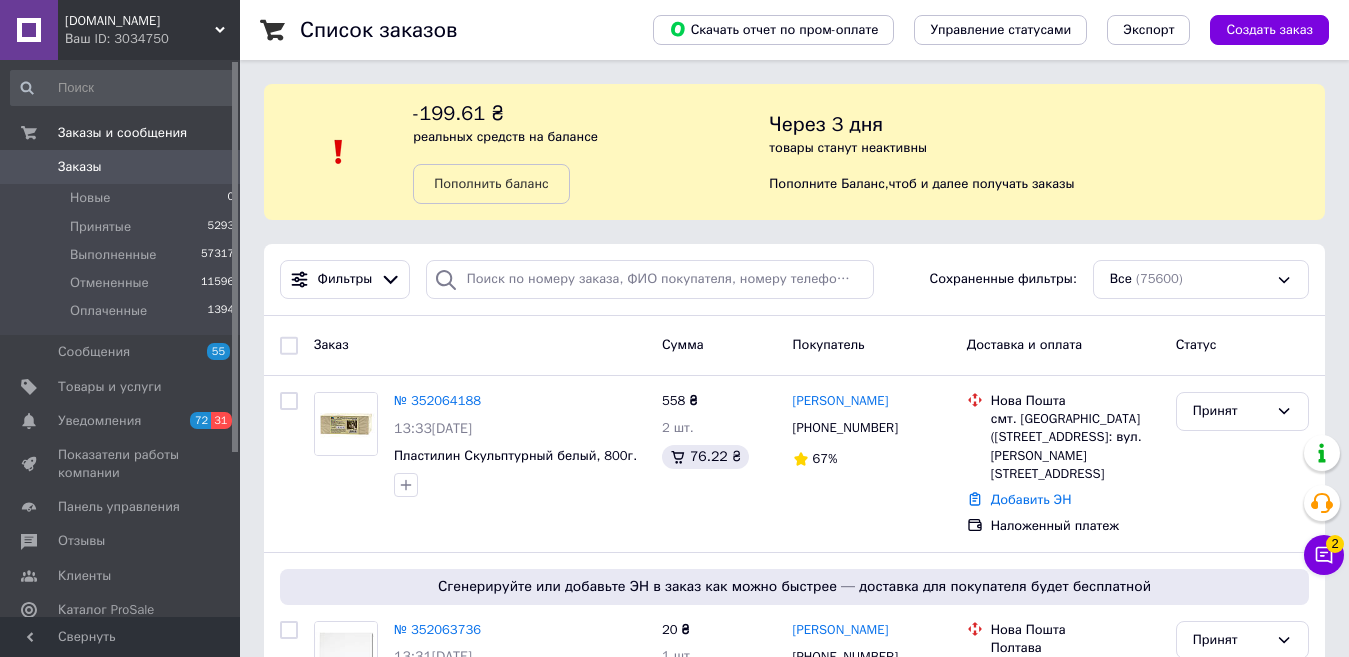 scroll, scrollTop: 200, scrollLeft: 0, axis: vertical 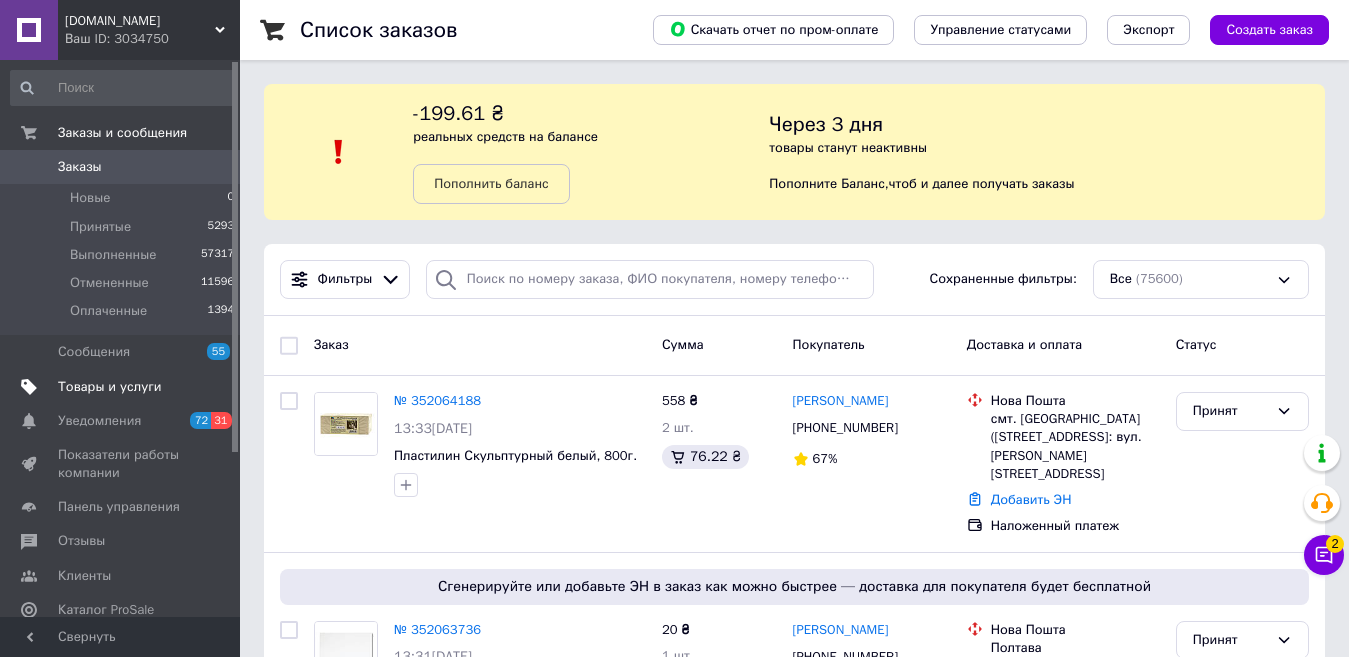 click on "Товары и услуги" at bounding box center (123, 387) 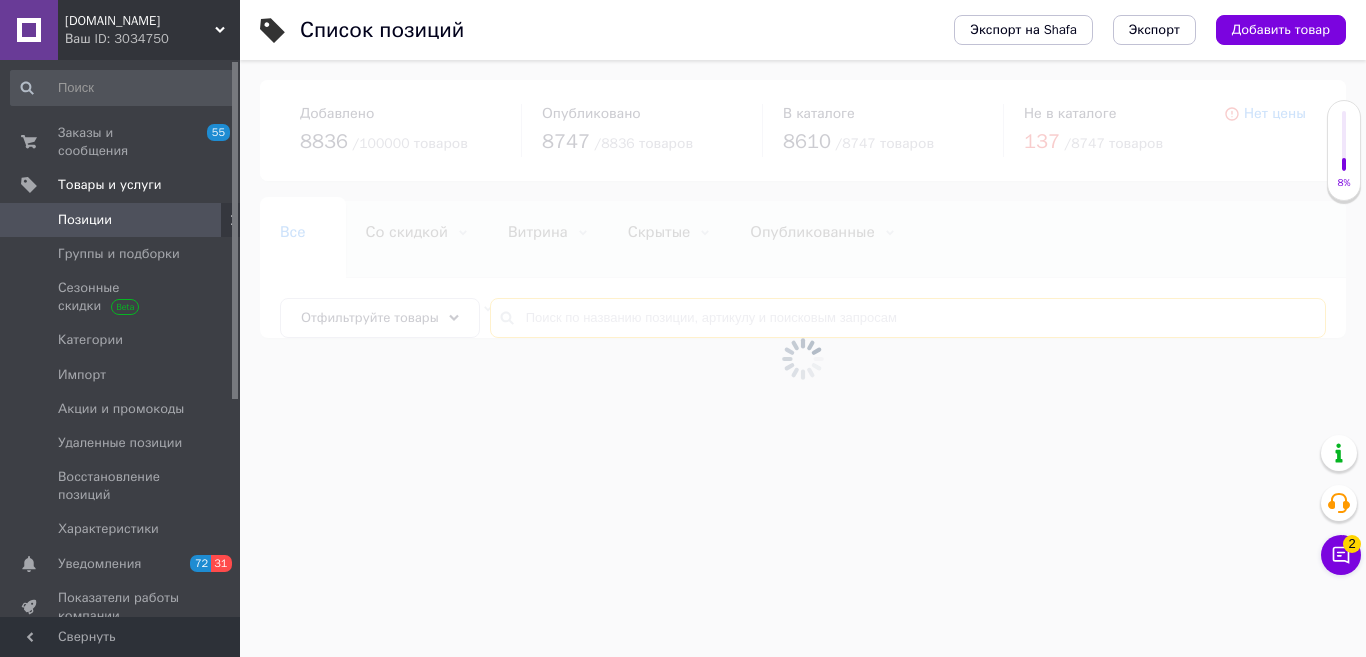 click at bounding box center [908, 318] 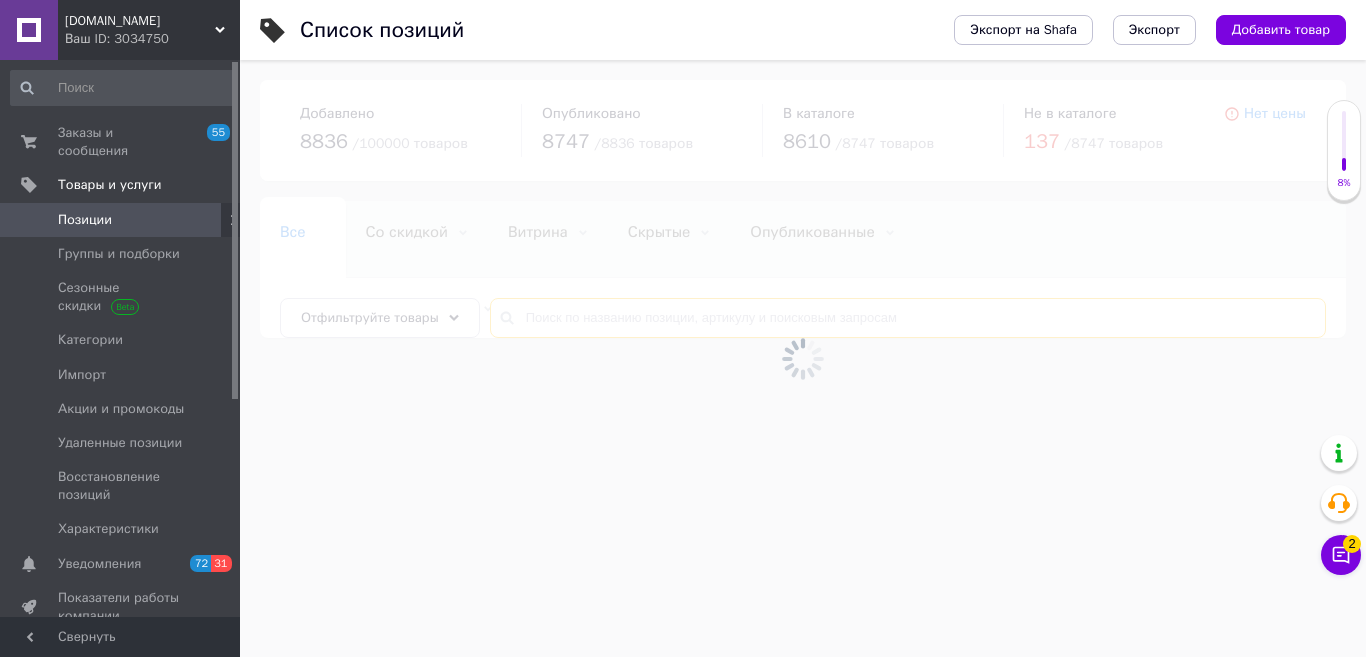 click at bounding box center [908, 318] 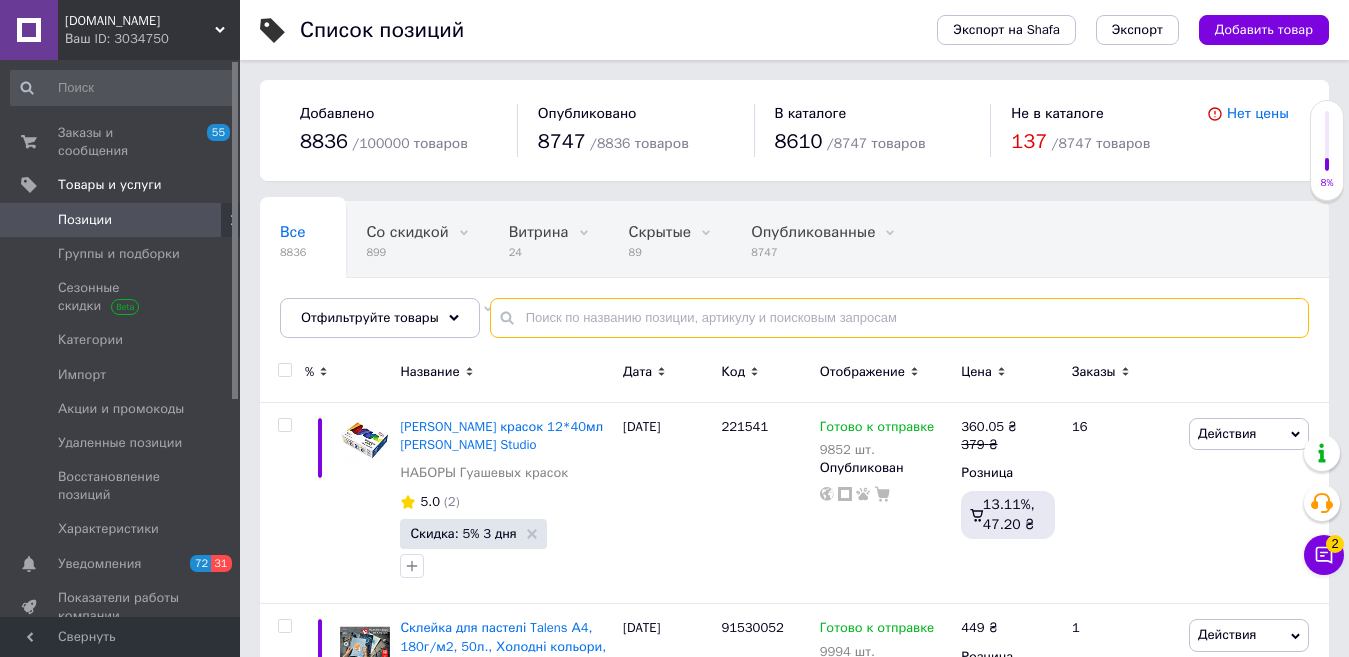 click at bounding box center [899, 318] 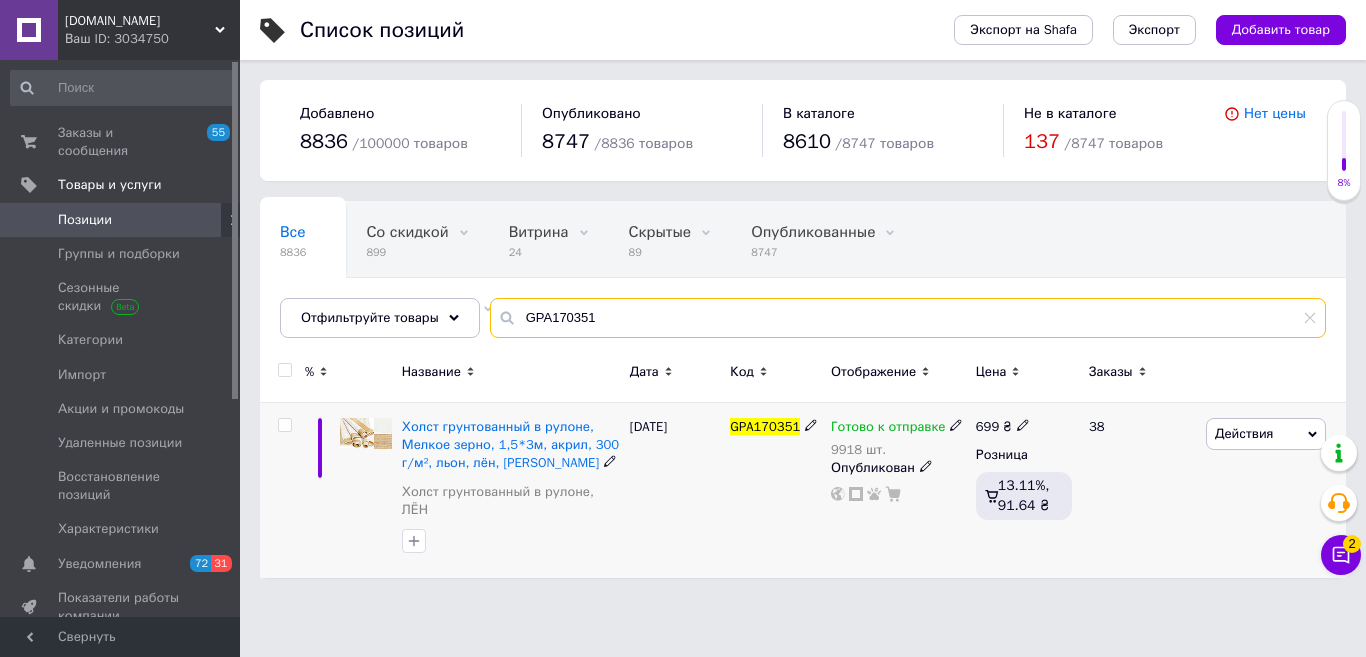 type on "GPA170351" 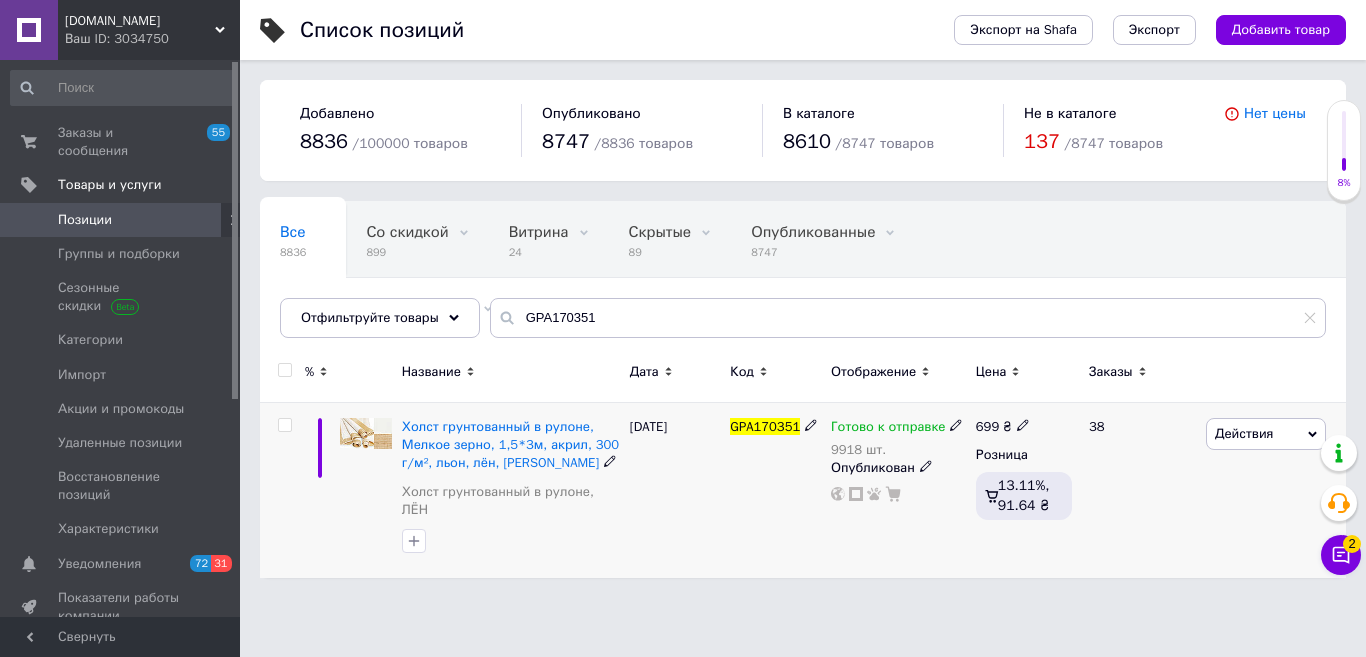 click 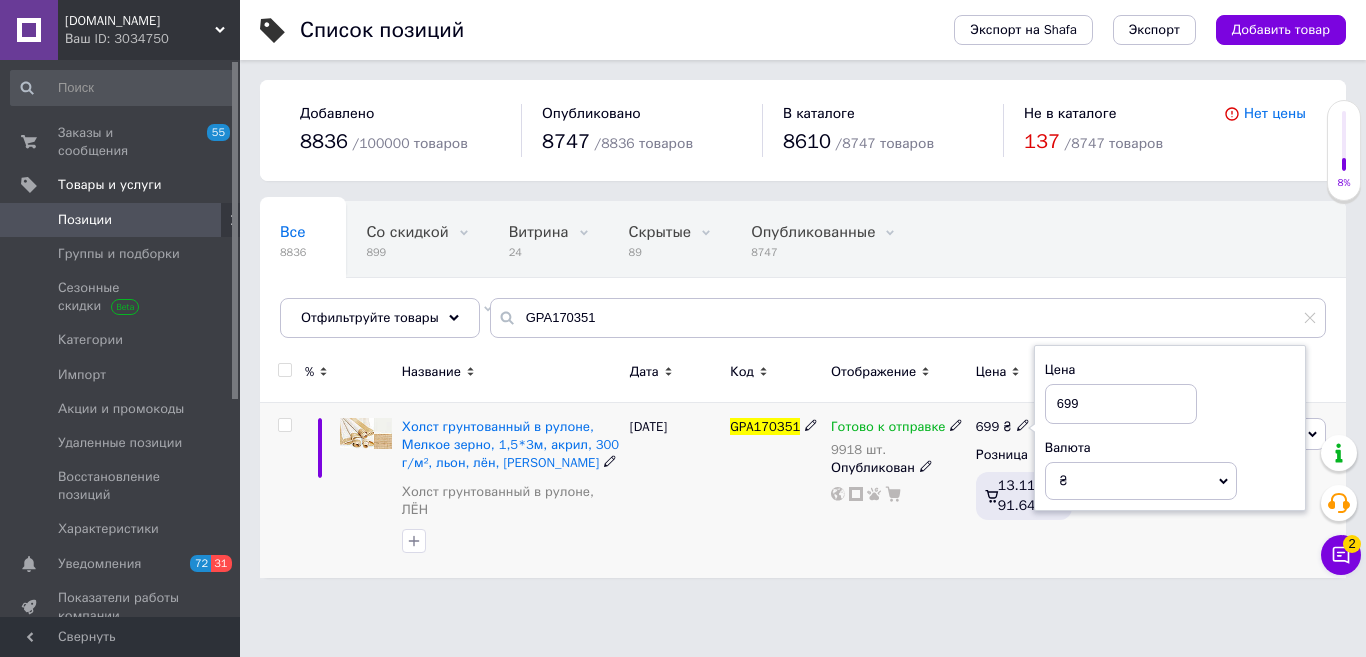 click on "699" at bounding box center [1121, 404] 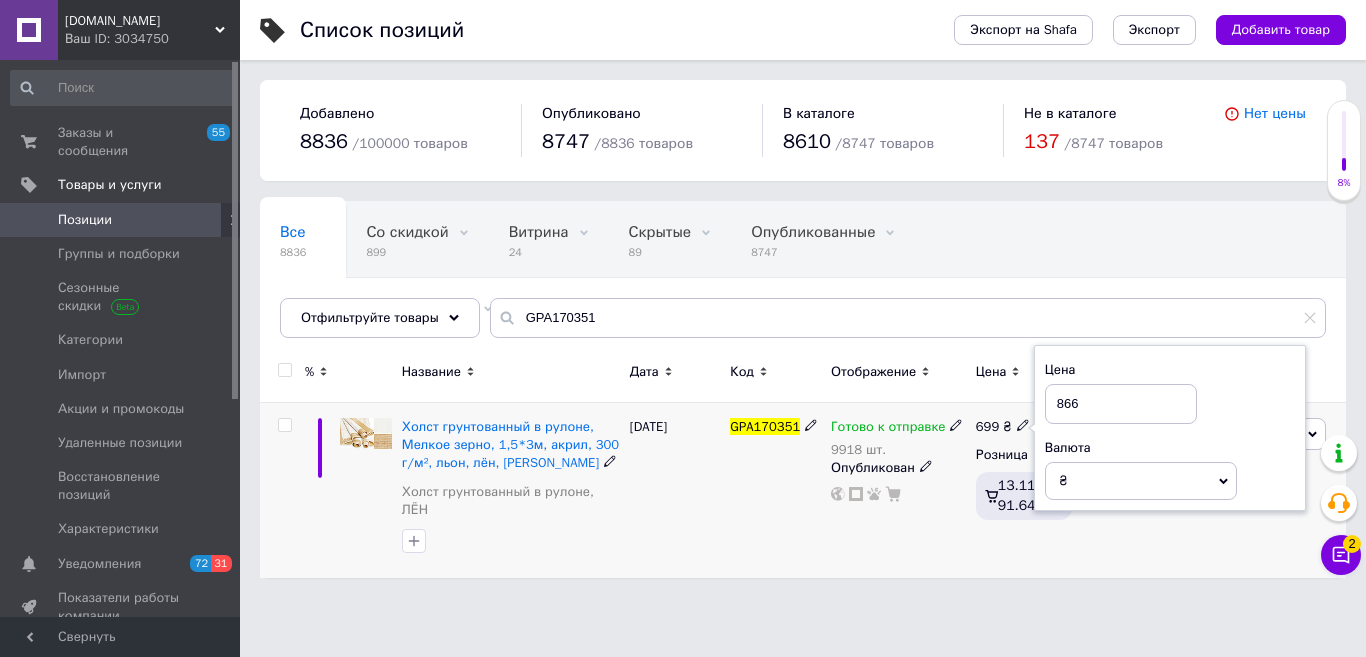 type on "866" 